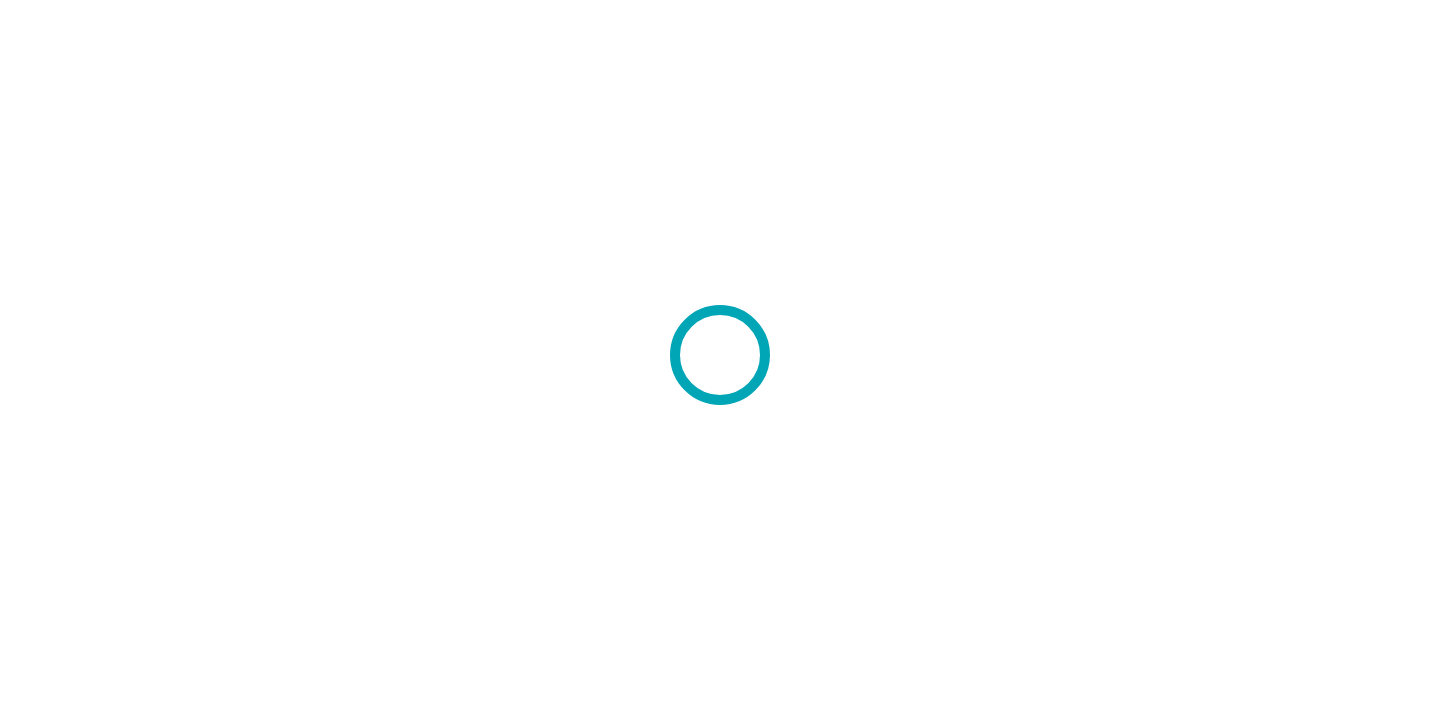 scroll, scrollTop: 0, scrollLeft: 0, axis: both 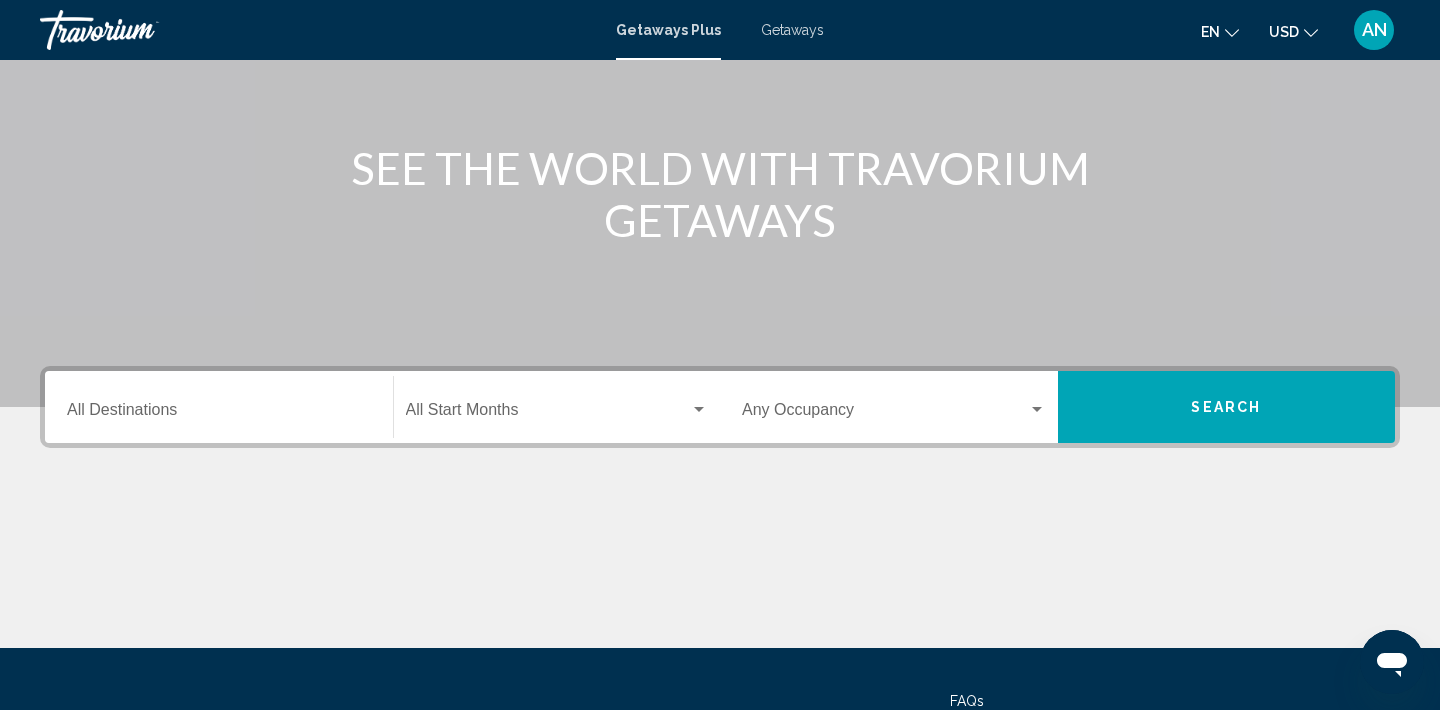click on "Destination All Destinations" at bounding box center [219, 414] 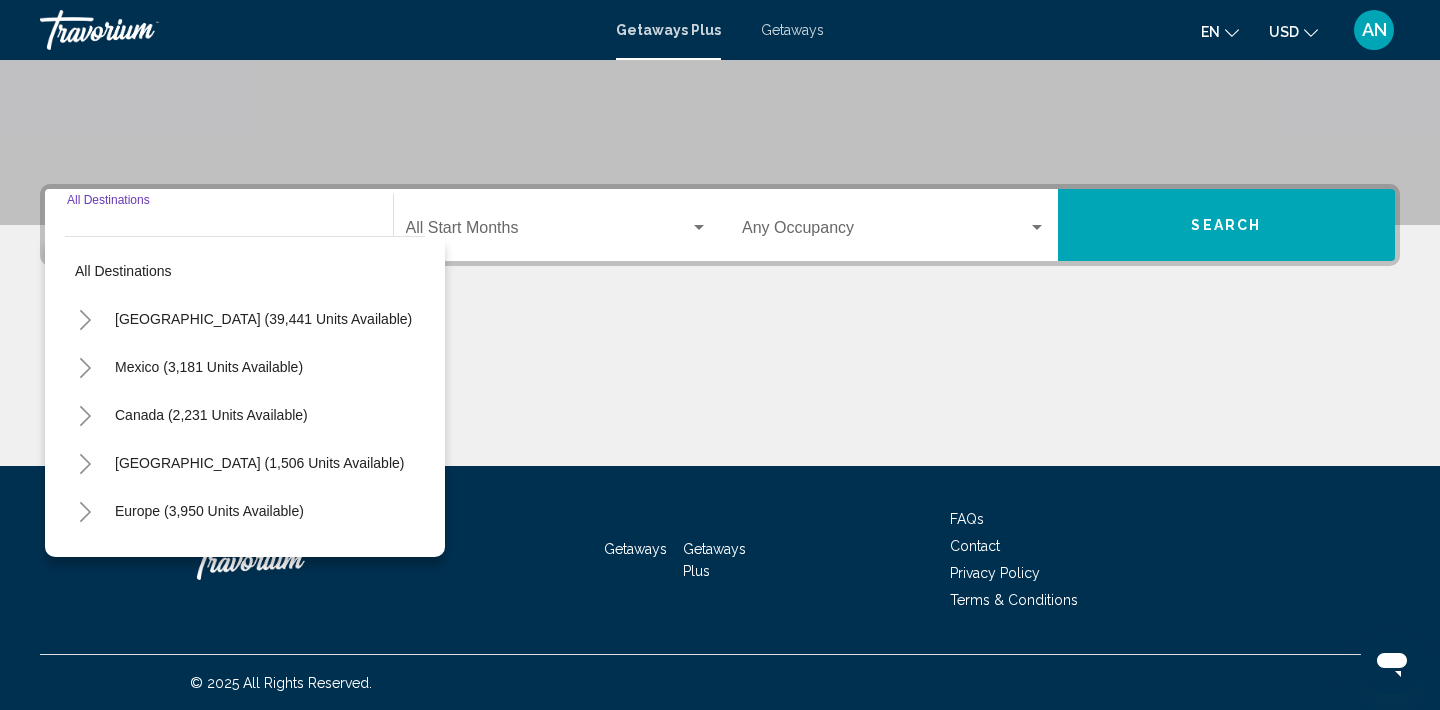 scroll, scrollTop: 376, scrollLeft: 0, axis: vertical 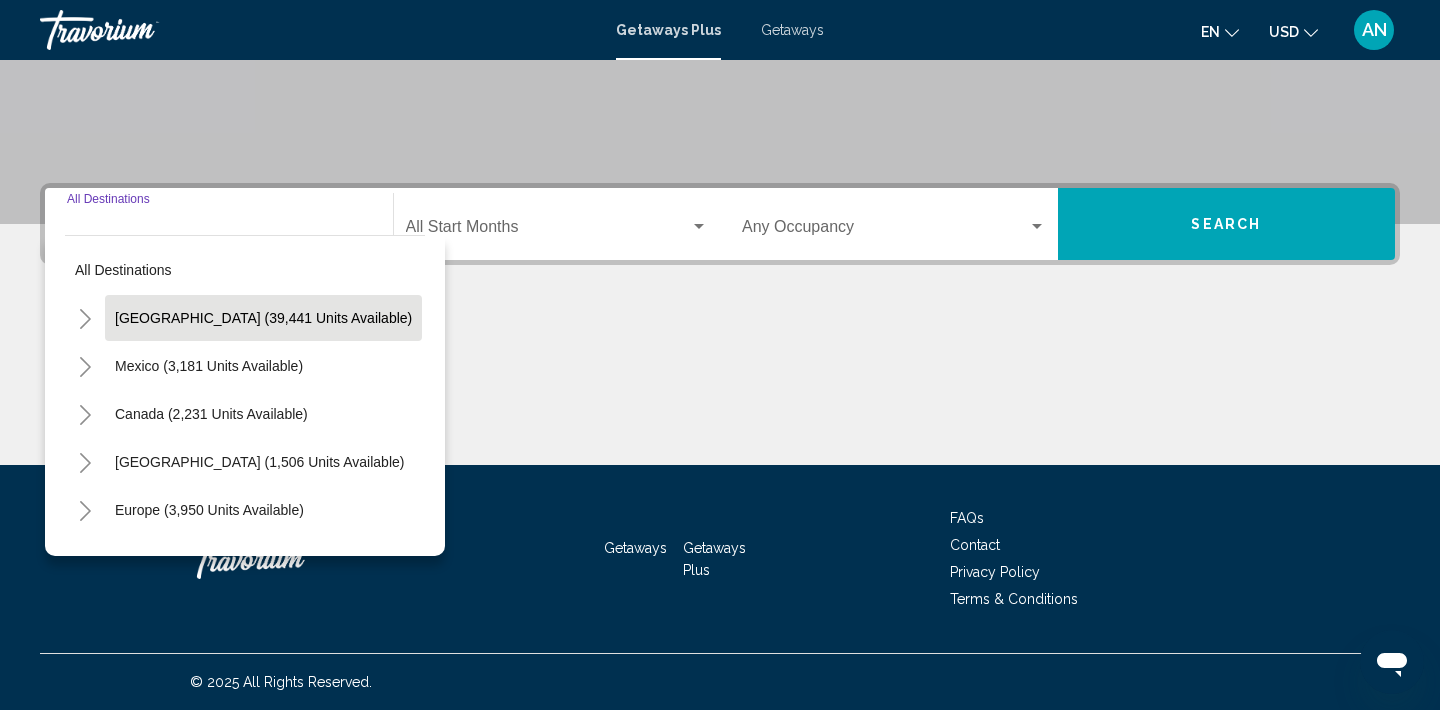 click on "[GEOGRAPHIC_DATA] (39,441 units available)" at bounding box center [209, 366] 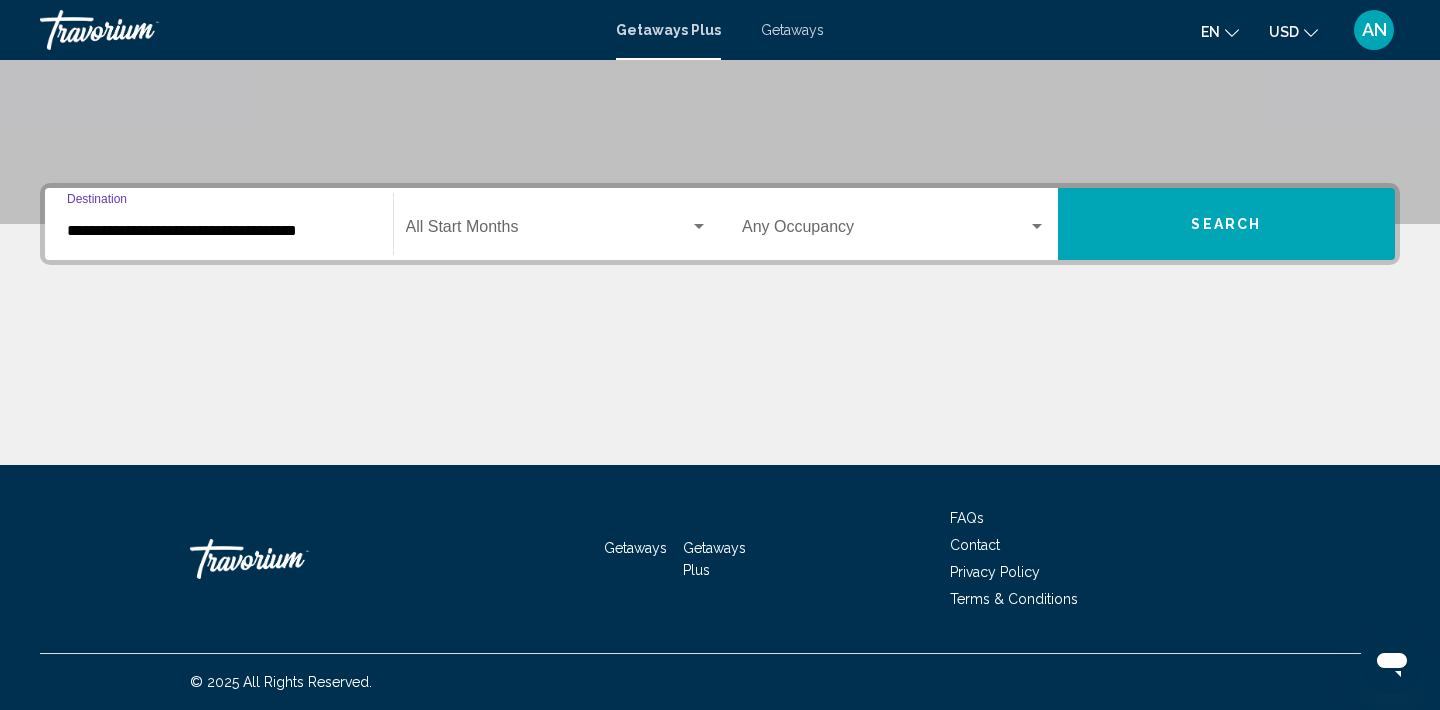 click at bounding box center [699, 226] 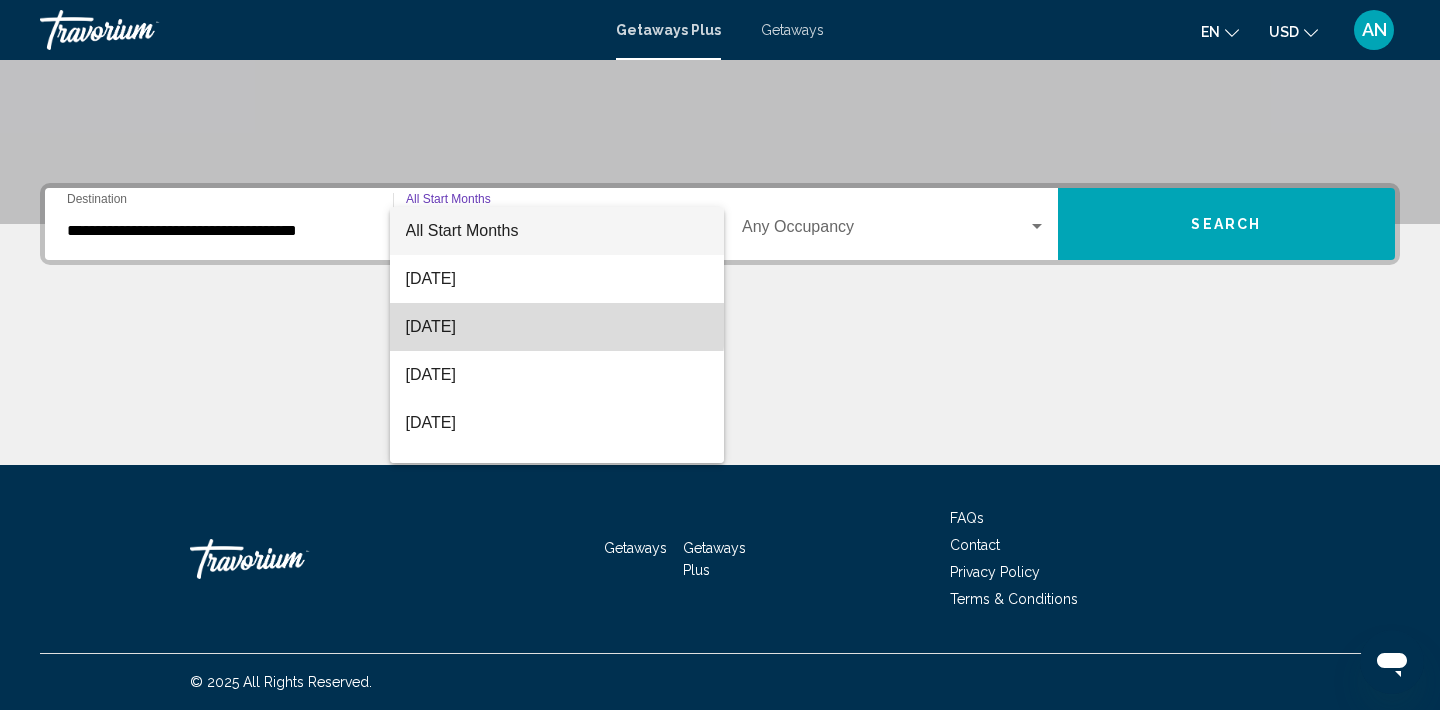 click on "[DATE]" at bounding box center (557, 327) 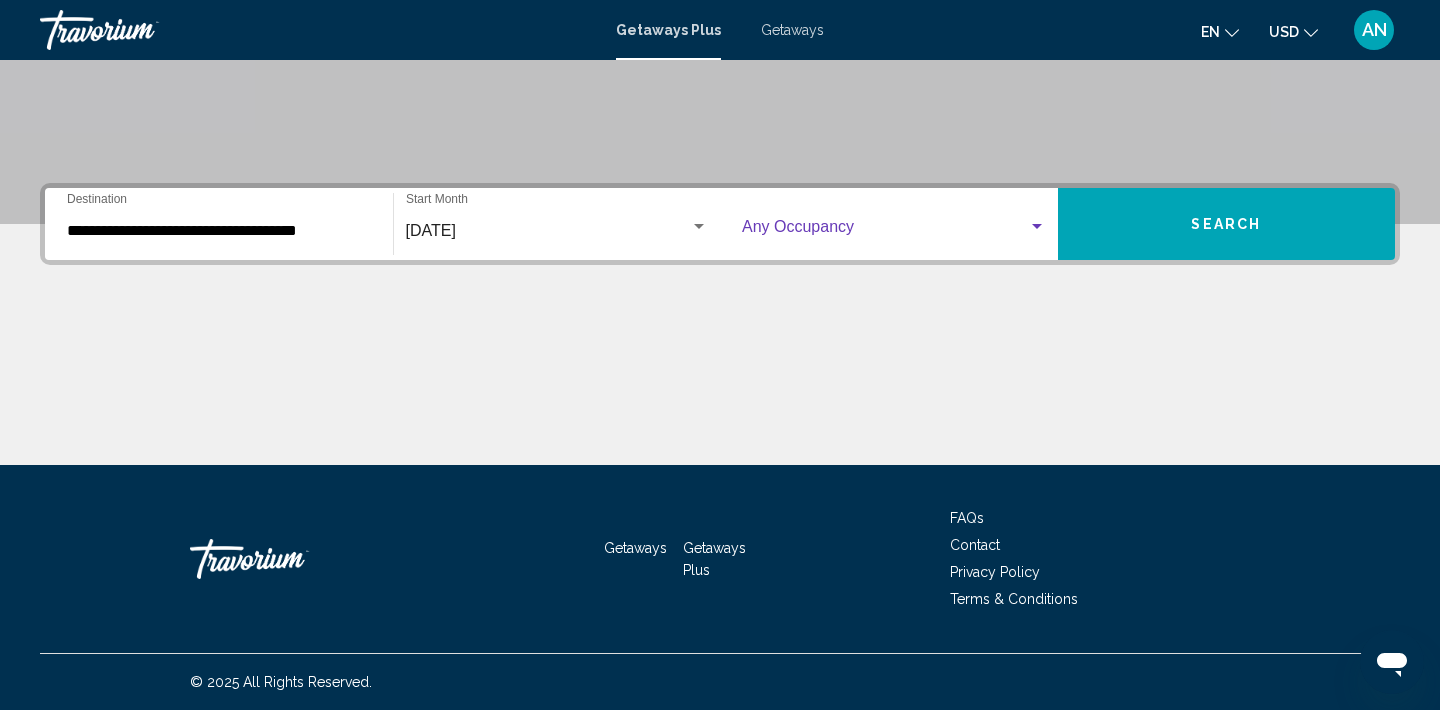 click at bounding box center (1037, 226) 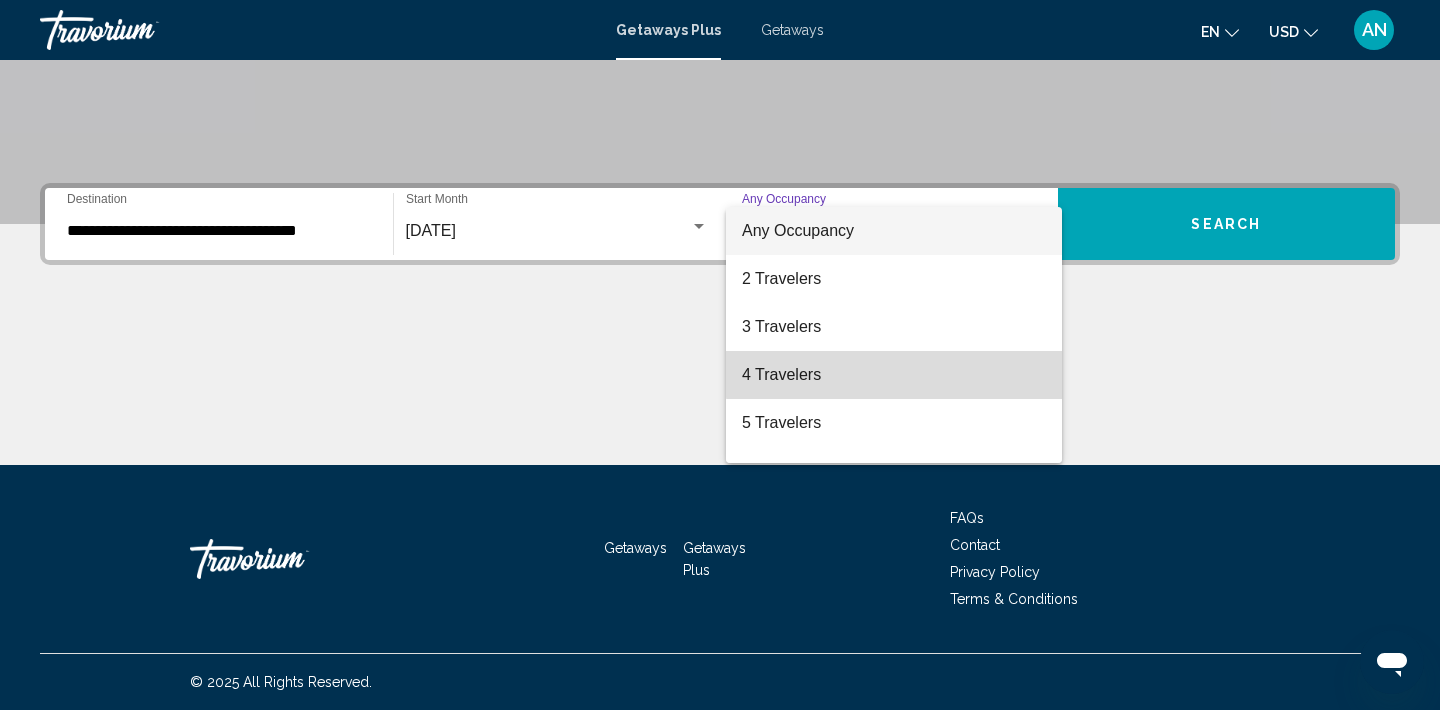 click on "4 Travelers" at bounding box center (894, 375) 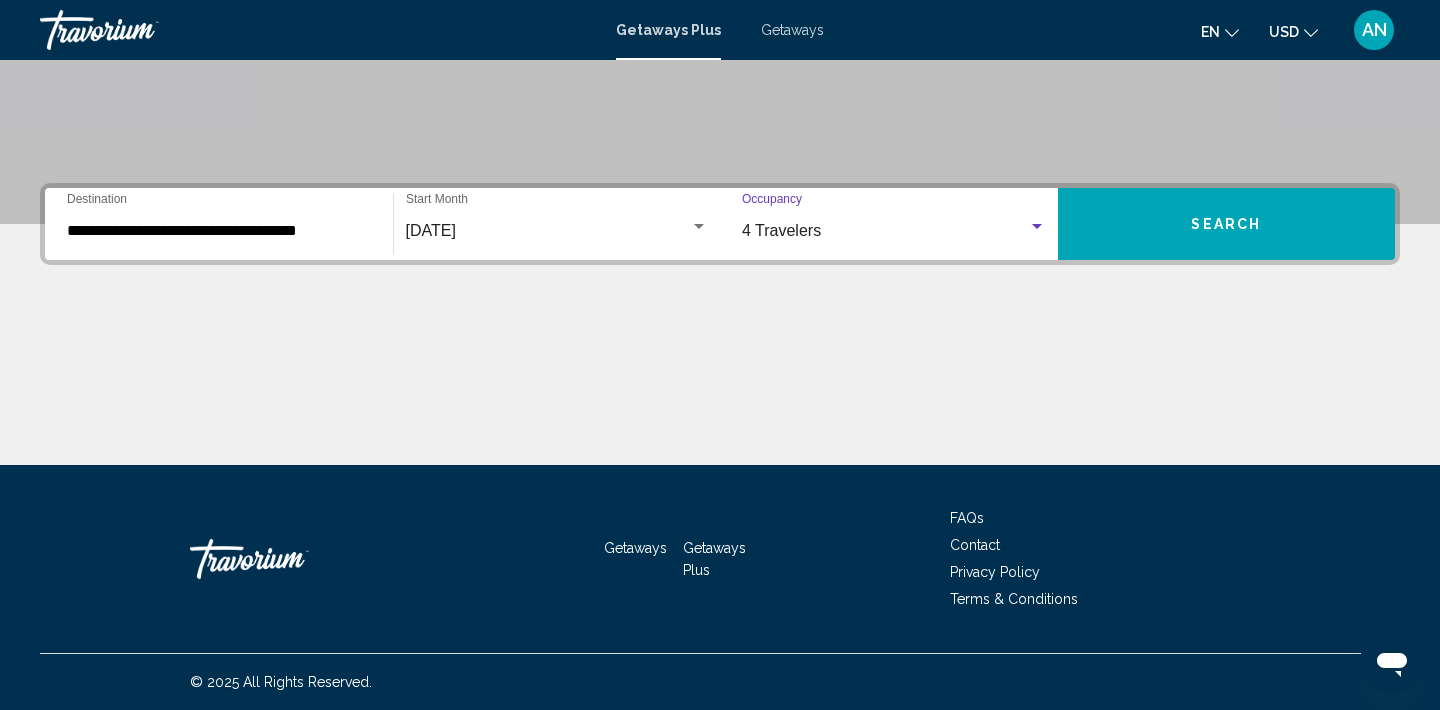 click on "Search" at bounding box center [1226, 225] 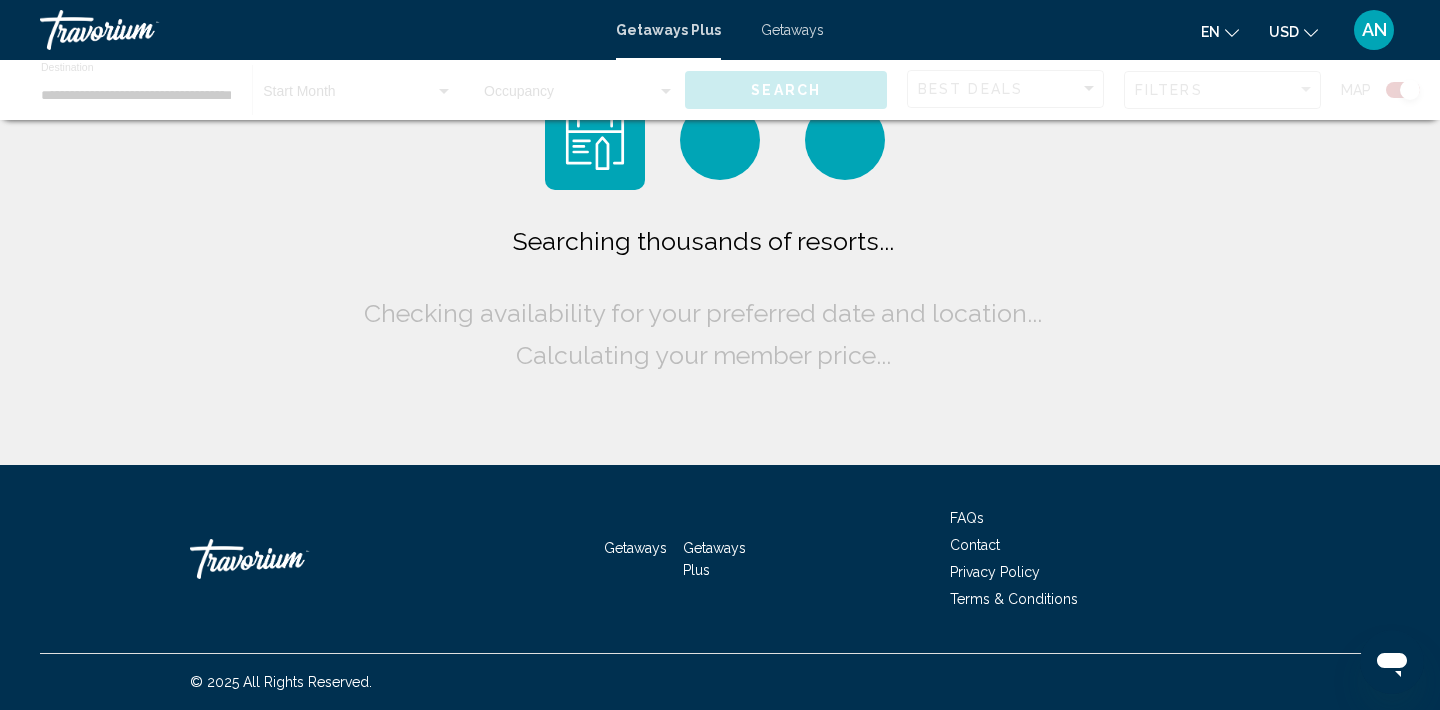 scroll, scrollTop: 0, scrollLeft: 0, axis: both 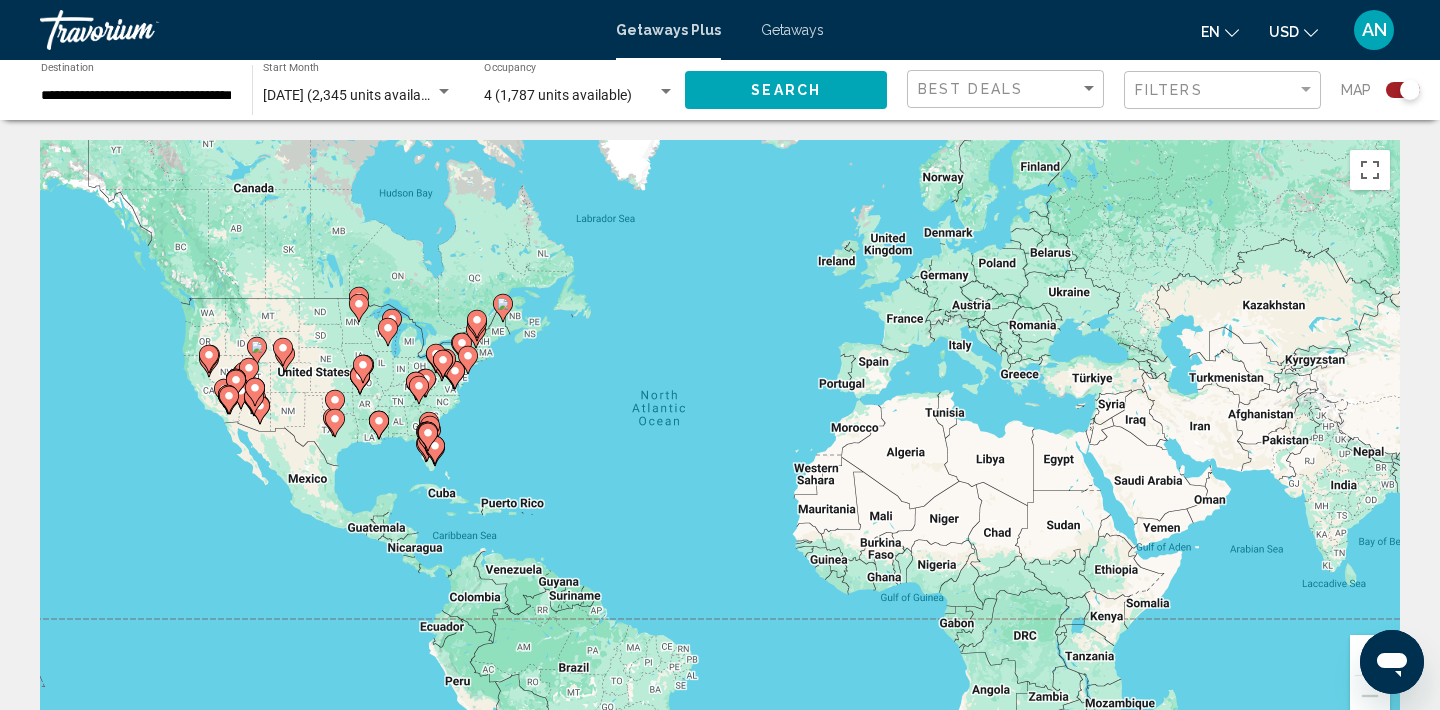 click on "To navigate, press the arrow keys. To activate drag with keyboard, press Alt + Enter. Once in keyboard drag state, use the arrow keys to move the marker. To complete the drag, press the Enter key. To cancel, press Escape." at bounding box center (720, 440) 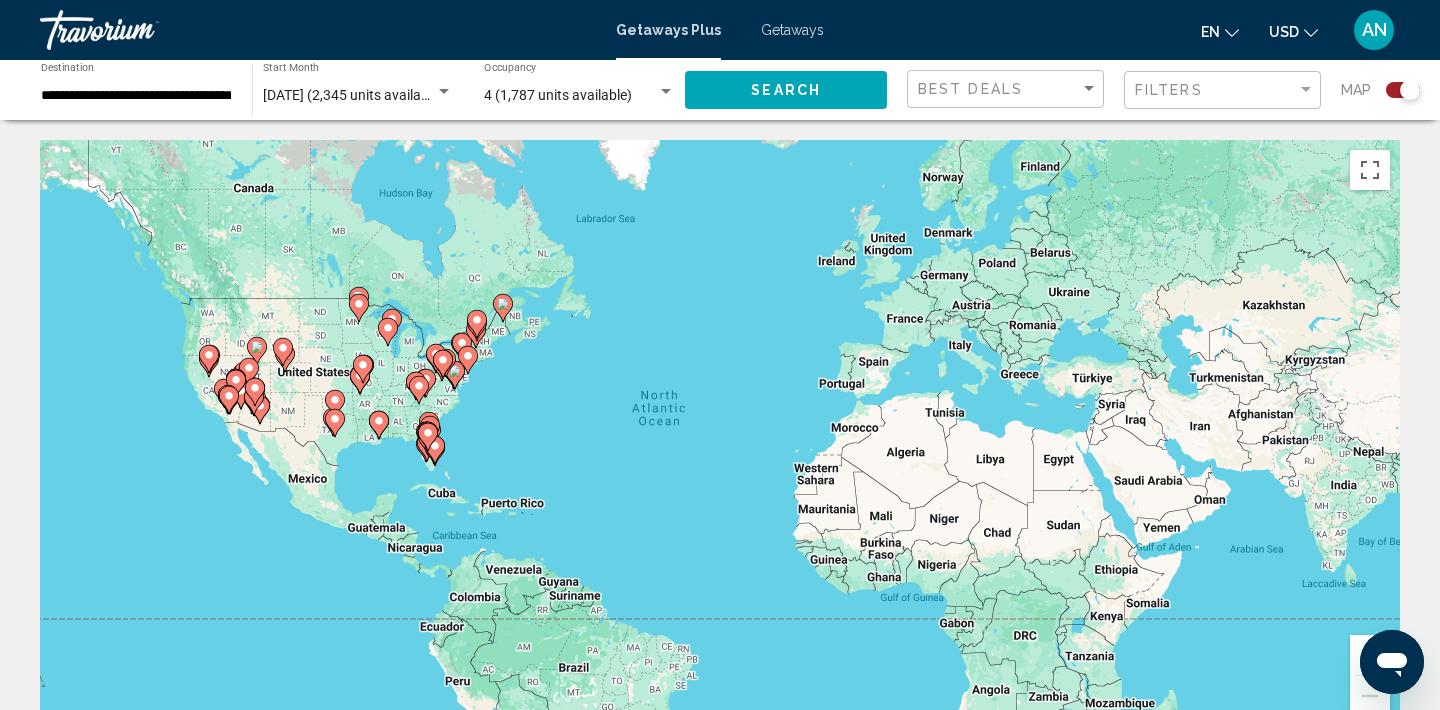 click on "To navigate, press the arrow keys. To activate drag with keyboard, press Alt + Enter. Once in keyboard drag state, use the arrow keys to move the marker. To complete the drag, press the Enter key. To cancel, press Escape." at bounding box center (720, 440) 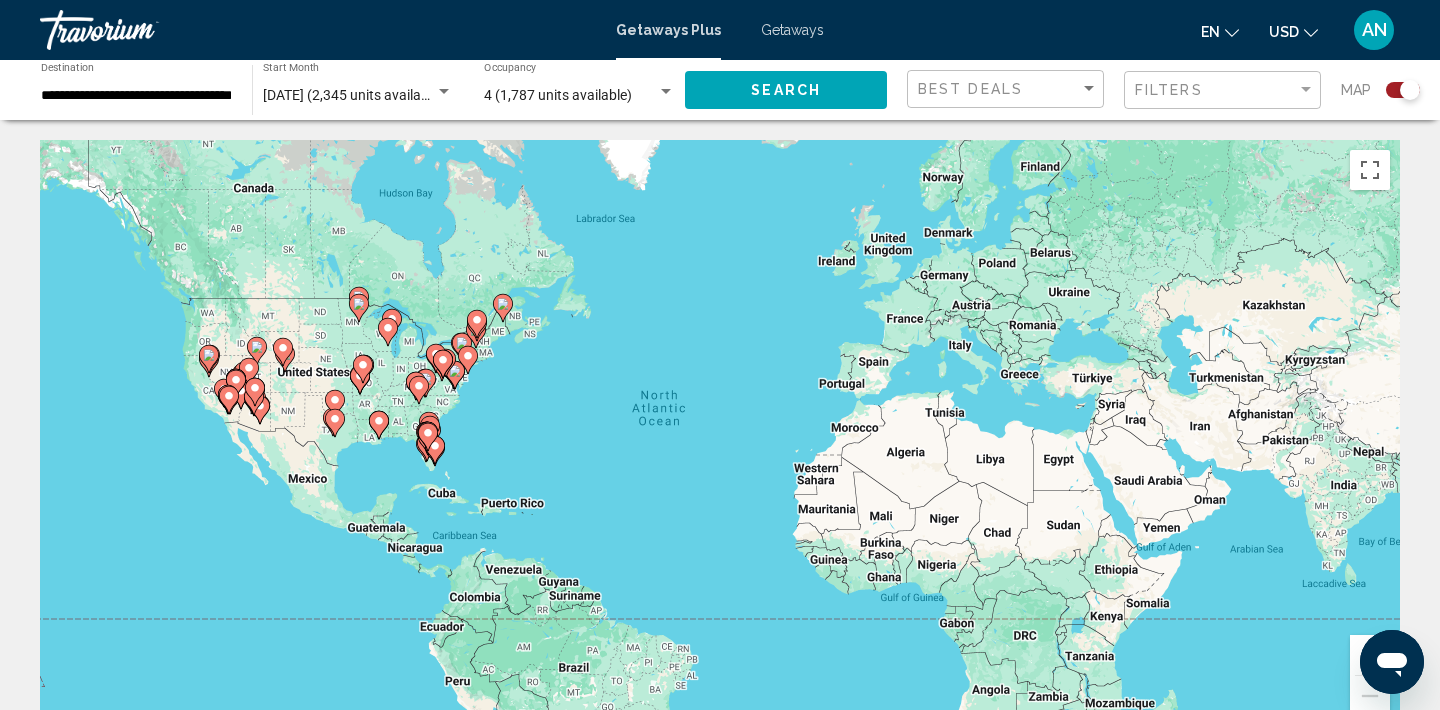 click on "To navigate, press the arrow keys. To activate drag with keyboard, press Alt + Enter. Once in keyboard drag state, use the arrow keys to move the marker. To complete the drag, press the Enter key. To cancel, press Escape." at bounding box center [720, 440] 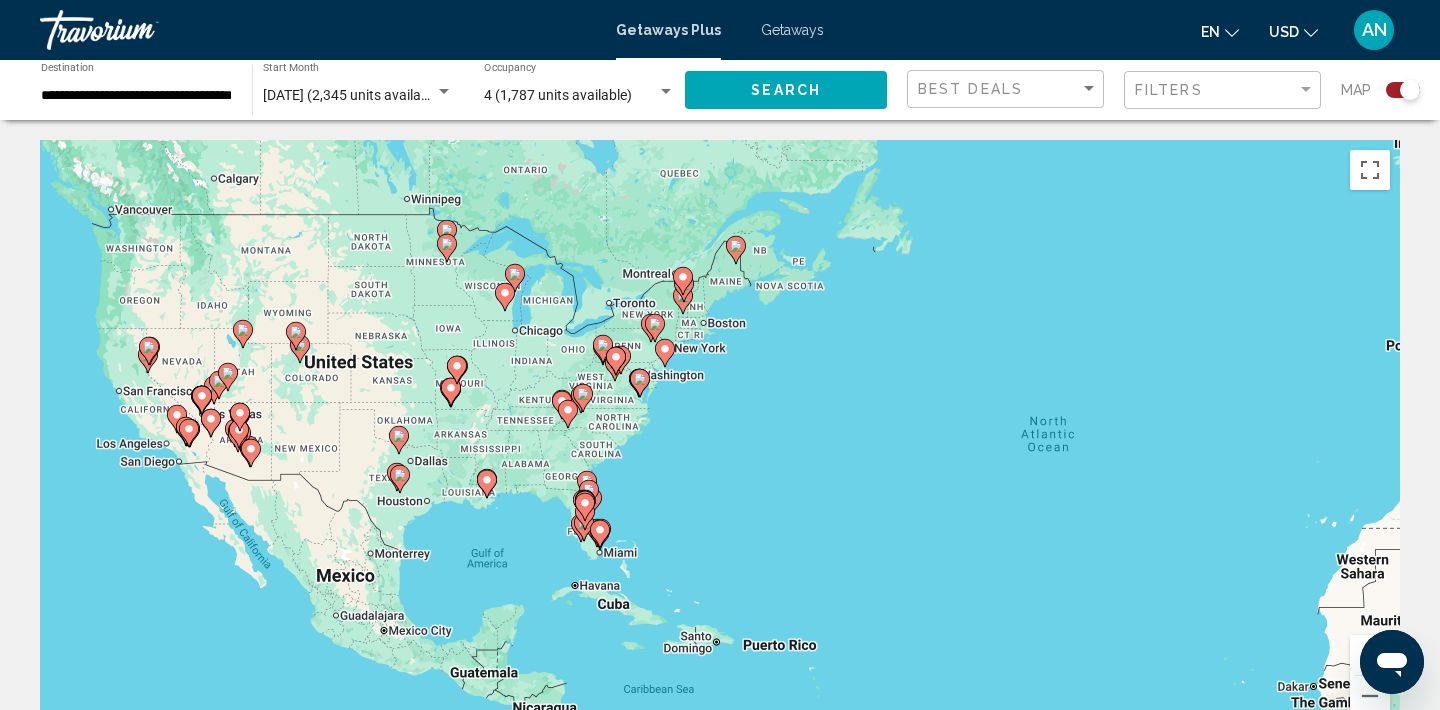 click on "To navigate, press the arrow keys. To activate drag with keyboard, press Alt + Enter. Once in keyboard drag state, use the arrow keys to move the marker. To complete the drag, press the Enter key. To cancel, press Escape." at bounding box center (720, 440) 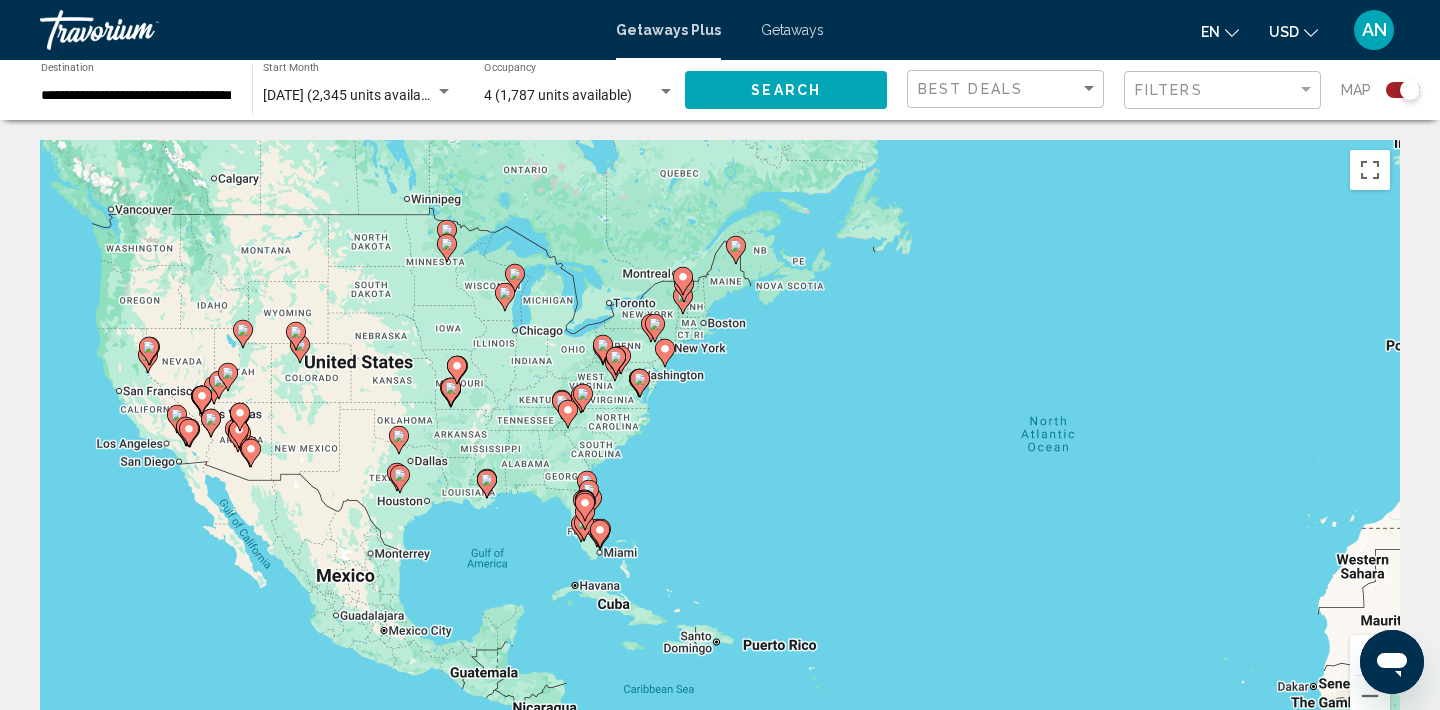 click on "To navigate, press the arrow keys. To activate drag with keyboard, press Alt + Enter. Once in keyboard drag state, use the arrow keys to move the marker. To complete the drag, press the Enter key. To cancel, press Escape." at bounding box center (720, 440) 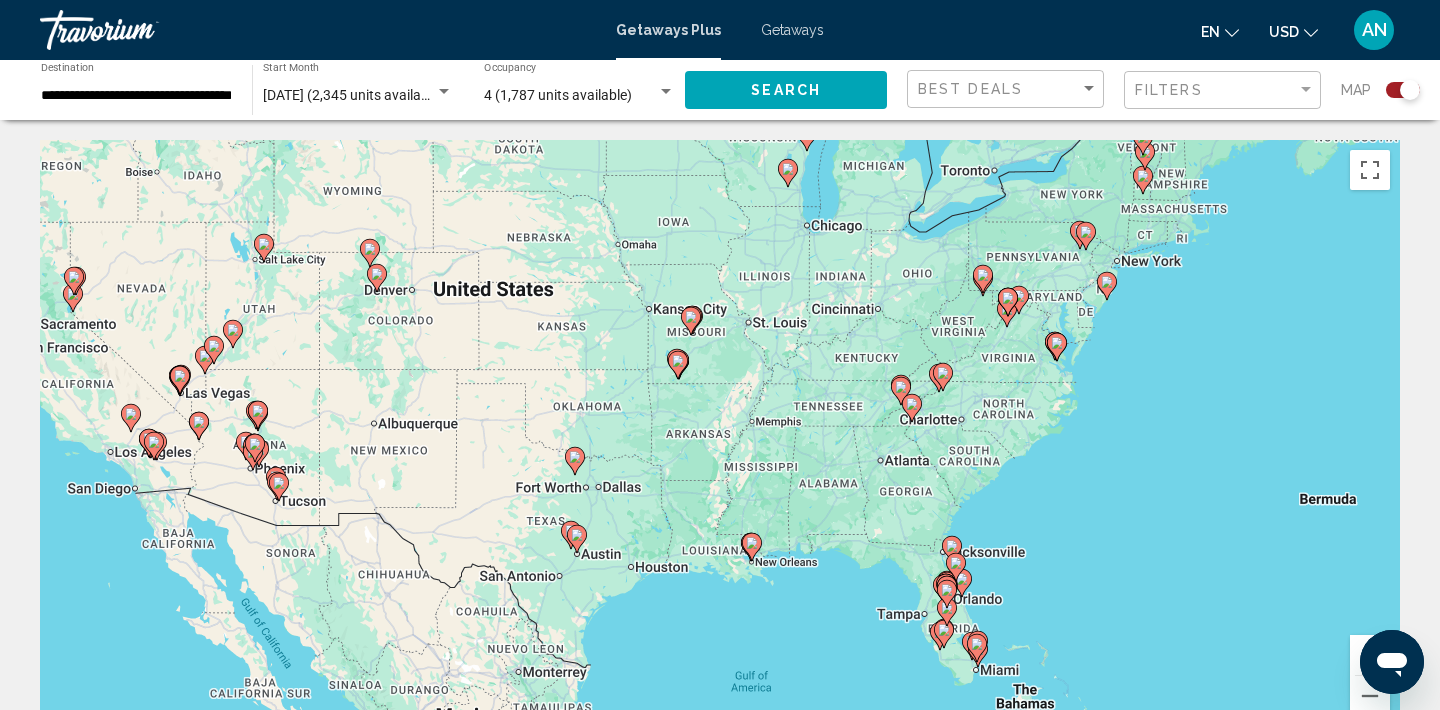 click on "To navigate, press the arrow keys. To activate drag with keyboard, press Alt + Enter. Once in keyboard drag state, use the arrow keys to move the marker. To complete the drag, press the Enter key. To cancel, press Escape." at bounding box center (720, 440) 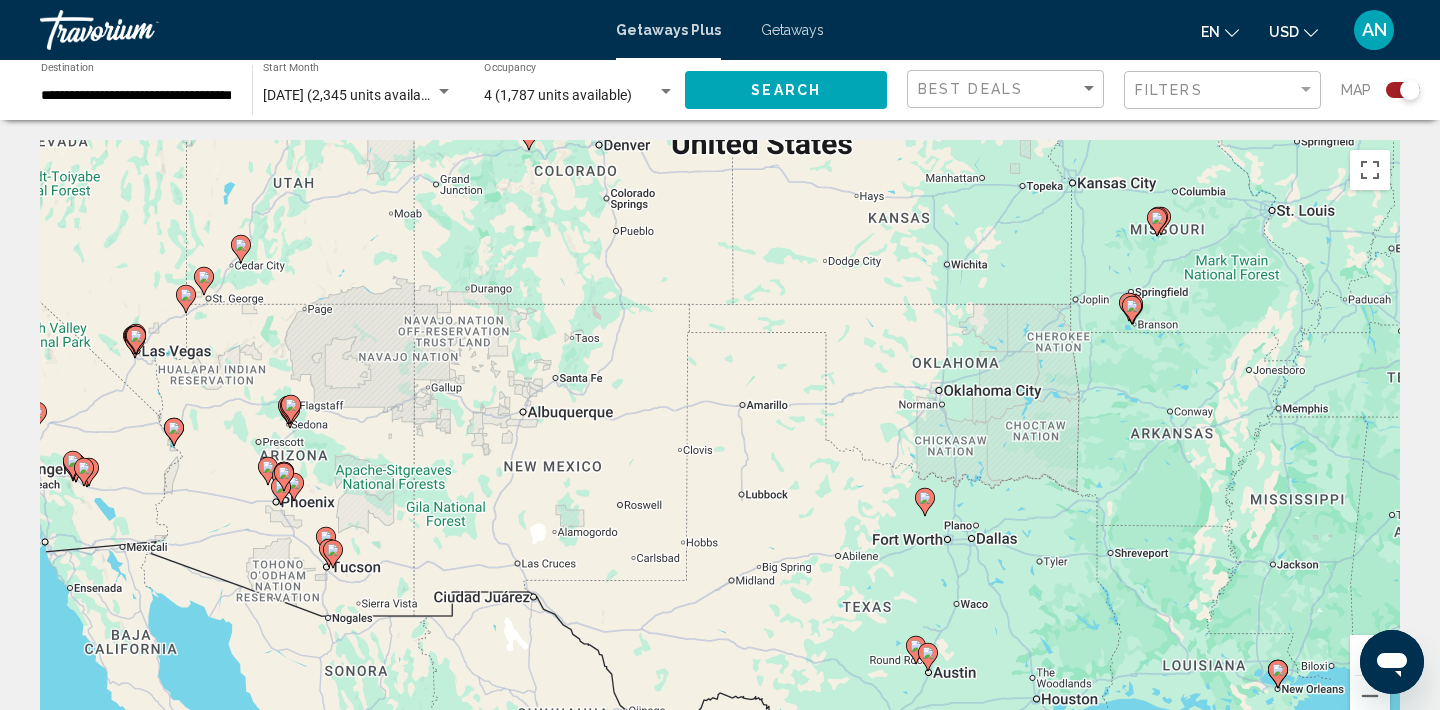 click on "To navigate, press the arrow keys. To activate drag with keyboard, press Alt + Enter. Once in keyboard drag state, use the arrow keys to move the marker. To complete the drag, press the Enter key. To cancel, press Escape." at bounding box center [720, 440] 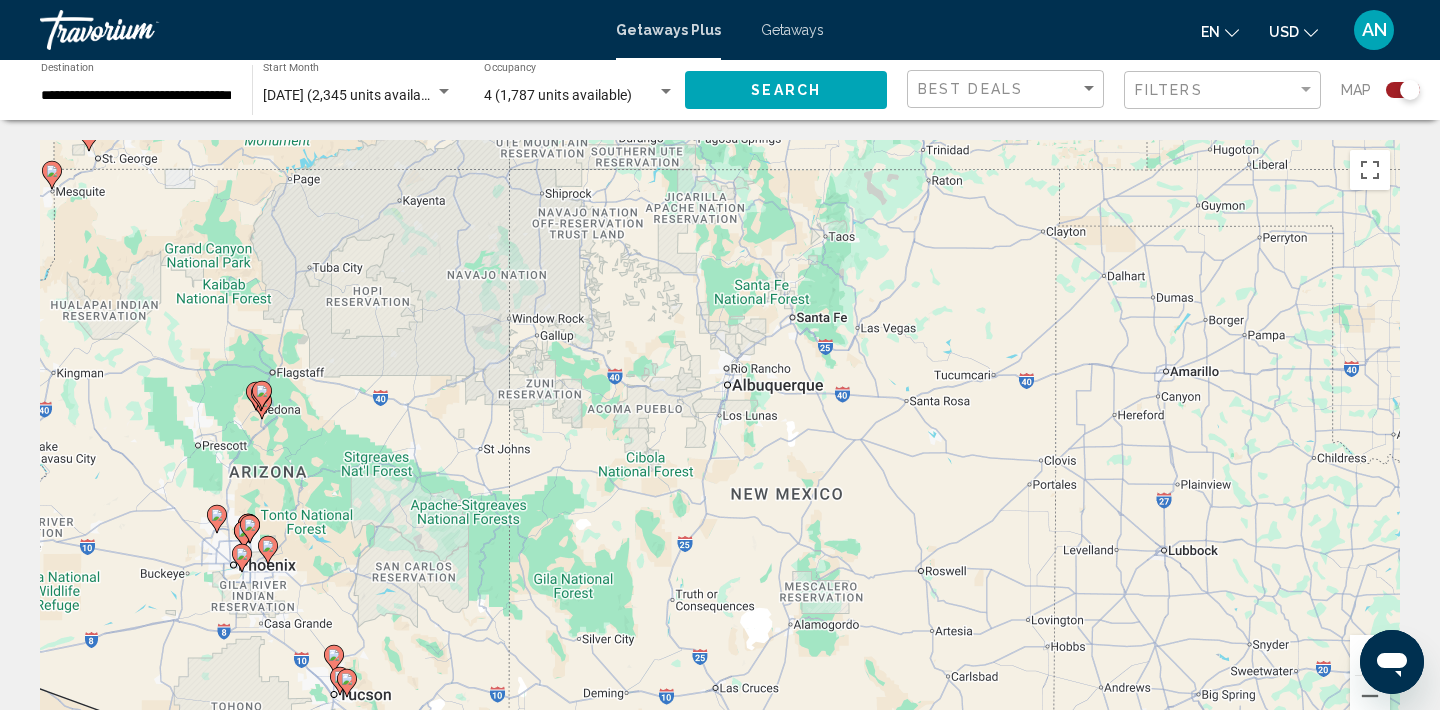 click on "To navigate, press the arrow keys. To activate drag with keyboard, press Alt + Enter. Once in keyboard drag state, use the arrow keys to move the marker. To complete the drag, press the Enter key. To cancel, press Escape." at bounding box center (720, 440) 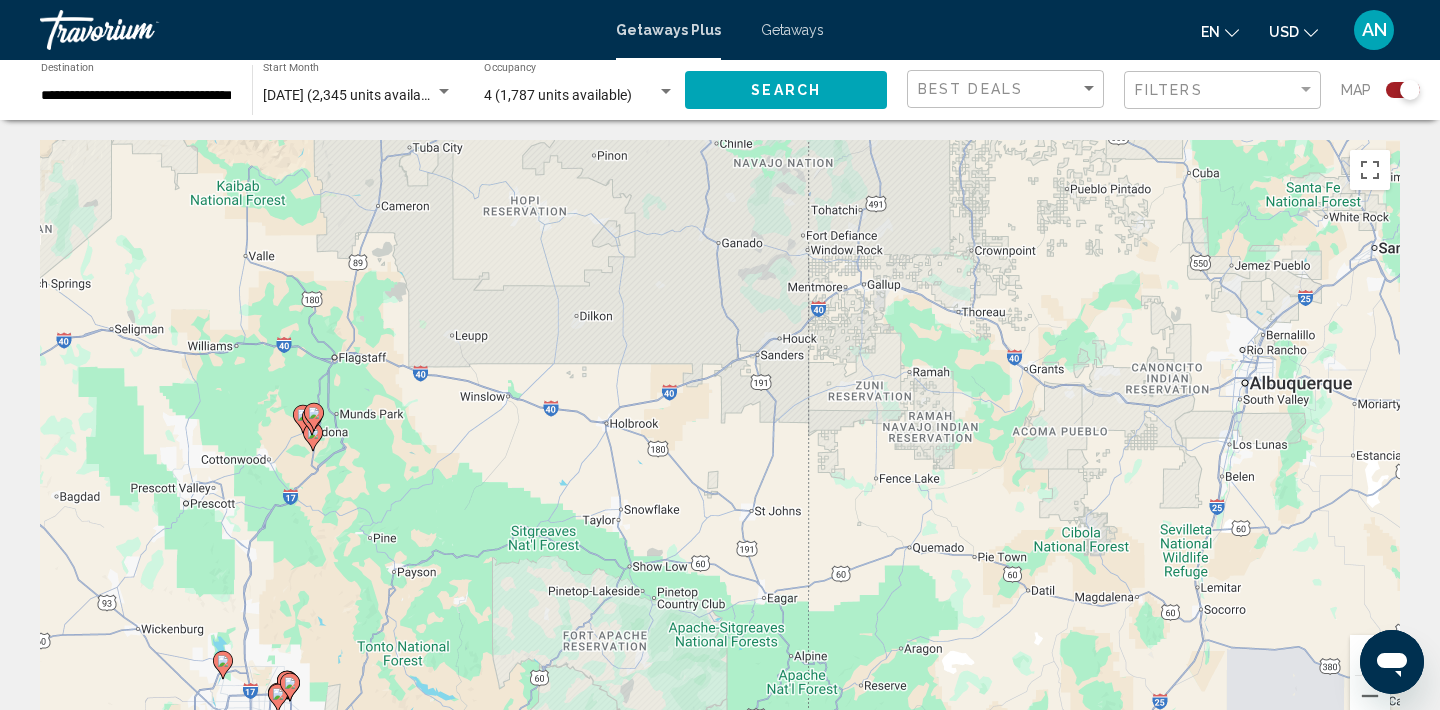 drag, startPoint x: 279, startPoint y: 429, endPoint x: 386, endPoint y: 477, distance: 117.273186 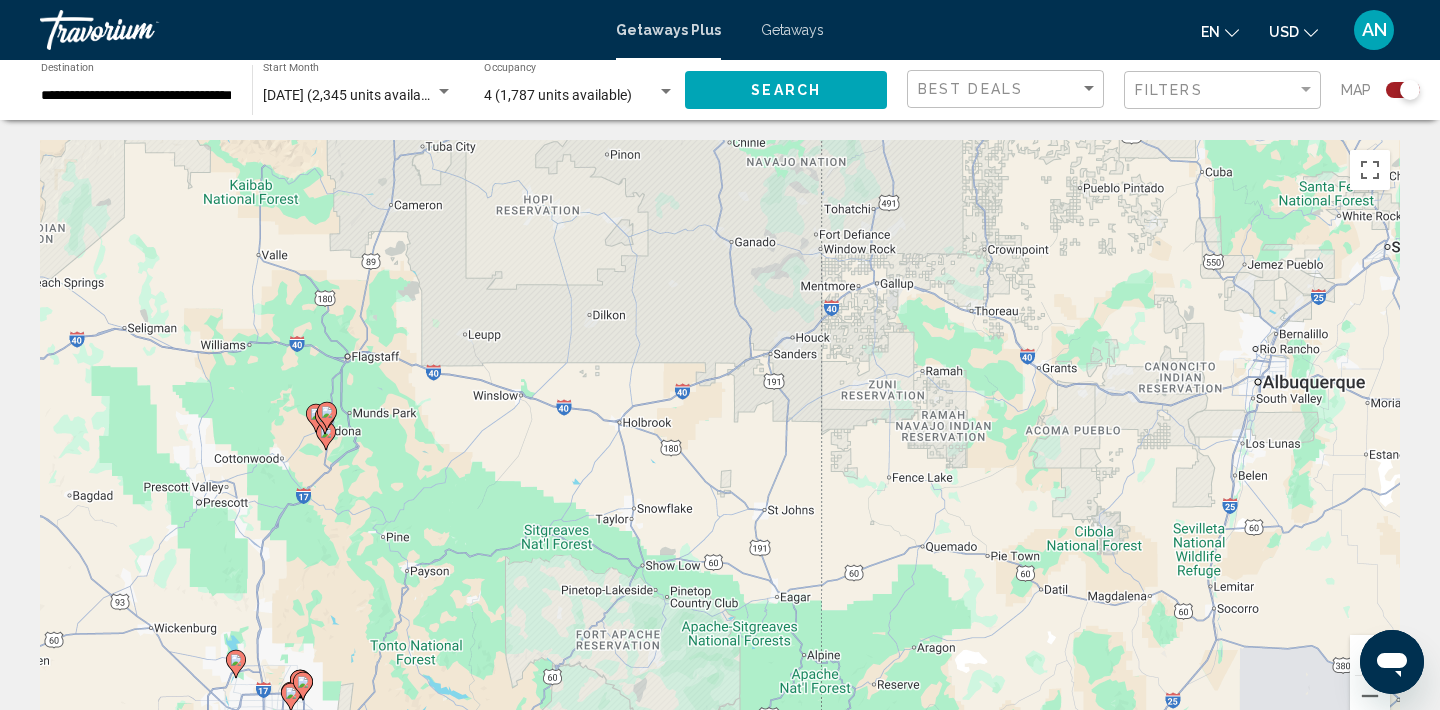 click on "To navigate, press the arrow keys. To activate drag with keyboard, press Alt + Enter. Once in keyboard drag state, use the arrow keys to move the marker. To complete the drag, press the Enter key. To cancel, press Escape." at bounding box center (720, 440) 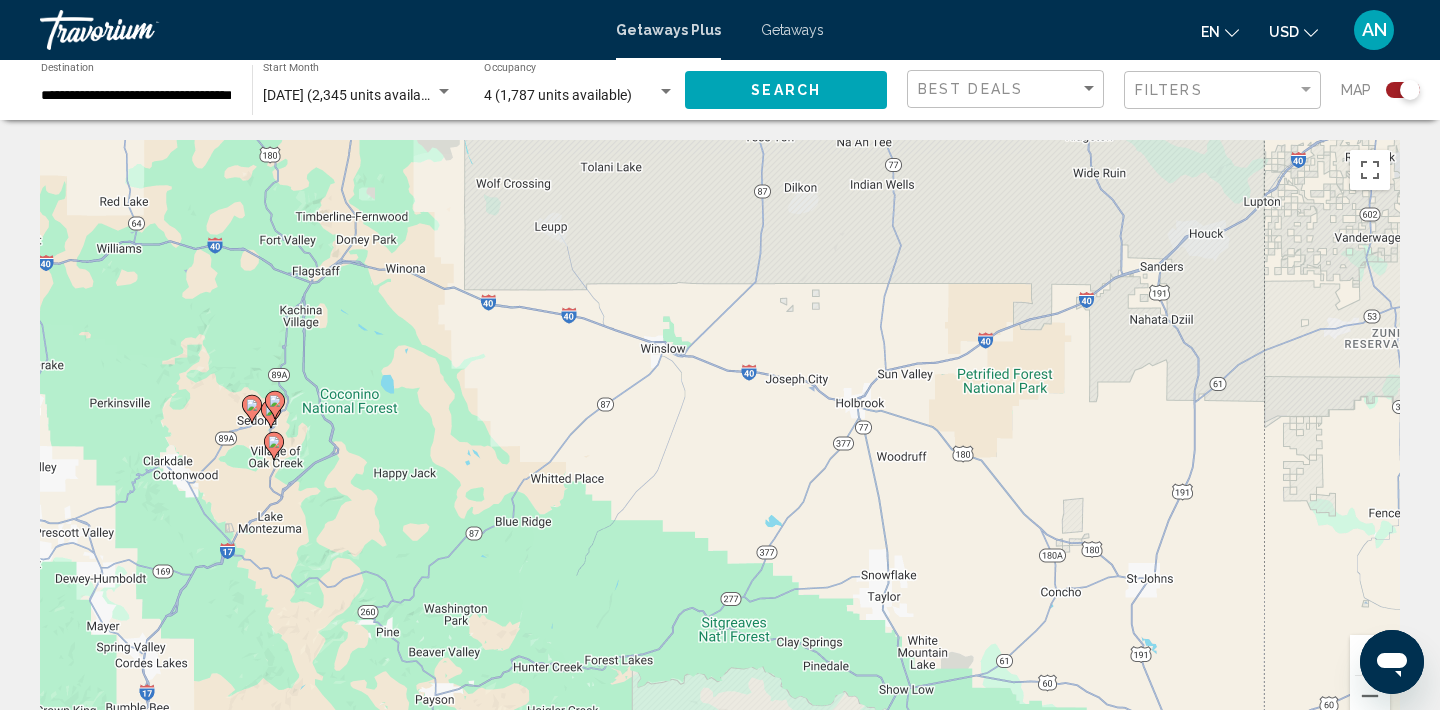 click on "To navigate, press the arrow keys. To activate drag with keyboard, press Alt + Enter. Once in keyboard drag state, use the arrow keys to move the marker. To complete the drag, press the Enter key. To cancel, press Escape." at bounding box center (720, 440) 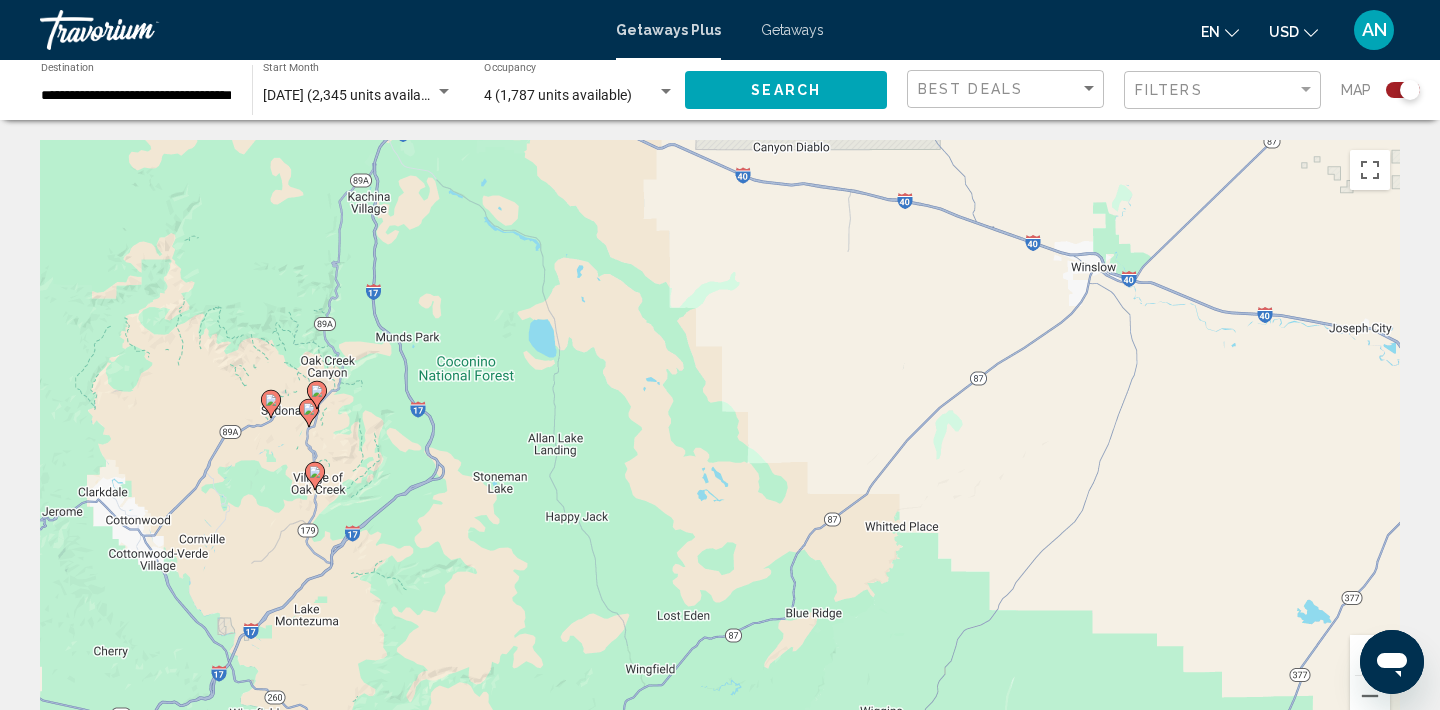 drag, startPoint x: 257, startPoint y: 422, endPoint x: 403, endPoint y: 432, distance: 146.34207 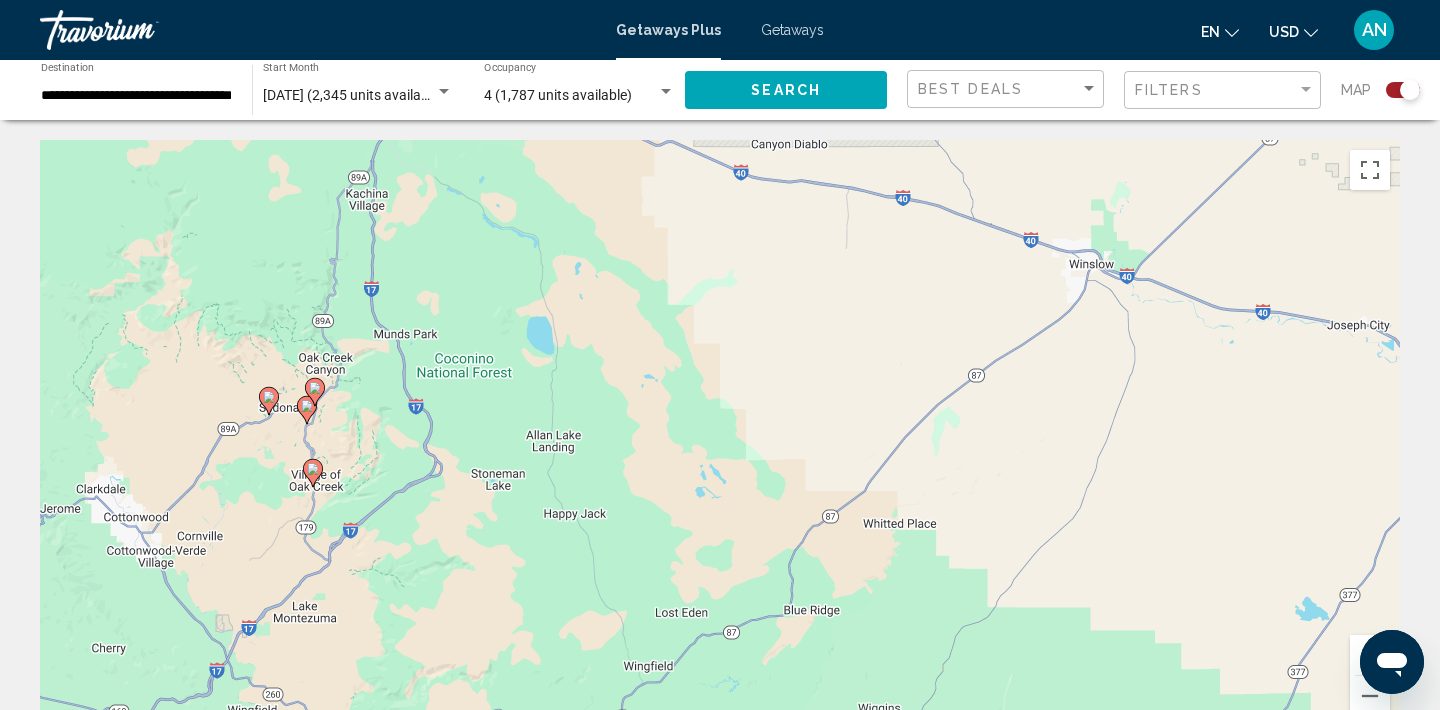 click on "To navigate, press the arrow keys. To activate drag with keyboard, press Alt + Enter. Once in keyboard drag state, use the arrow keys to move the marker. To complete the drag, press the Enter key. To cancel, press Escape." at bounding box center [720, 440] 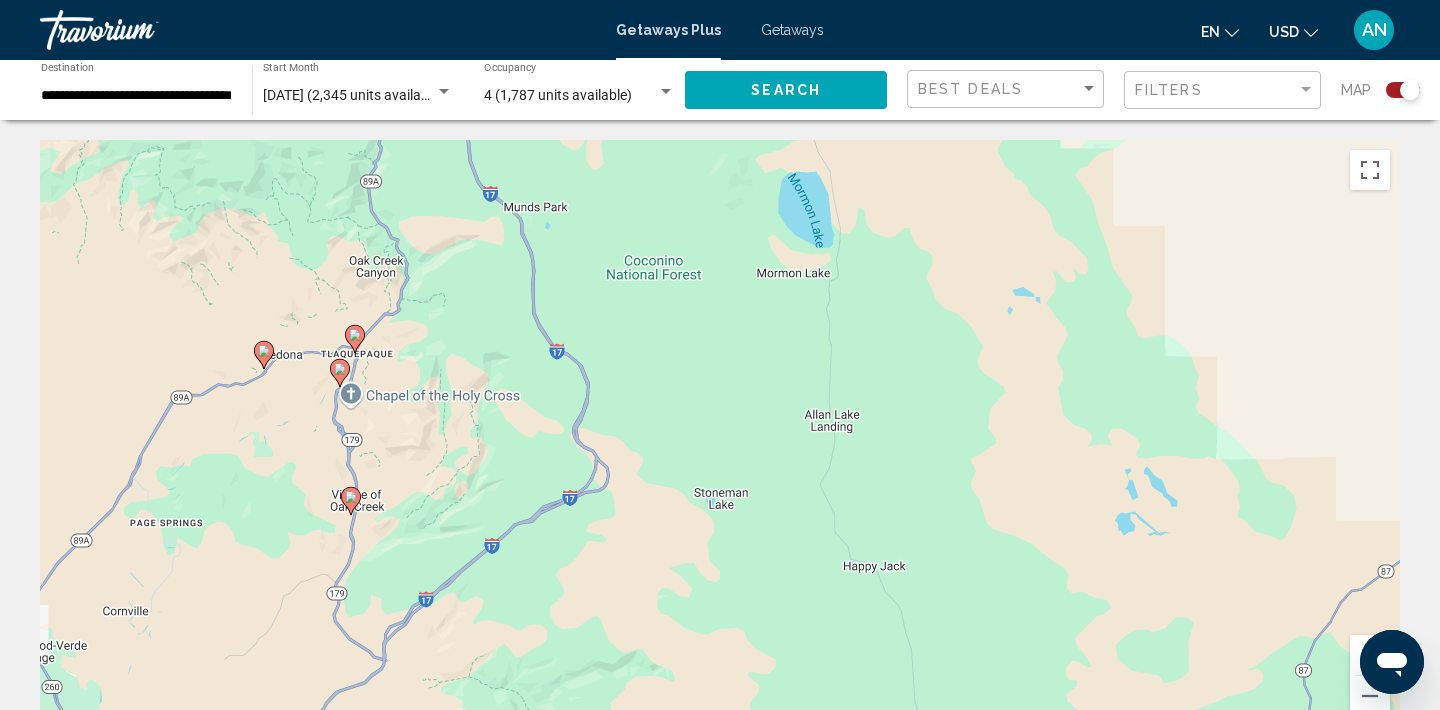 drag, startPoint x: 388, startPoint y: 409, endPoint x: 518, endPoint y: 376, distance: 134.12308 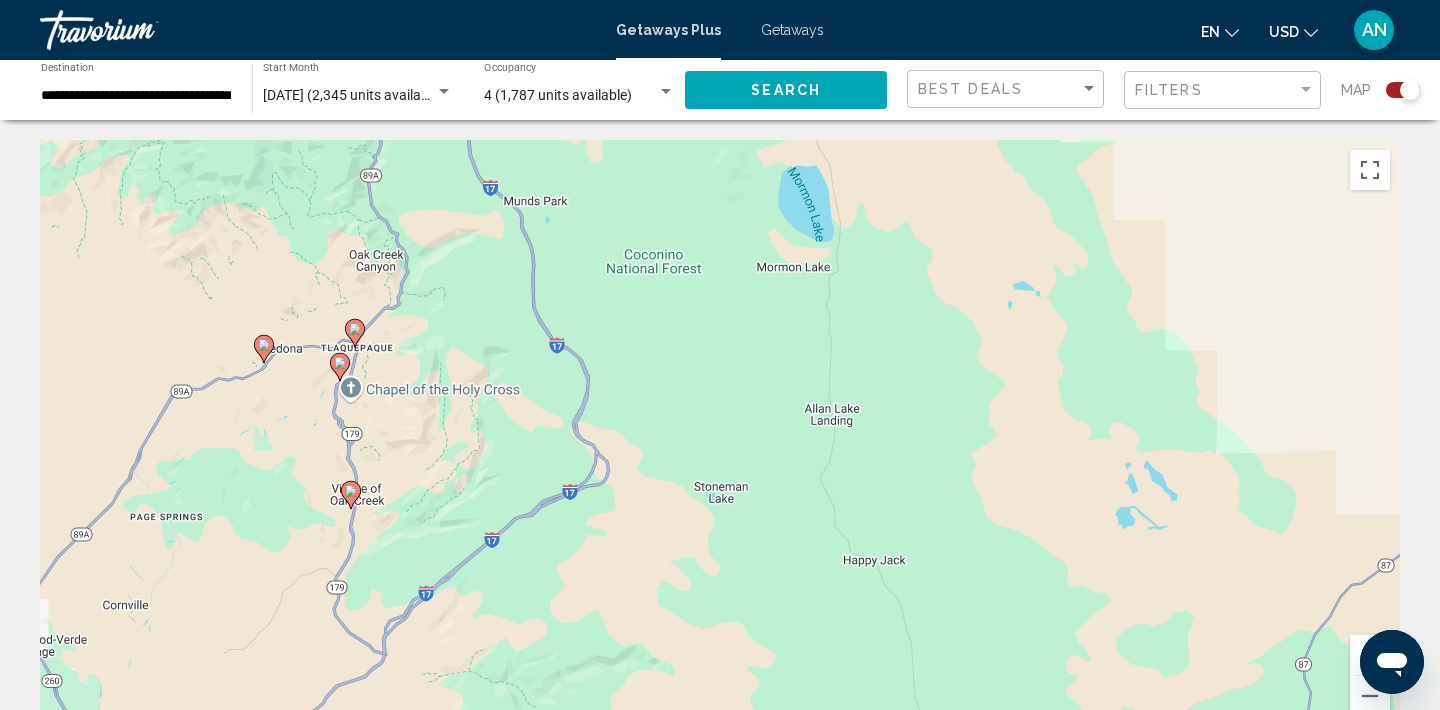 click 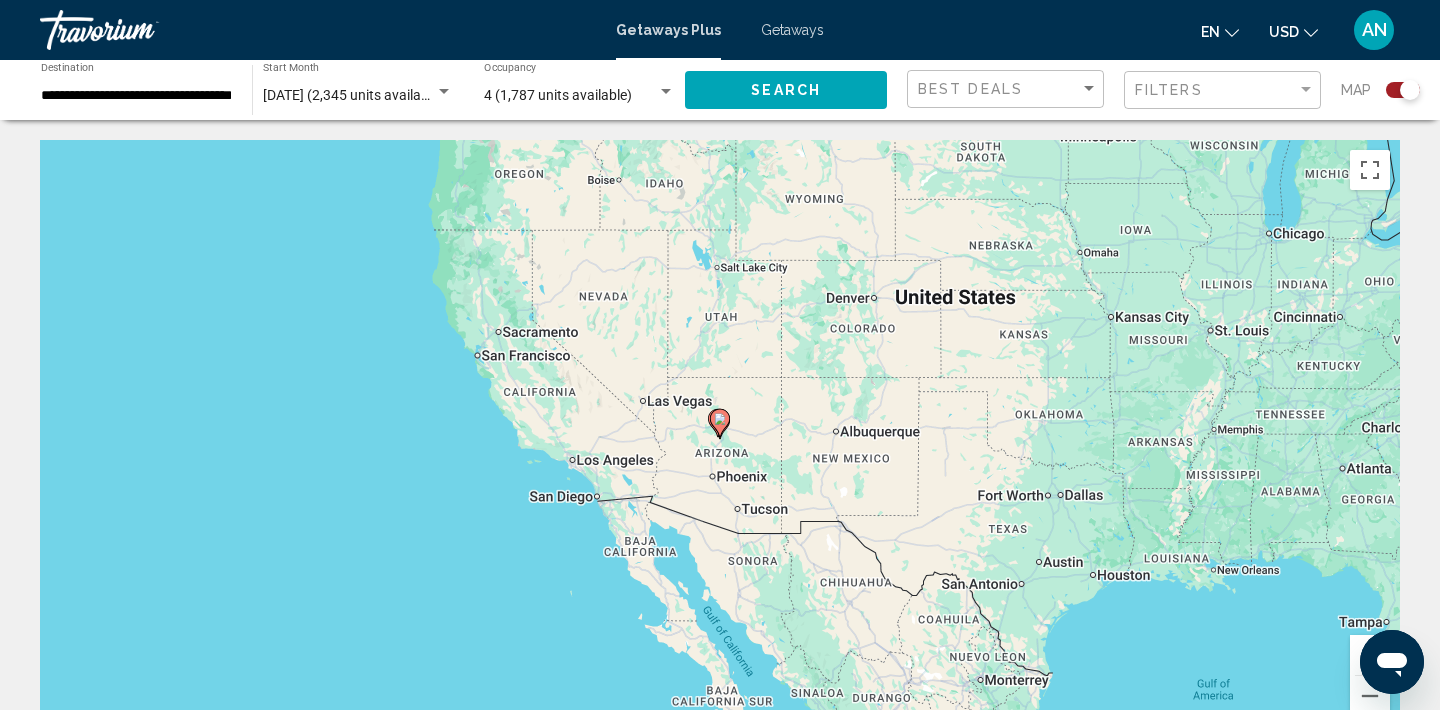 click 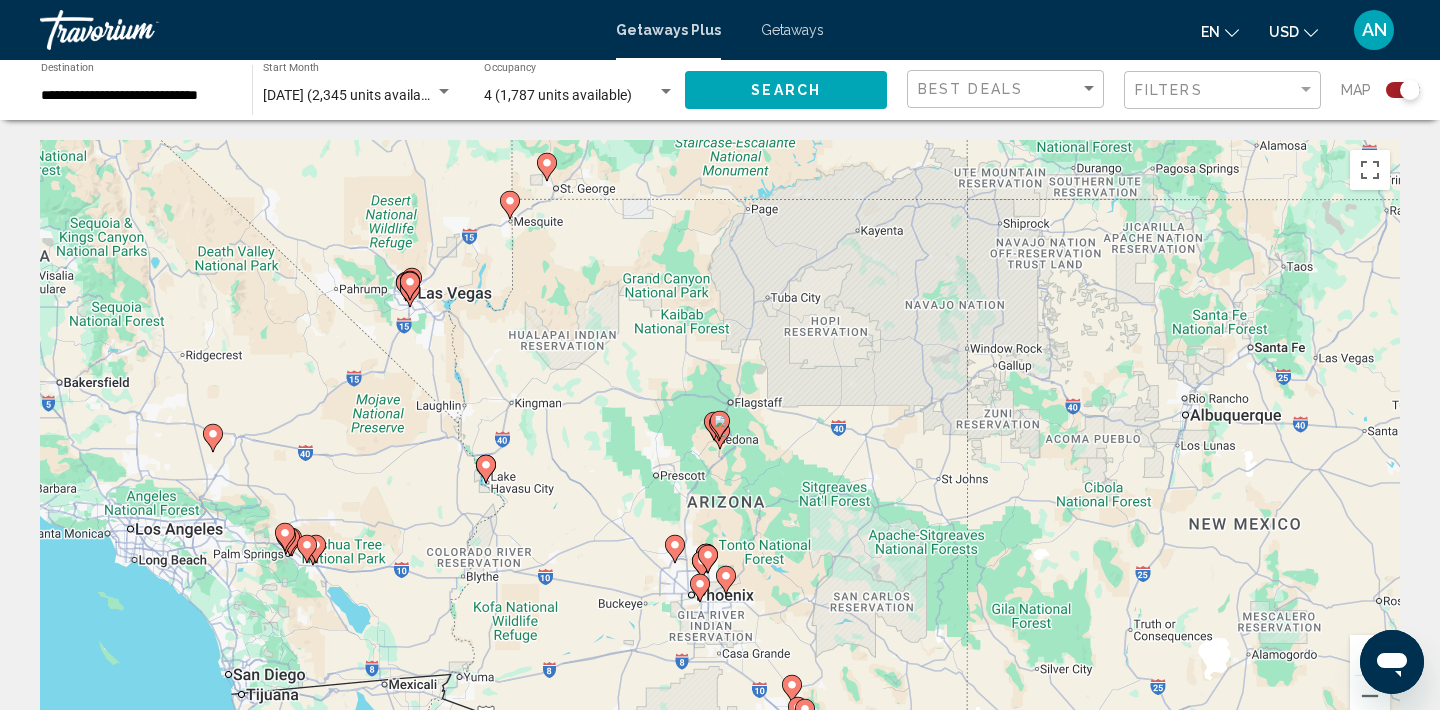 click 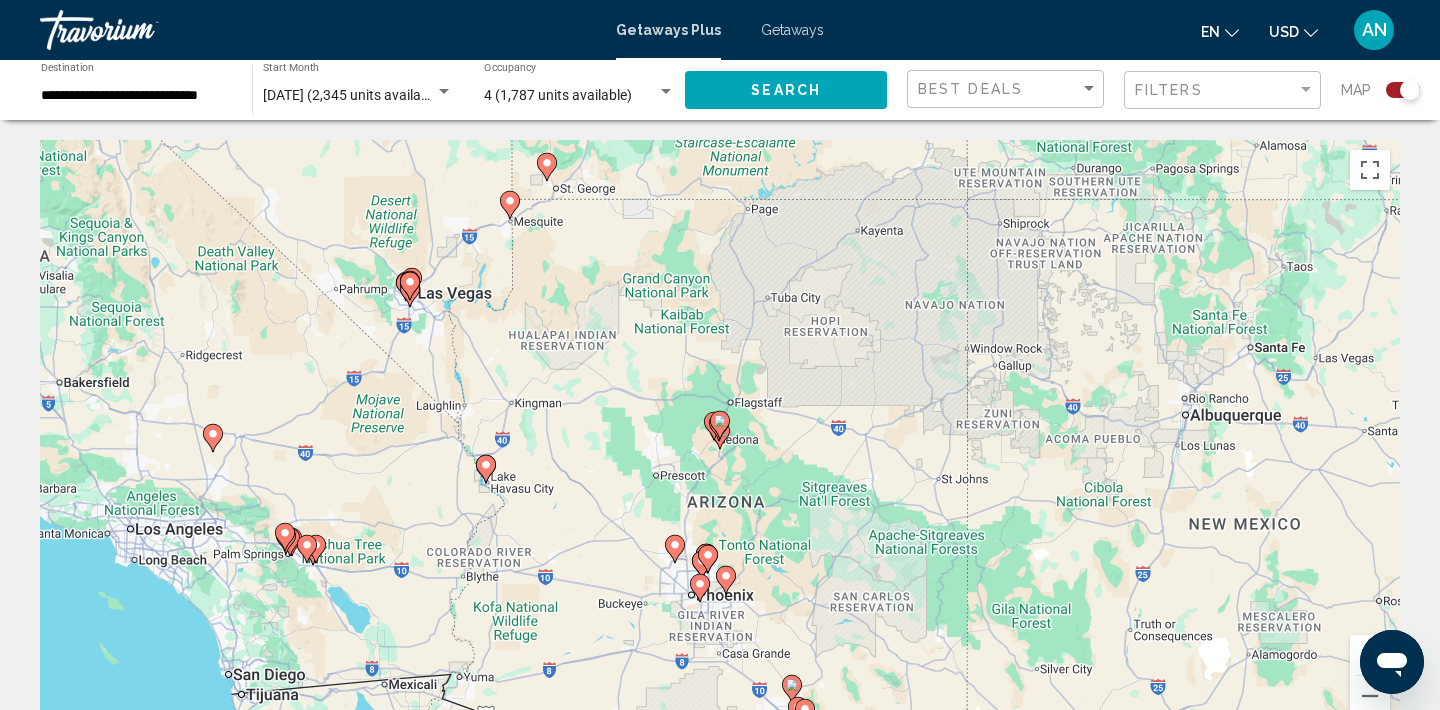 type on "**********" 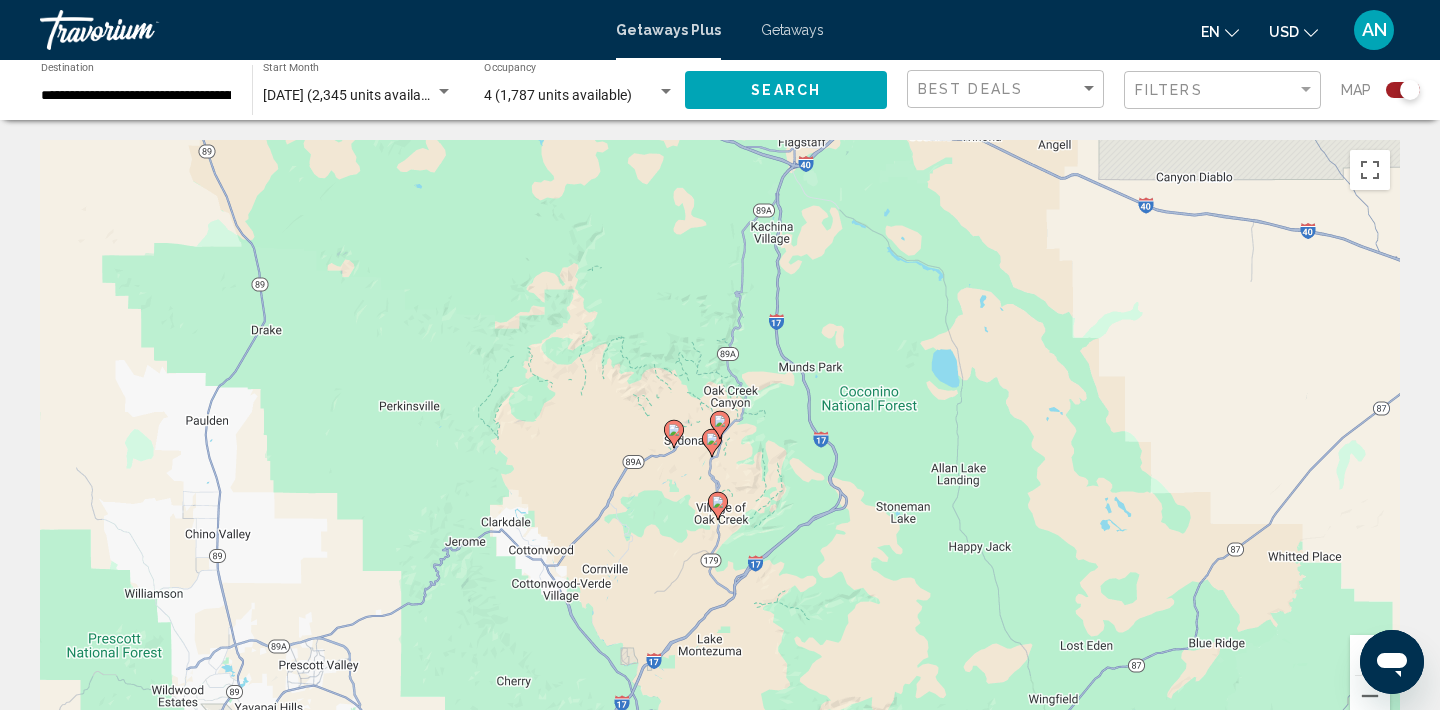 click 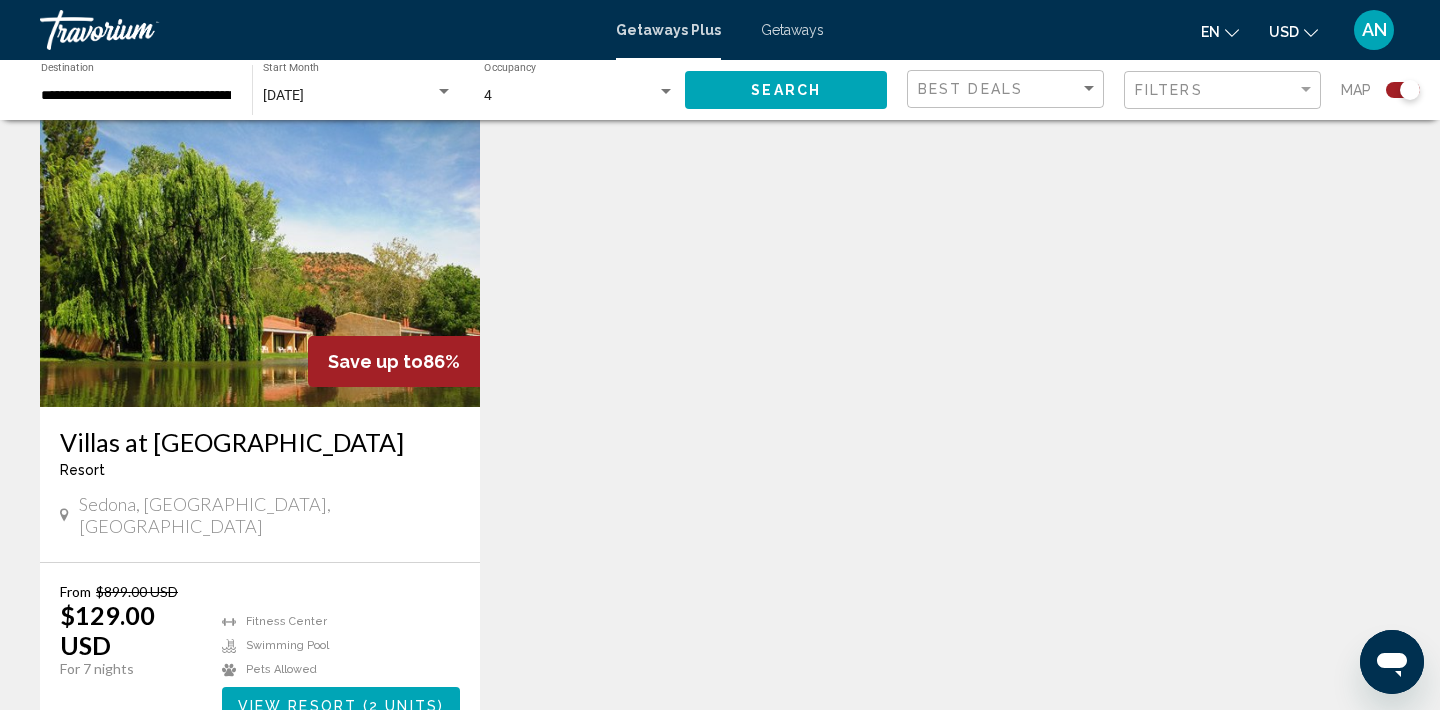 scroll, scrollTop: 1442, scrollLeft: 0, axis: vertical 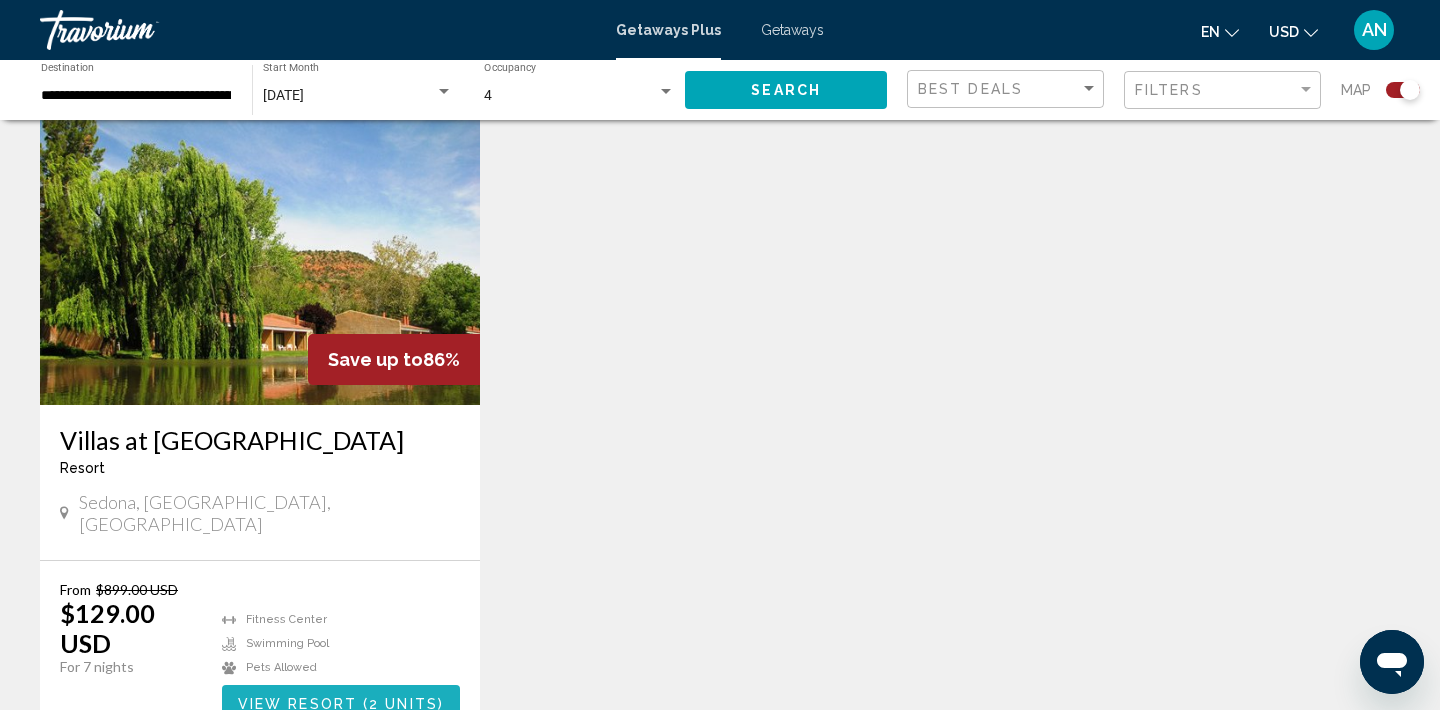 click on "View Resort" at bounding box center (297, 704) 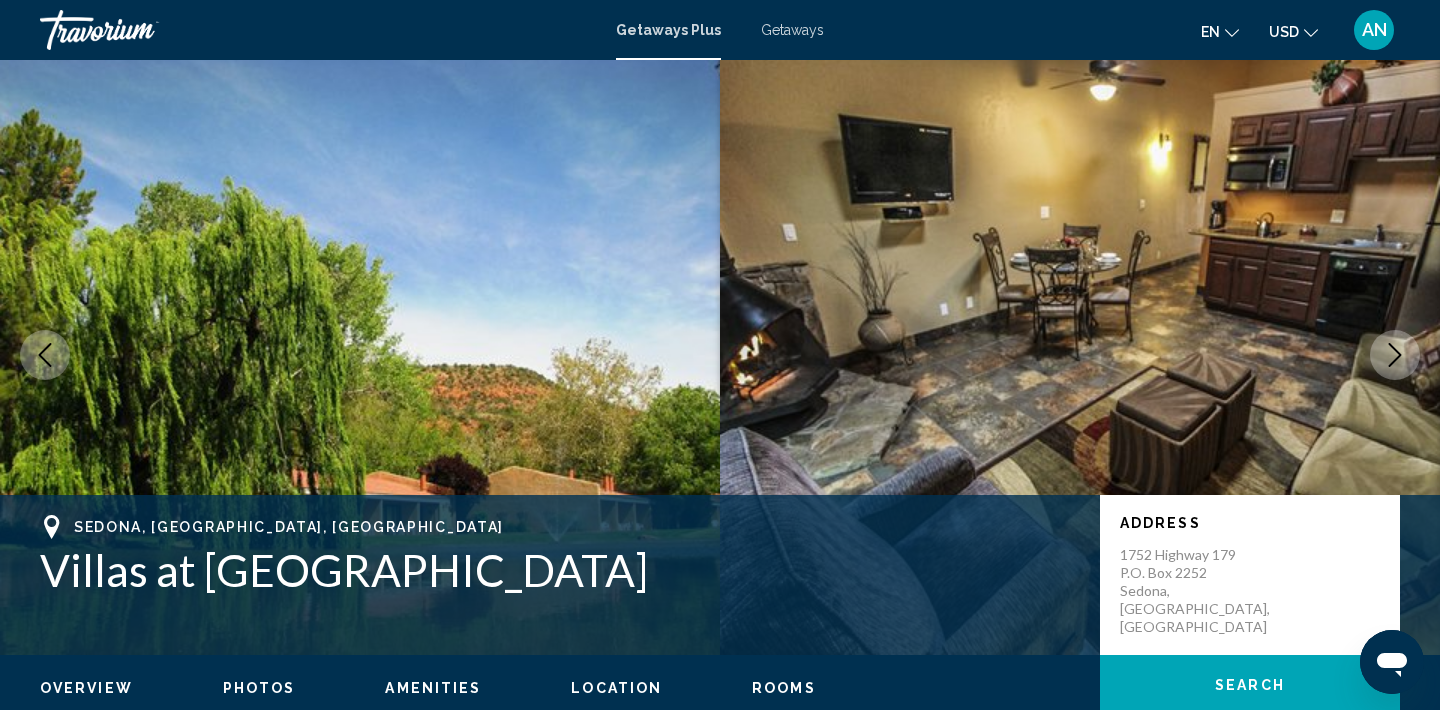 scroll, scrollTop: 2838, scrollLeft: 0, axis: vertical 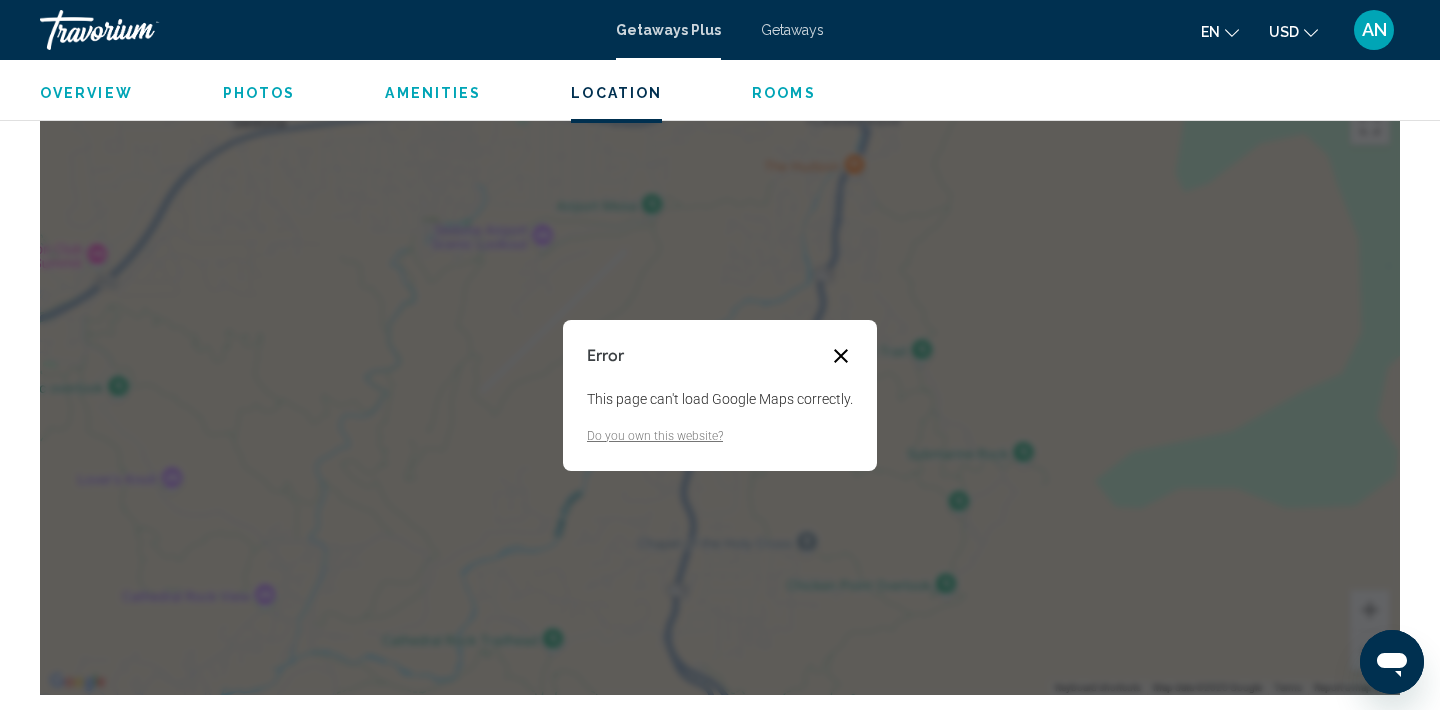 click at bounding box center (841, 356) 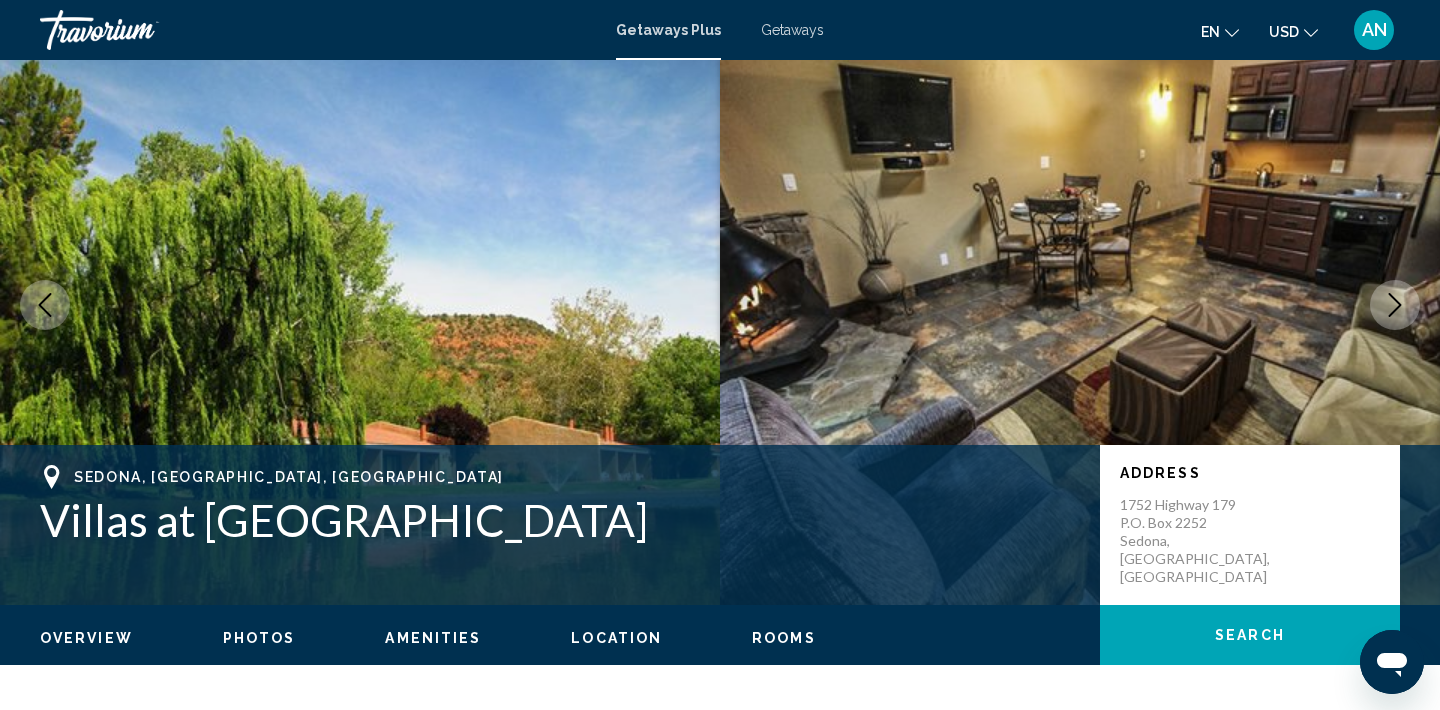 scroll, scrollTop: 0, scrollLeft: 0, axis: both 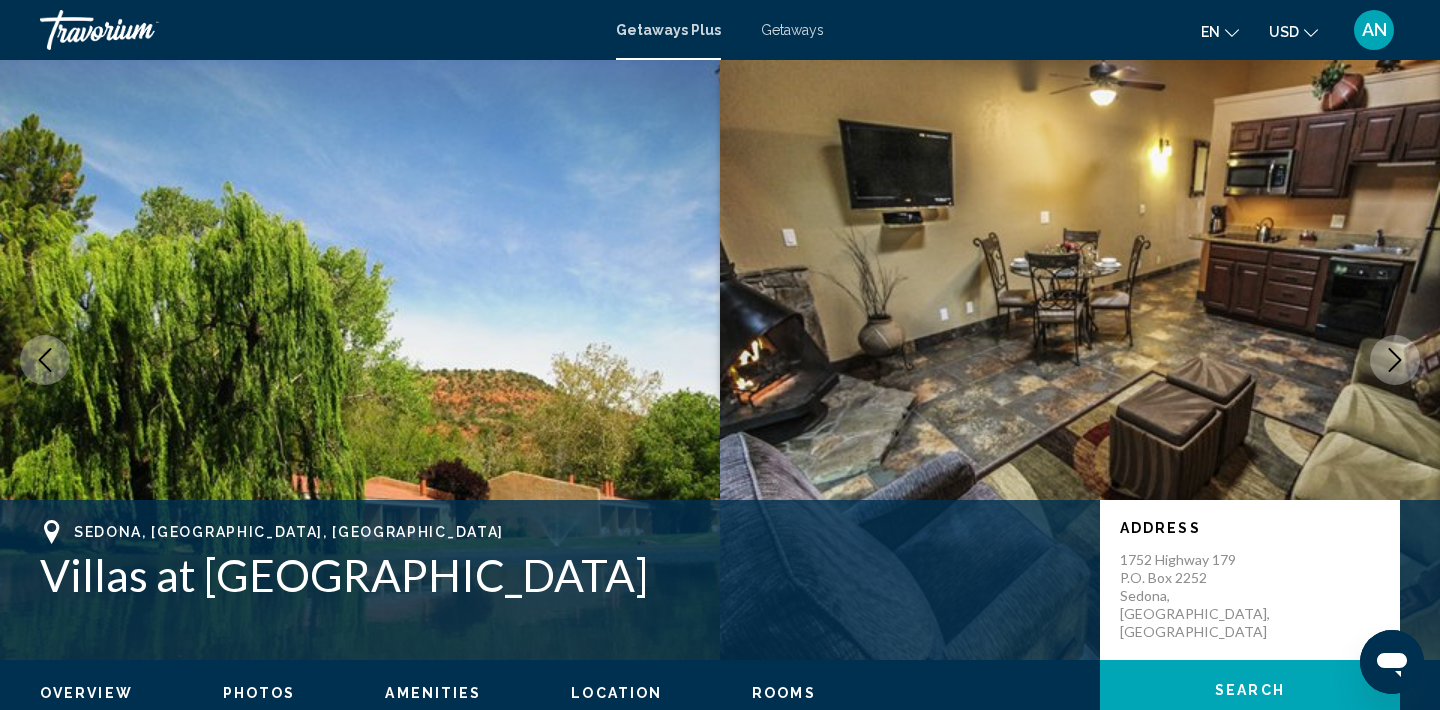 click 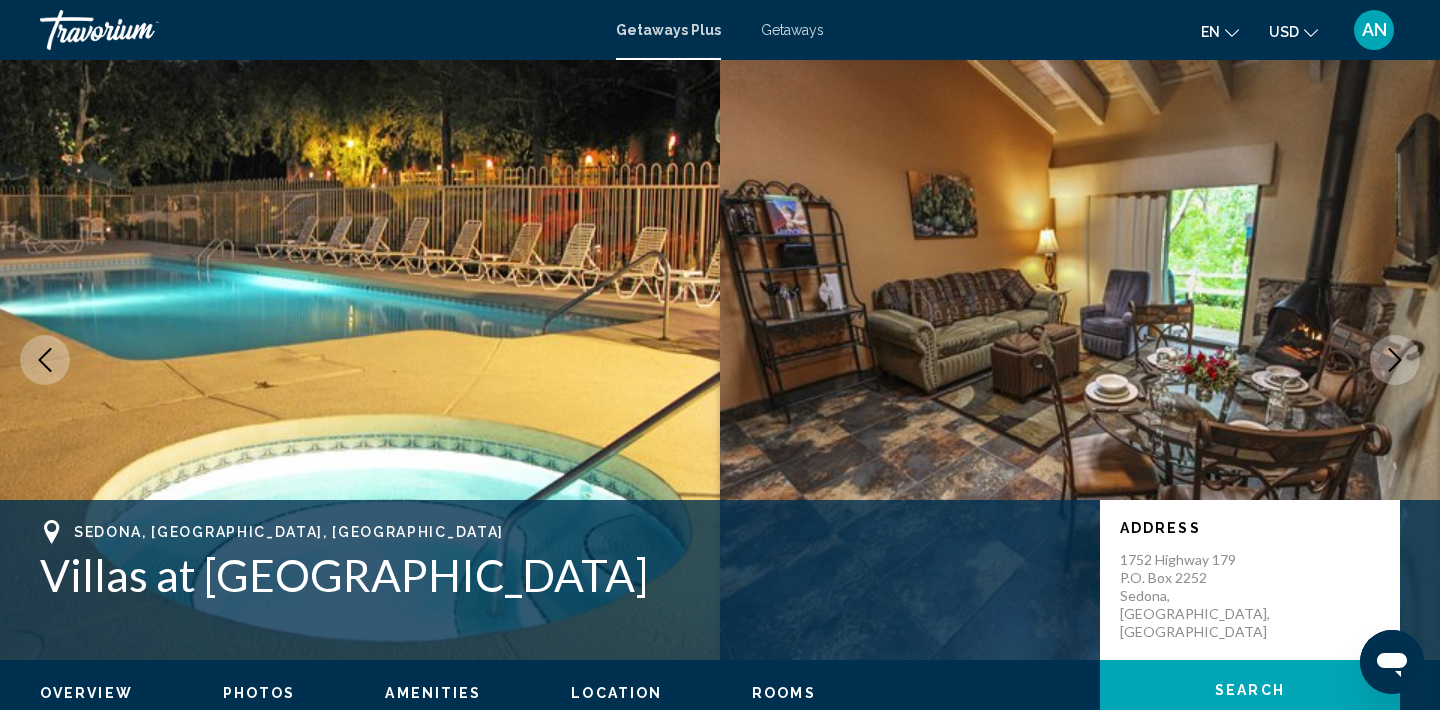 click 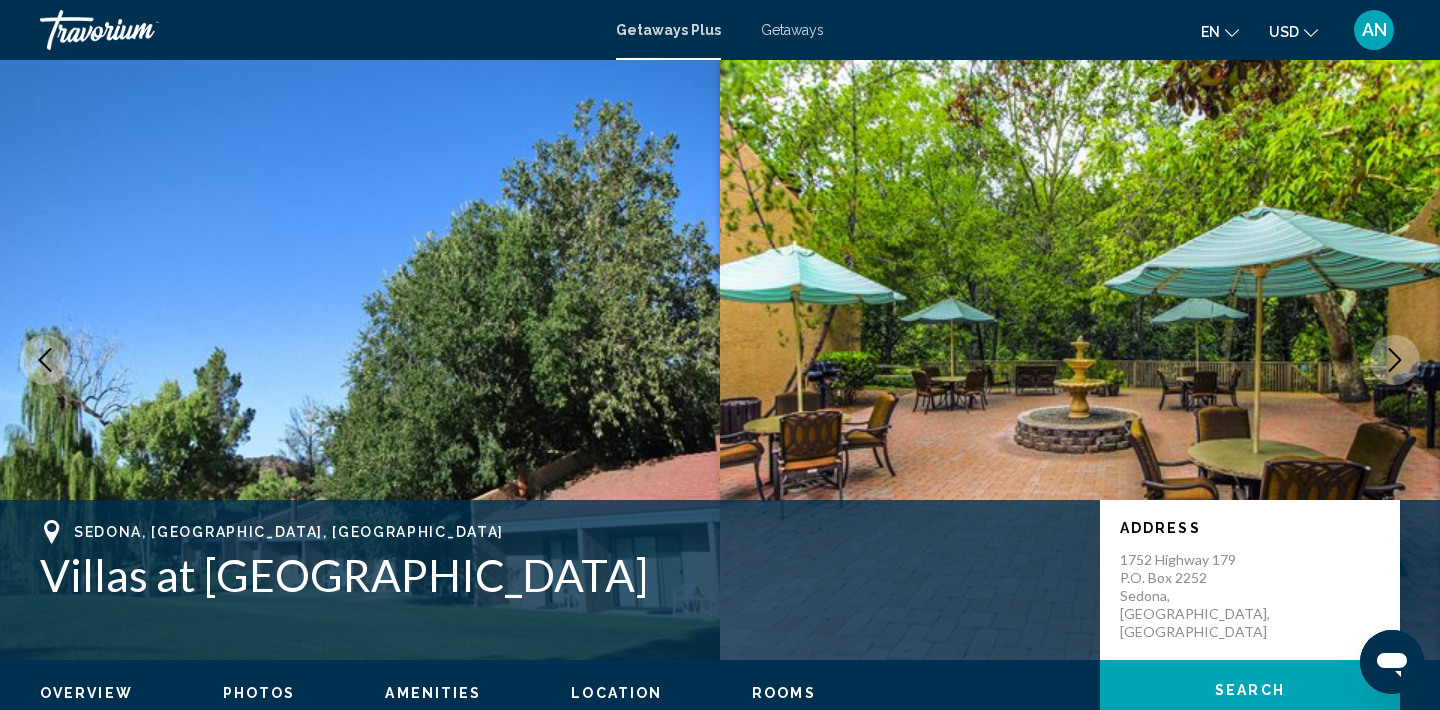click 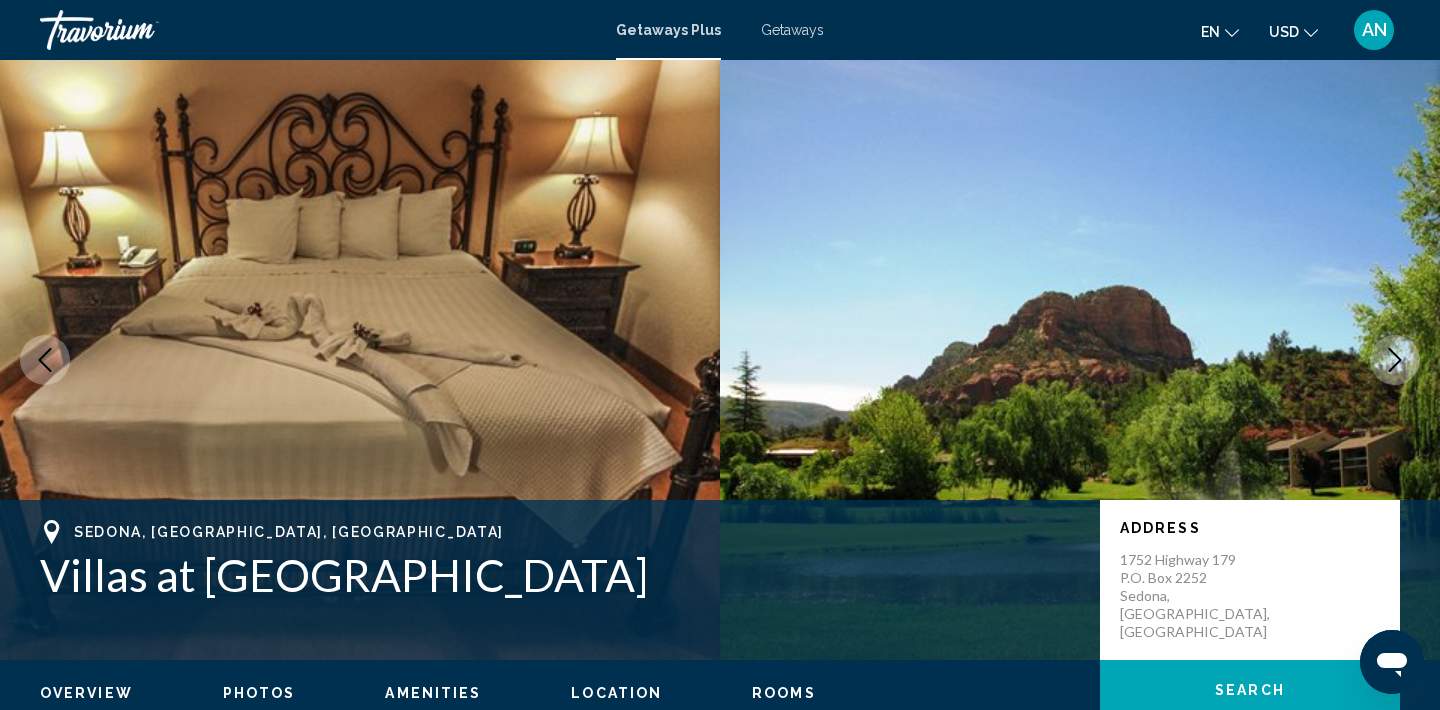 click 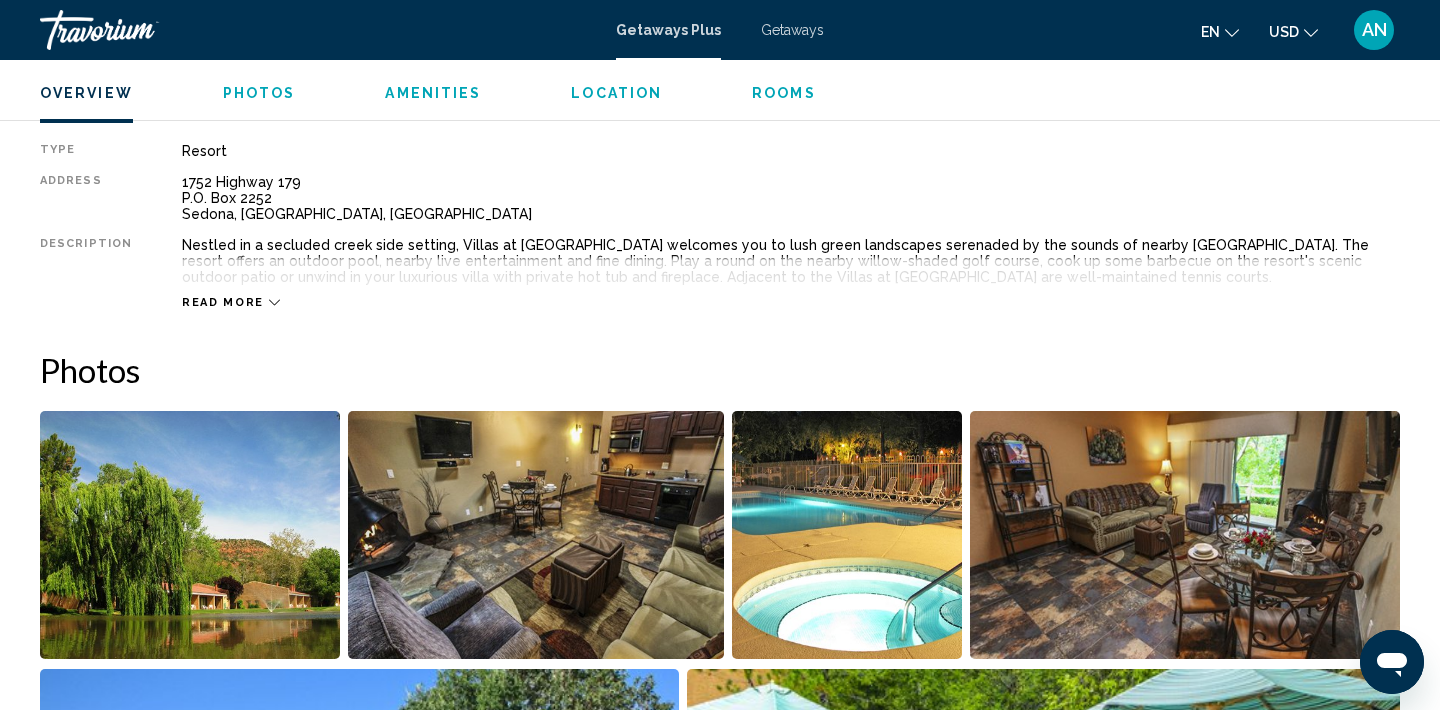 scroll, scrollTop: 669, scrollLeft: 0, axis: vertical 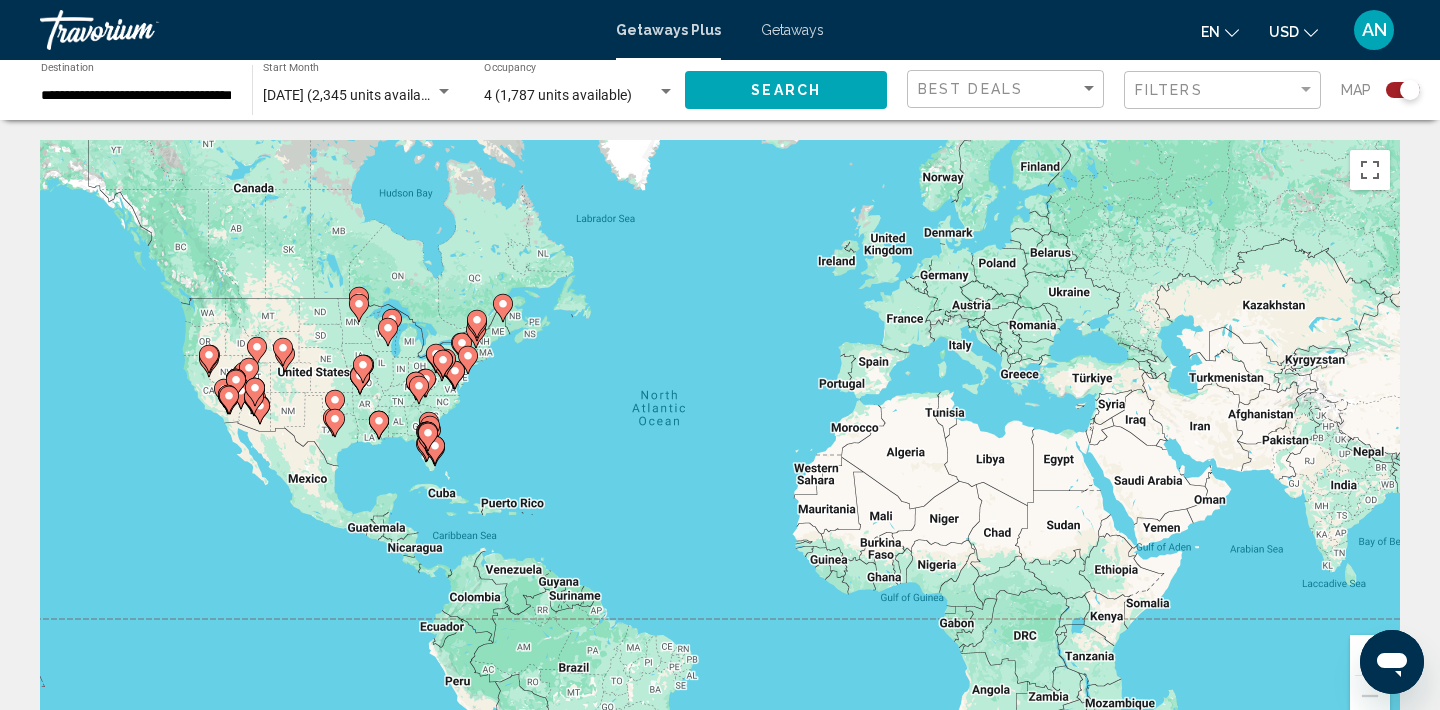 click 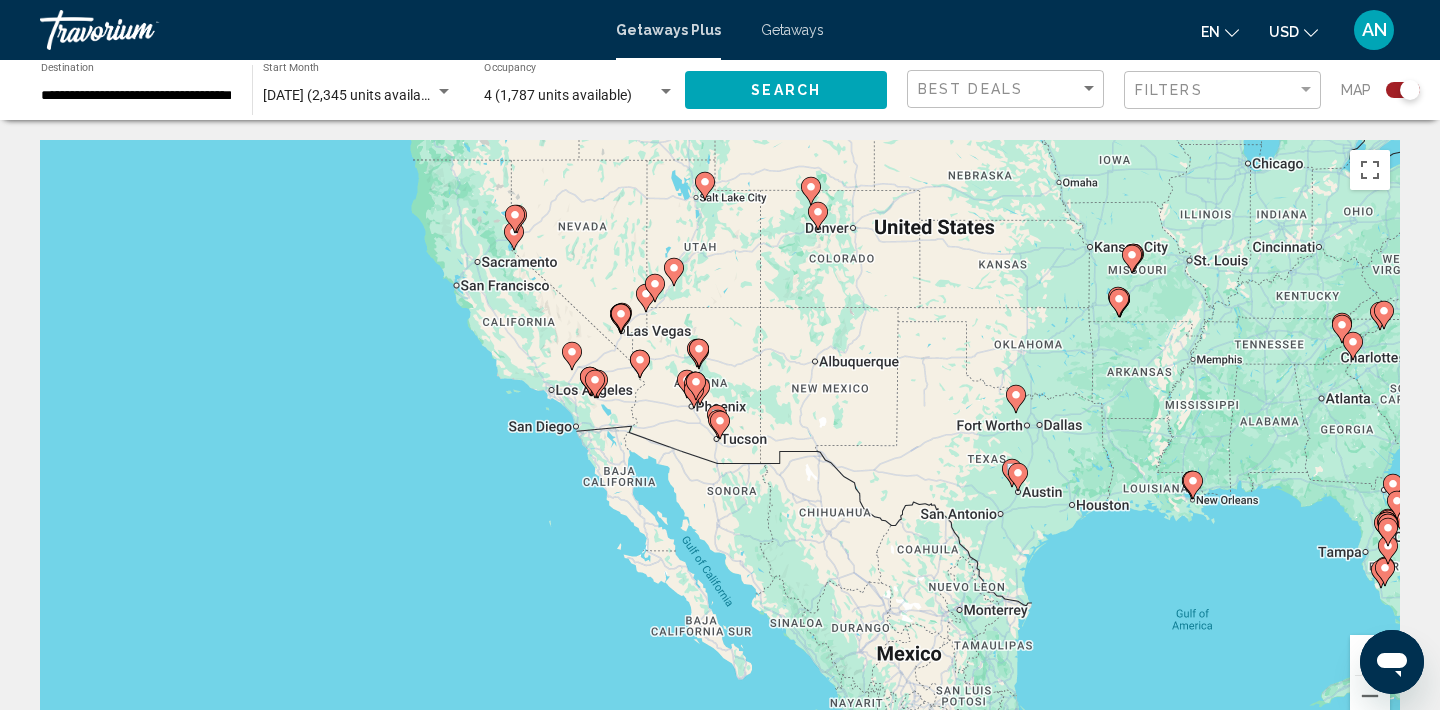 click on "To navigate, press the arrow keys. To activate drag with keyboard, press Alt + Enter. Once in keyboard drag state, use the arrow keys to move the marker. To complete the drag, press the Enter key. To cancel, press Escape." at bounding box center (720, 440) 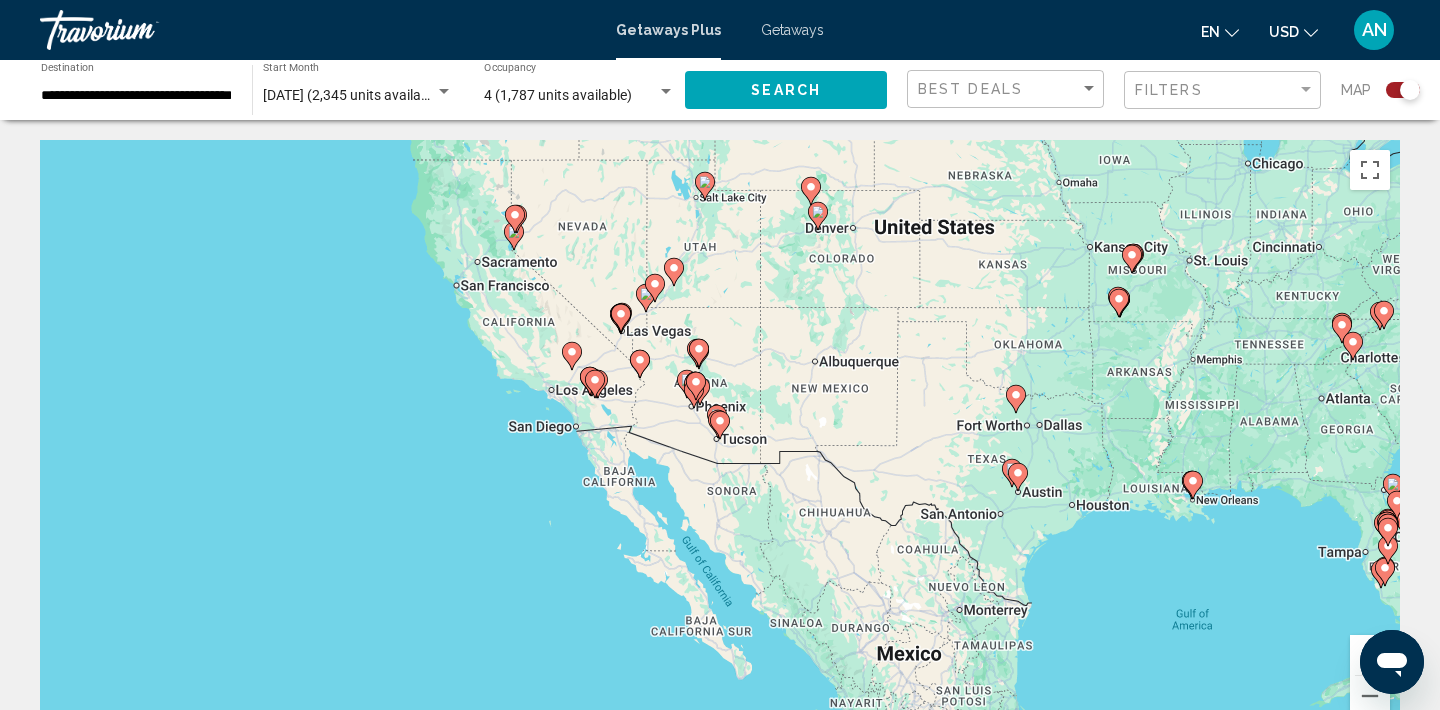 click on "To navigate, press the arrow keys. To activate drag with keyboard, press Alt + Enter. Once in keyboard drag state, use the arrow keys to move the marker. To complete the drag, press the Enter key. To cancel, press Escape." at bounding box center (720, 440) 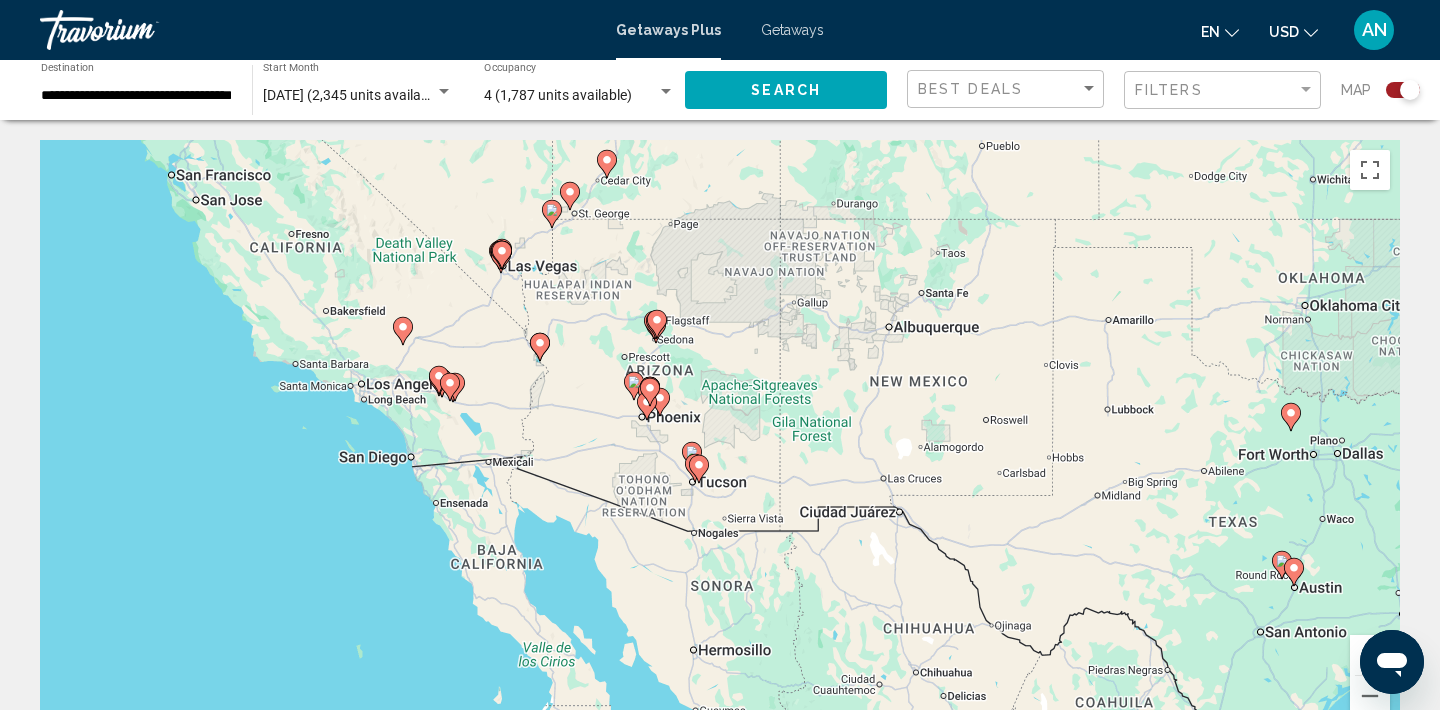 click on "To navigate, press the arrow keys. To activate drag with keyboard, press Alt + Enter. Once in keyboard drag state, use the arrow keys to move the marker. To complete the drag, press the Enter key. To cancel, press Escape." at bounding box center (720, 440) 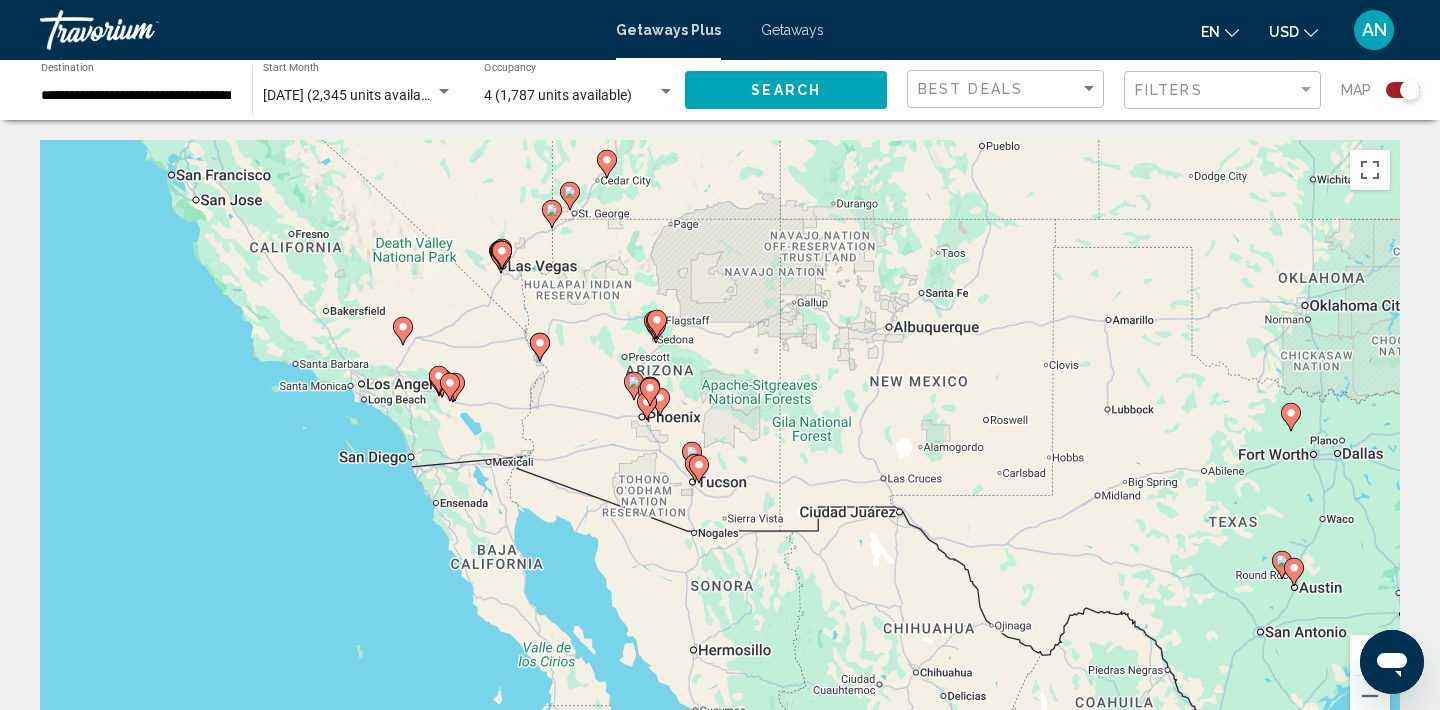 click on "To navigate, press the arrow keys. To activate drag with keyboard, press Alt + Enter. Once in keyboard drag state, use the arrow keys to move the marker. To complete the drag, press the Enter key. To cancel, press Escape." at bounding box center (720, 440) 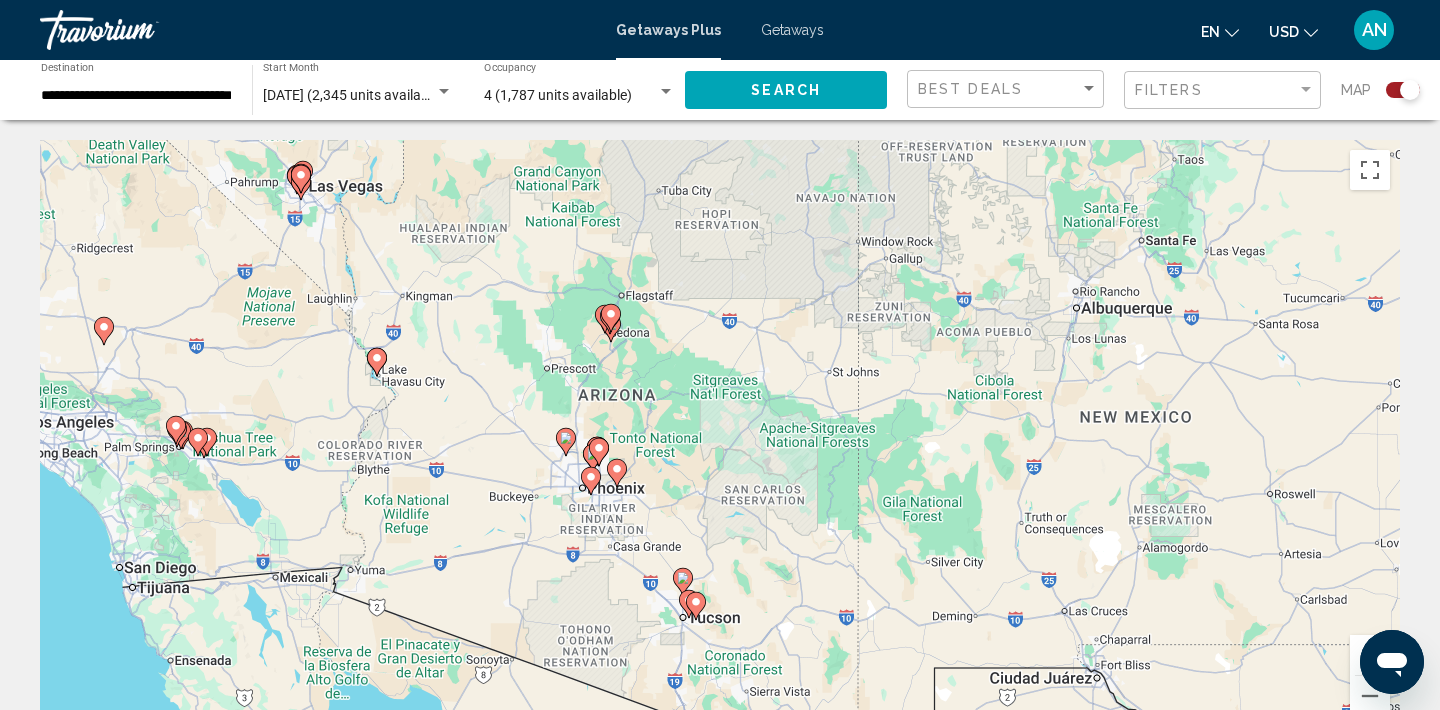 click on "To navigate, press the arrow keys. To activate drag with keyboard, press Alt + Enter. Once in keyboard drag state, use the arrow keys to move the marker. To complete the drag, press the Enter key. To cancel, press Escape." at bounding box center (720, 440) 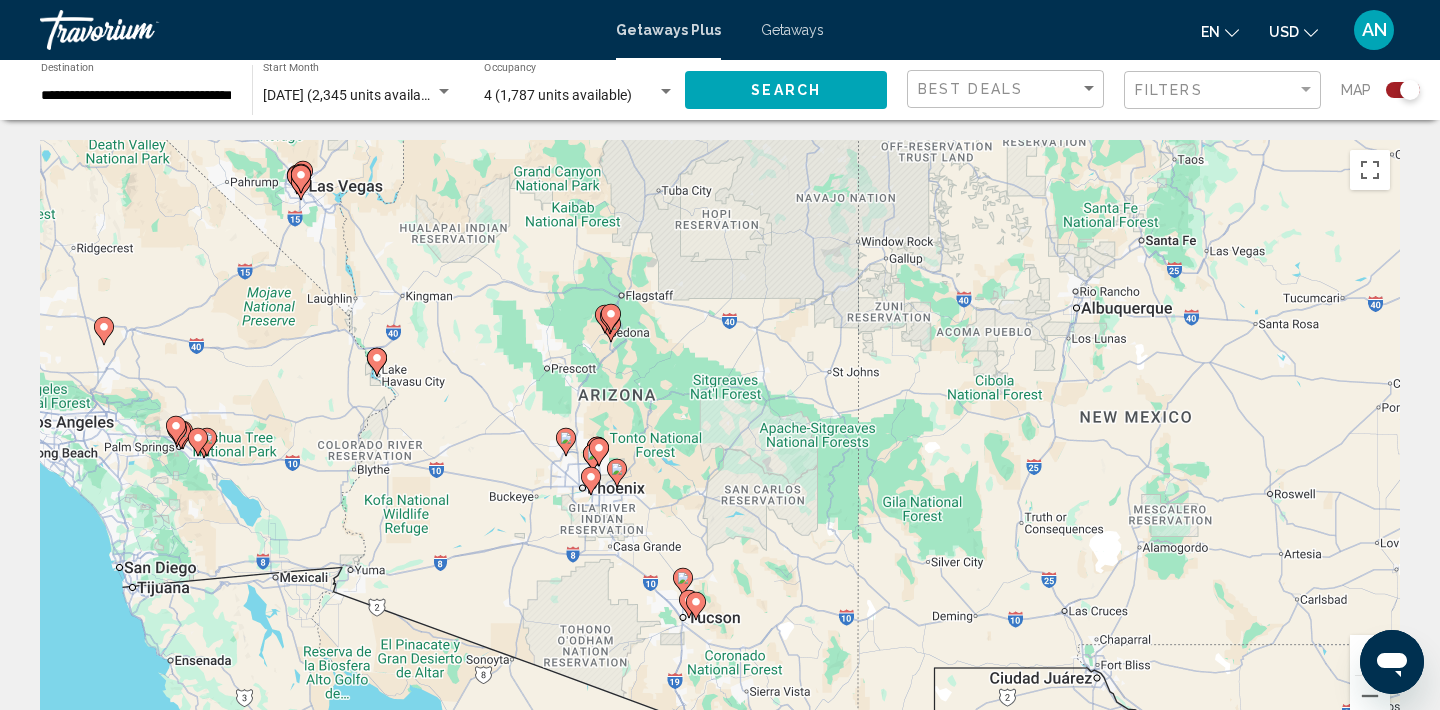 click on "To navigate, press the arrow keys. To activate drag with keyboard, press Alt + Enter. Once in keyboard drag state, use the arrow keys to move the marker. To complete the drag, press the Enter key. To cancel, press Escape." at bounding box center (720, 440) 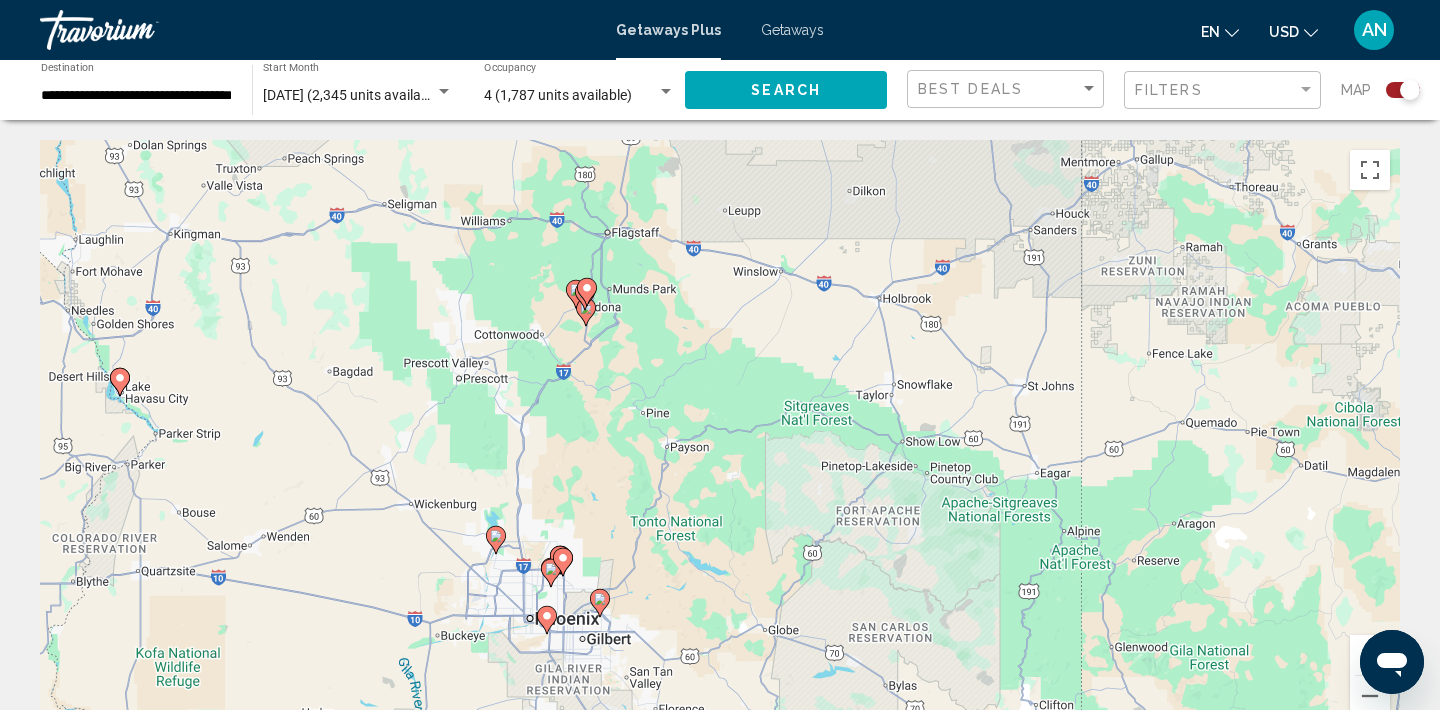 click on "To navigate, press the arrow keys. To activate drag with keyboard, press Alt + Enter. Once in keyboard drag state, use the arrow keys to move the marker. To complete the drag, press the Enter key. To cancel, press Escape." at bounding box center (720, 440) 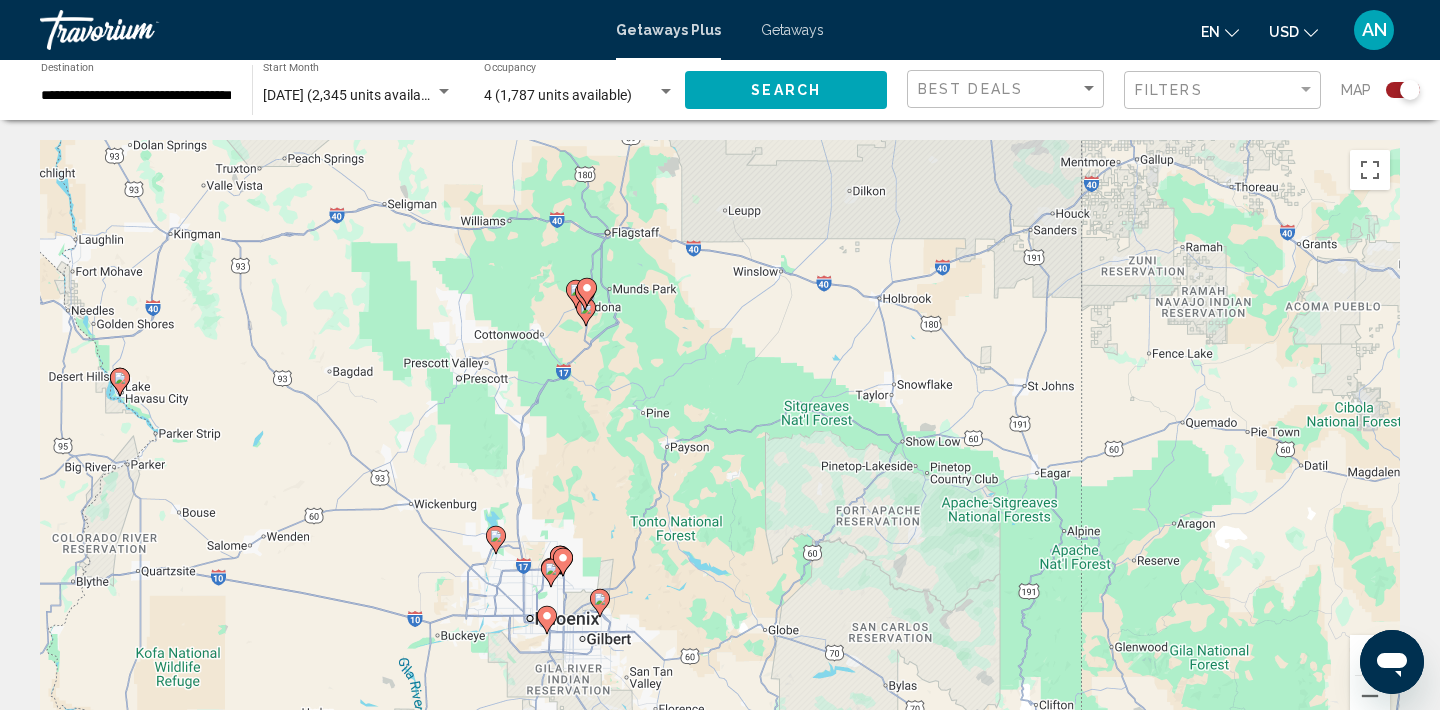 click on "To navigate, press the arrow keys. To activate drag with keyboard, press Alt + Enter. Once in keyboard drag state, use the arrow keys to move the marker. To complete the drag, press the Enter key. To cancel, press Escape." at bounding box center (720, 440) 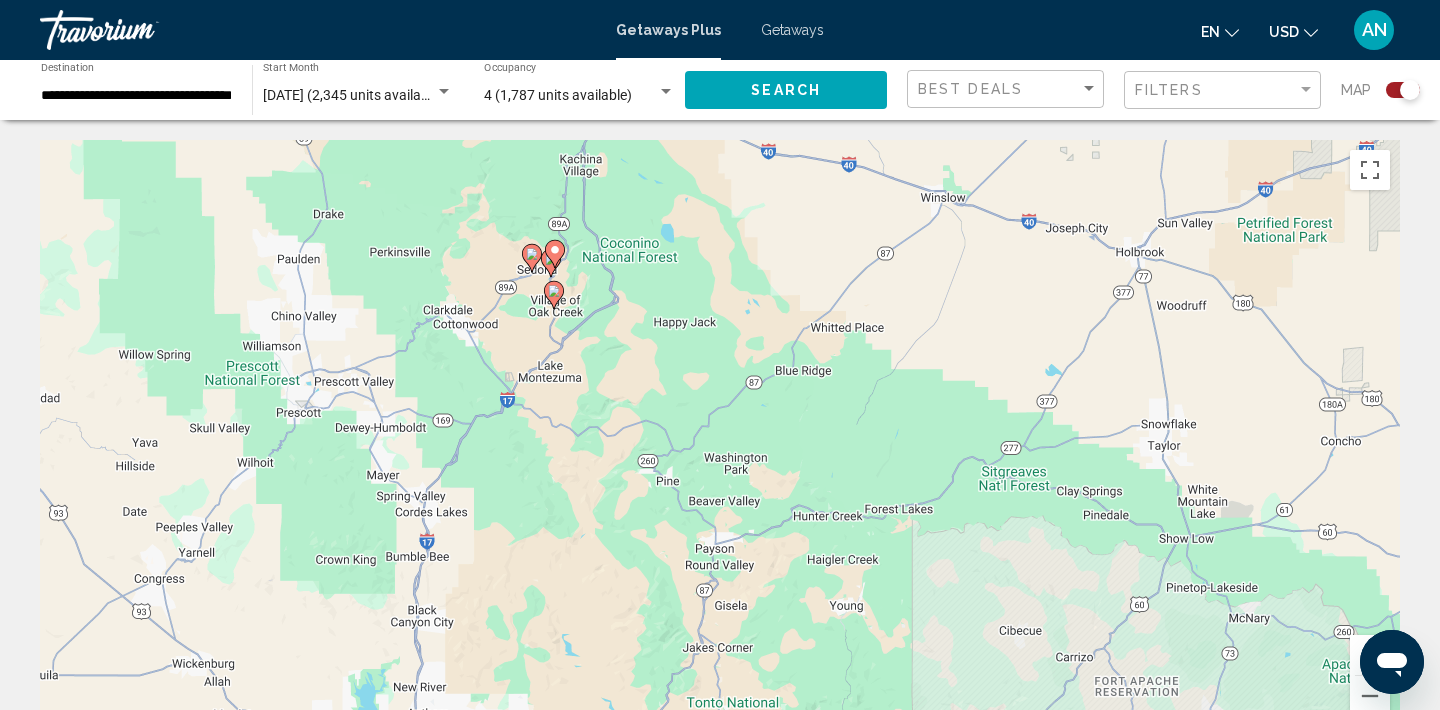 click on "To navigate, press the arrow keys. To activate drag with keyboard, press Alt + Enter. Once in keyboard drag state, use the arrow keys to move the marker. To complete the drag, press the Enter key. To cancel, press Escape." at bounding box center [720, 440] 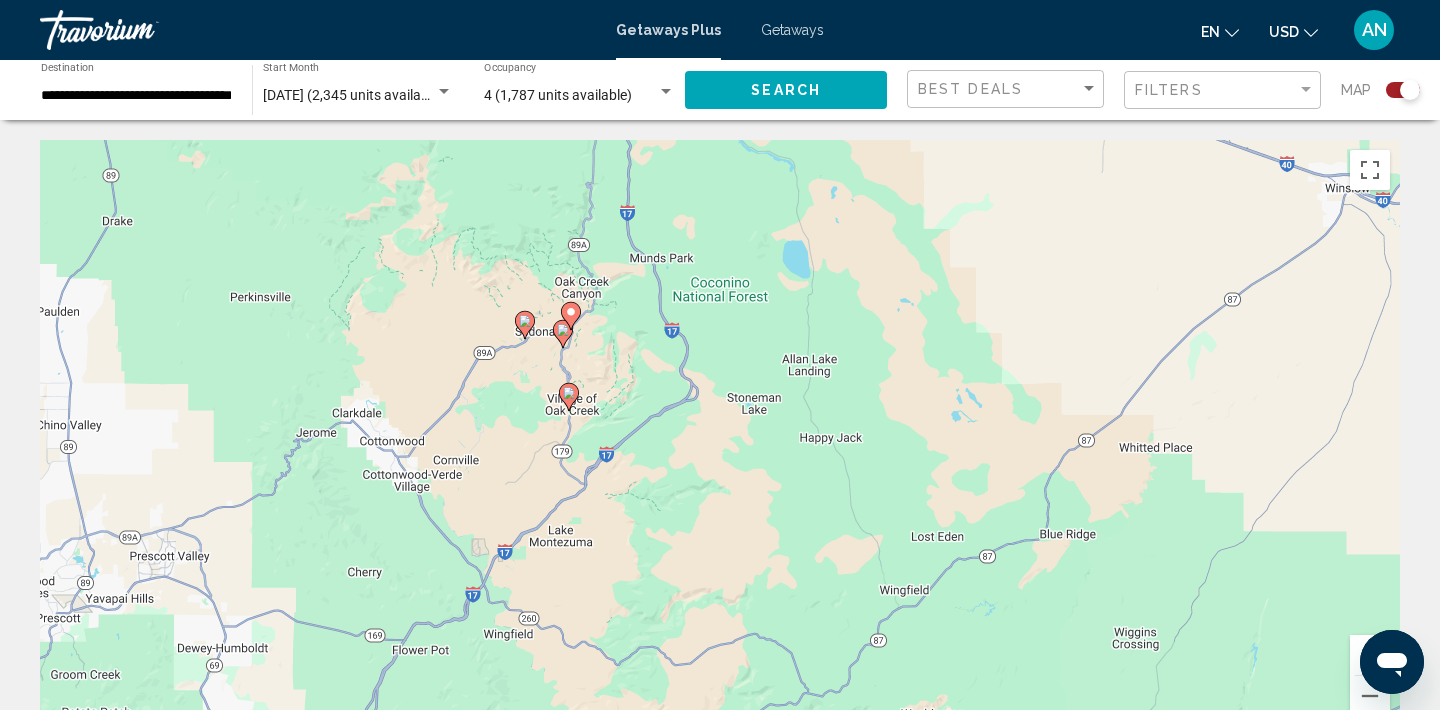 drag, startPoint x: 583, startPoint y: 285, endPoint x: 674, endPoint y: 404, distance: 149.80655 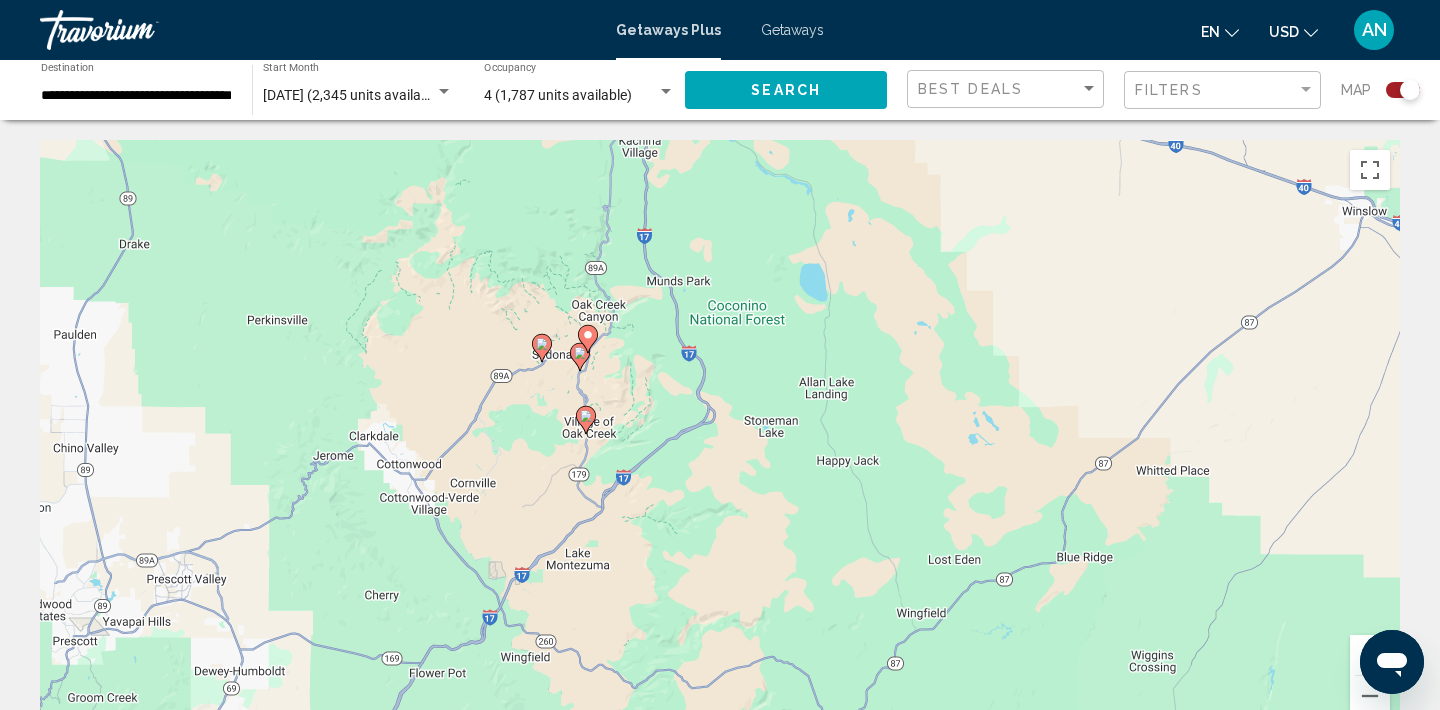 click on "To navigate, press the arrow keys. To activate drag with keyboard, press Alt + Enter. Once in keyboard drag state, use the arrow keys to move the marker. To complete the drag, press the Enter key. To cancel, press Escape." at bounding box center (720, 440) 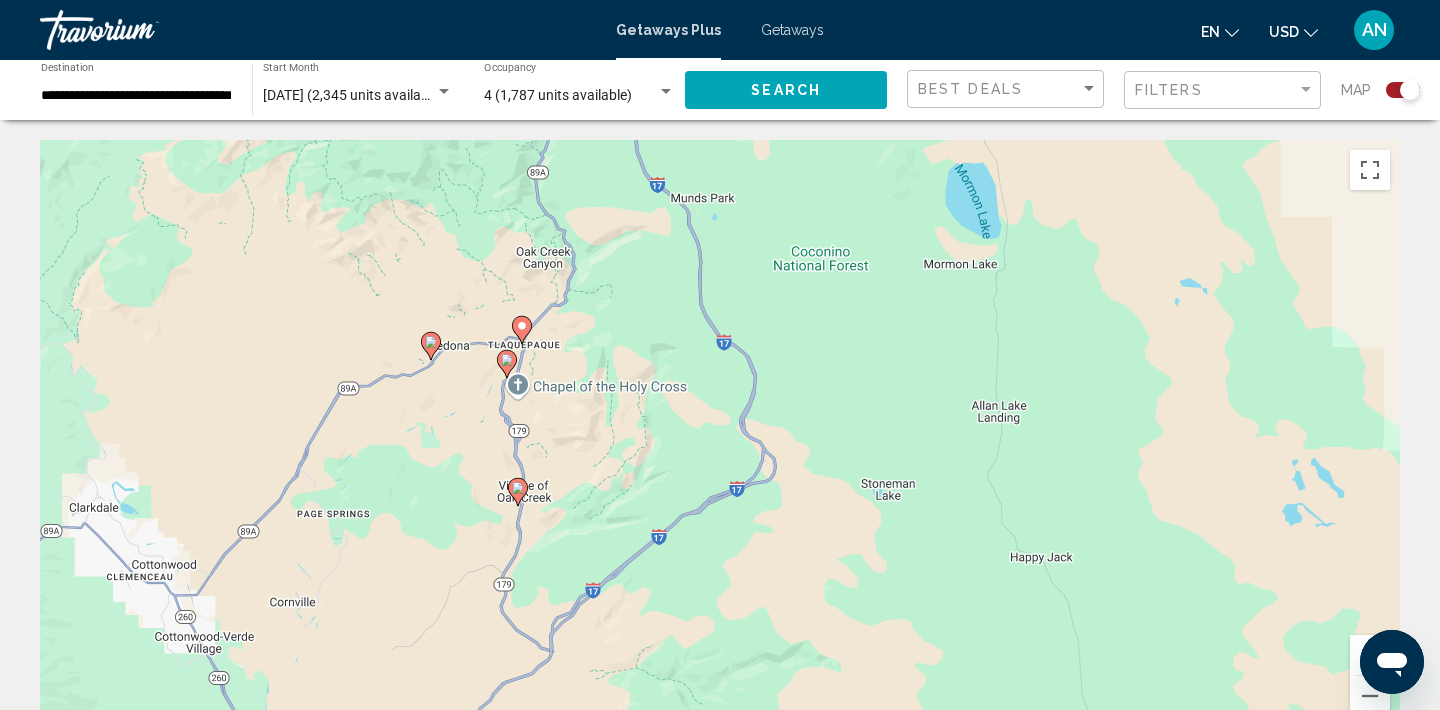 click 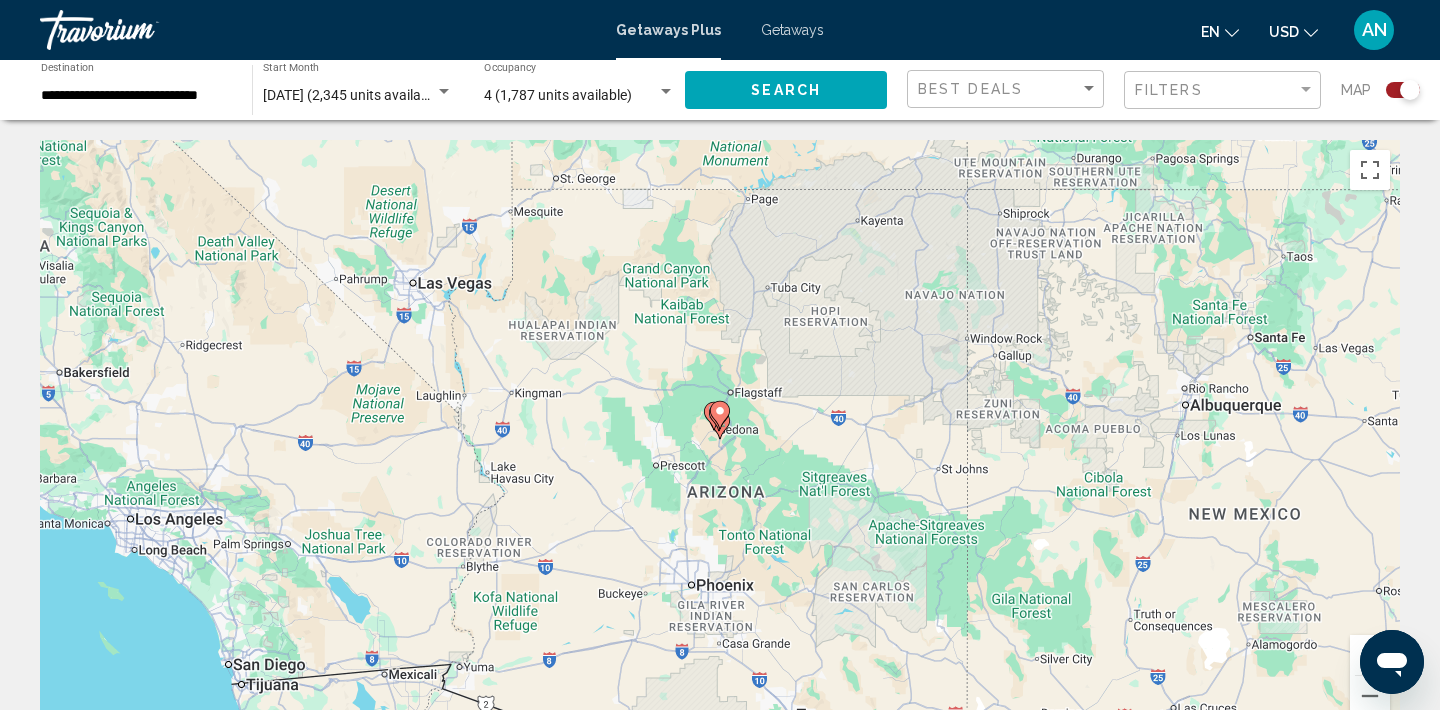 click 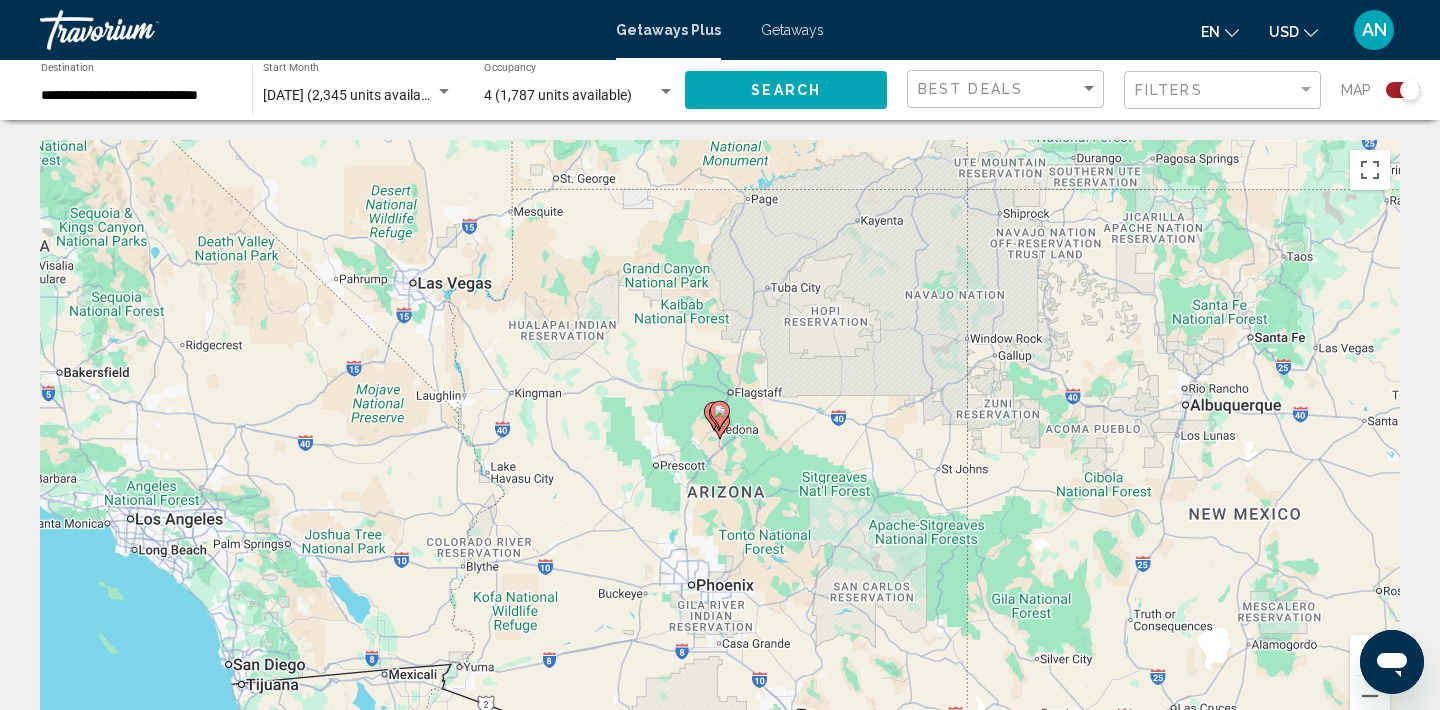 type on "**********" 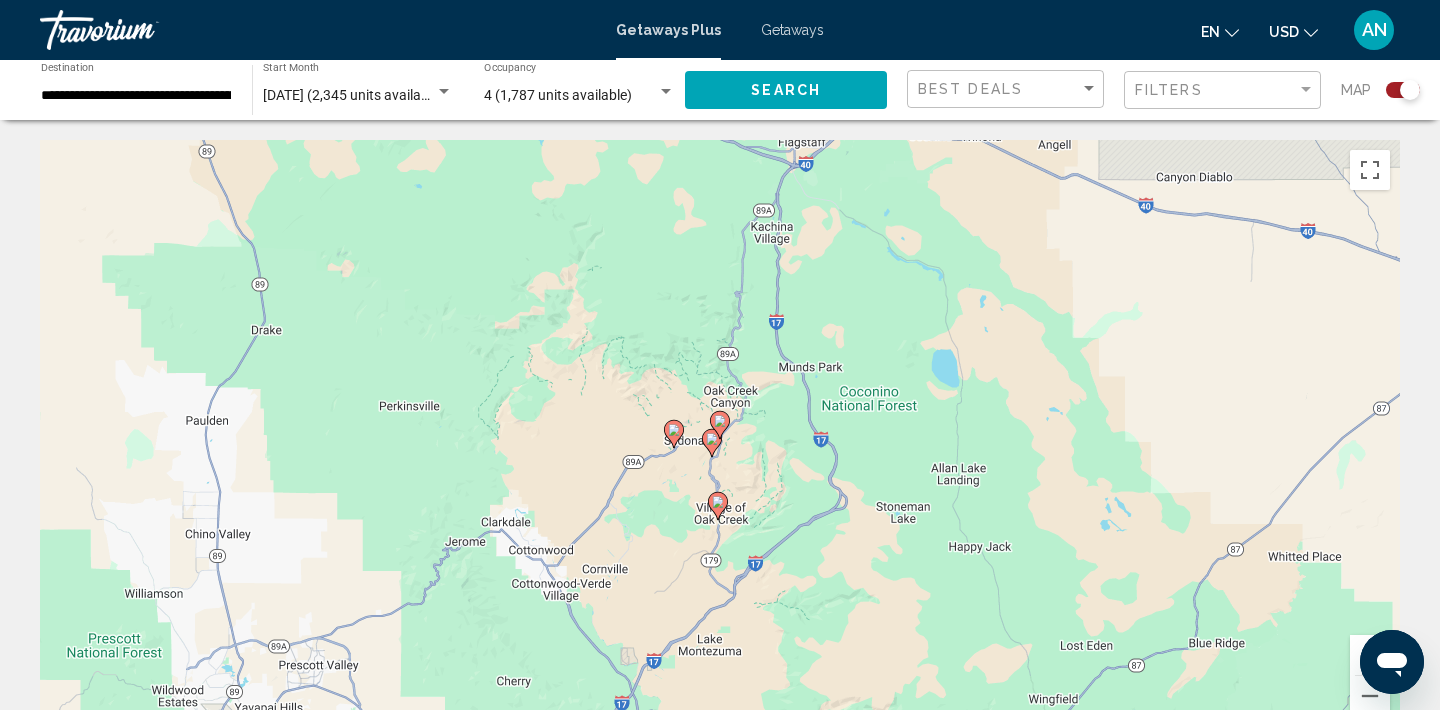 click 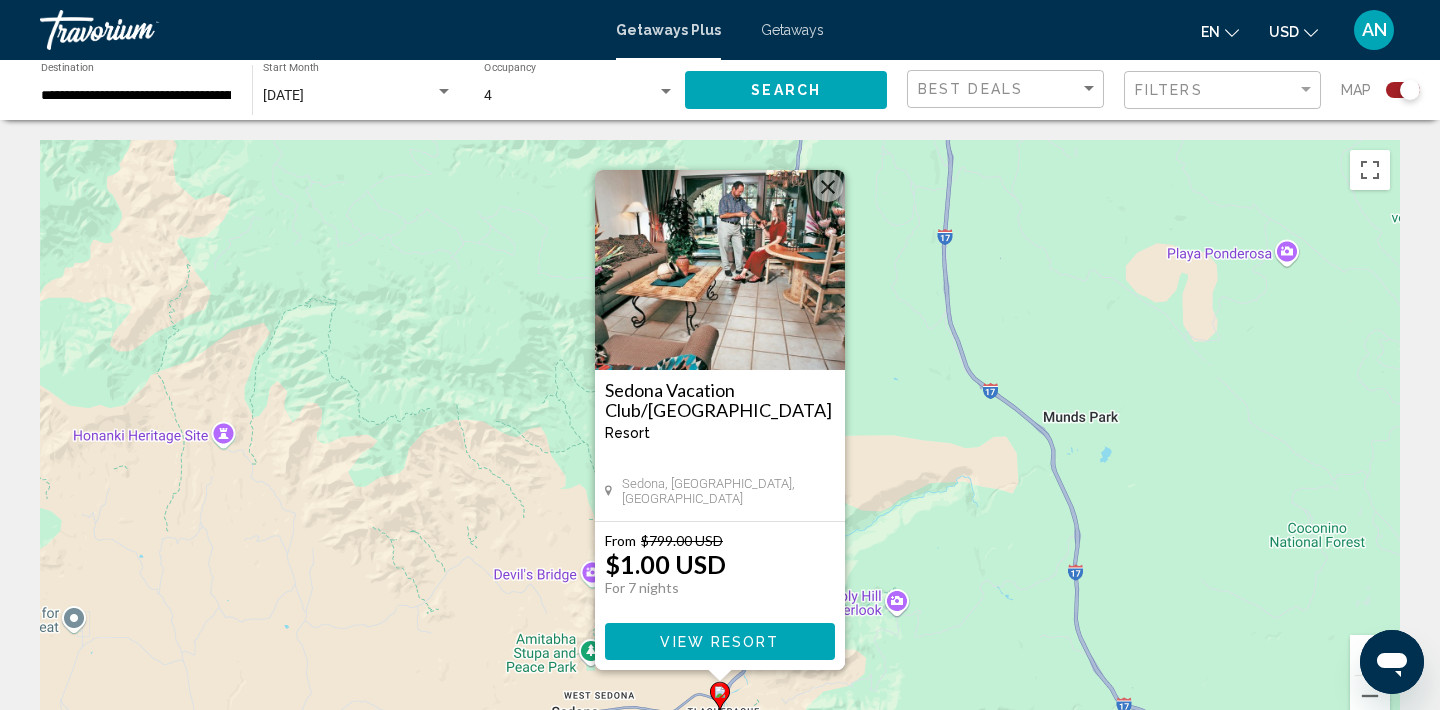 click on "To navigate, press the arrow keys. To activate drag with keyboard, press Alt + Enter. Once in keyboard drag state, use the arrow keys to move the marker. To complete the drag, press the Enter key. To cancel, press Escape.  Sedona Vacation Club/Los Abrigados  Resort  -  This is an adults only resort
Sedona, AZ, USA From $799.00 USD $1.00 USD For 7 nights You save  $798.00 USD  View Resort" at bounding box center [720, 440] 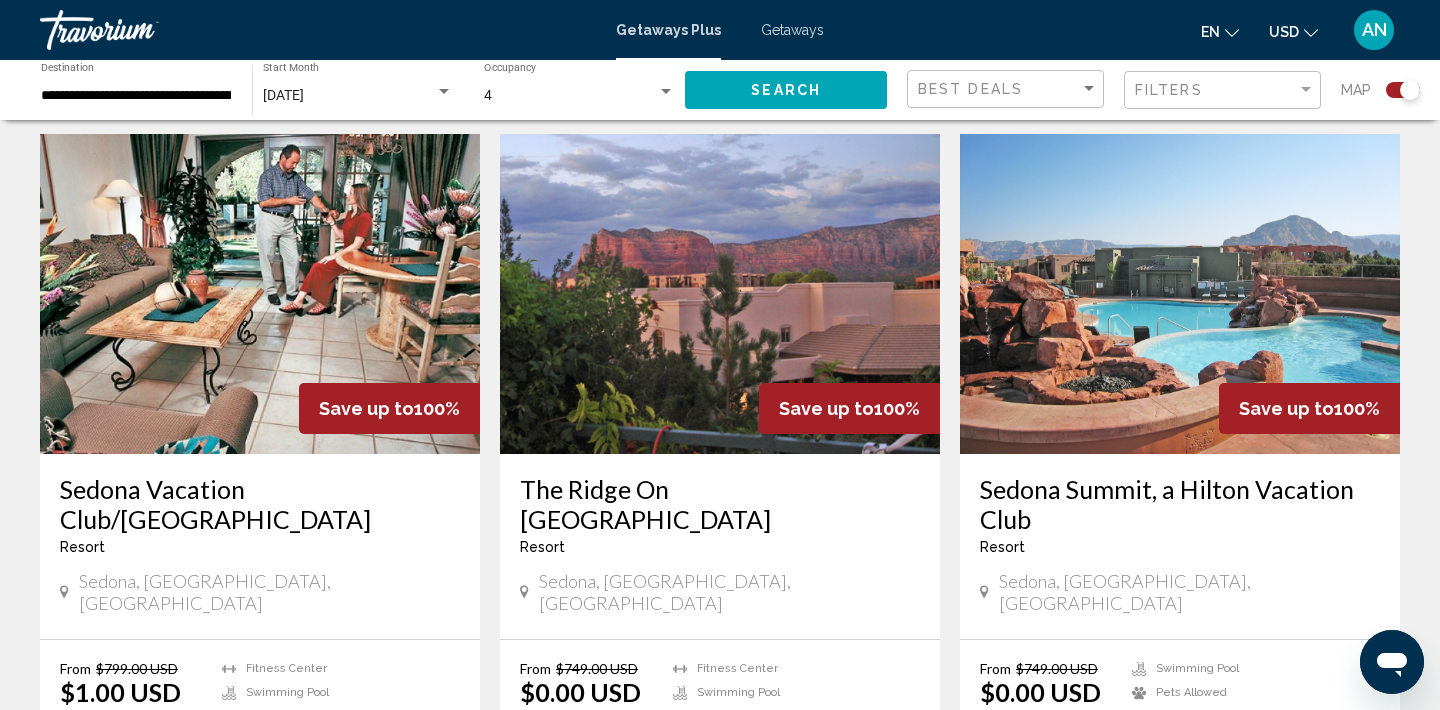 scroll, scrollTop: 700, scrollLeft: 0, axis: vertical 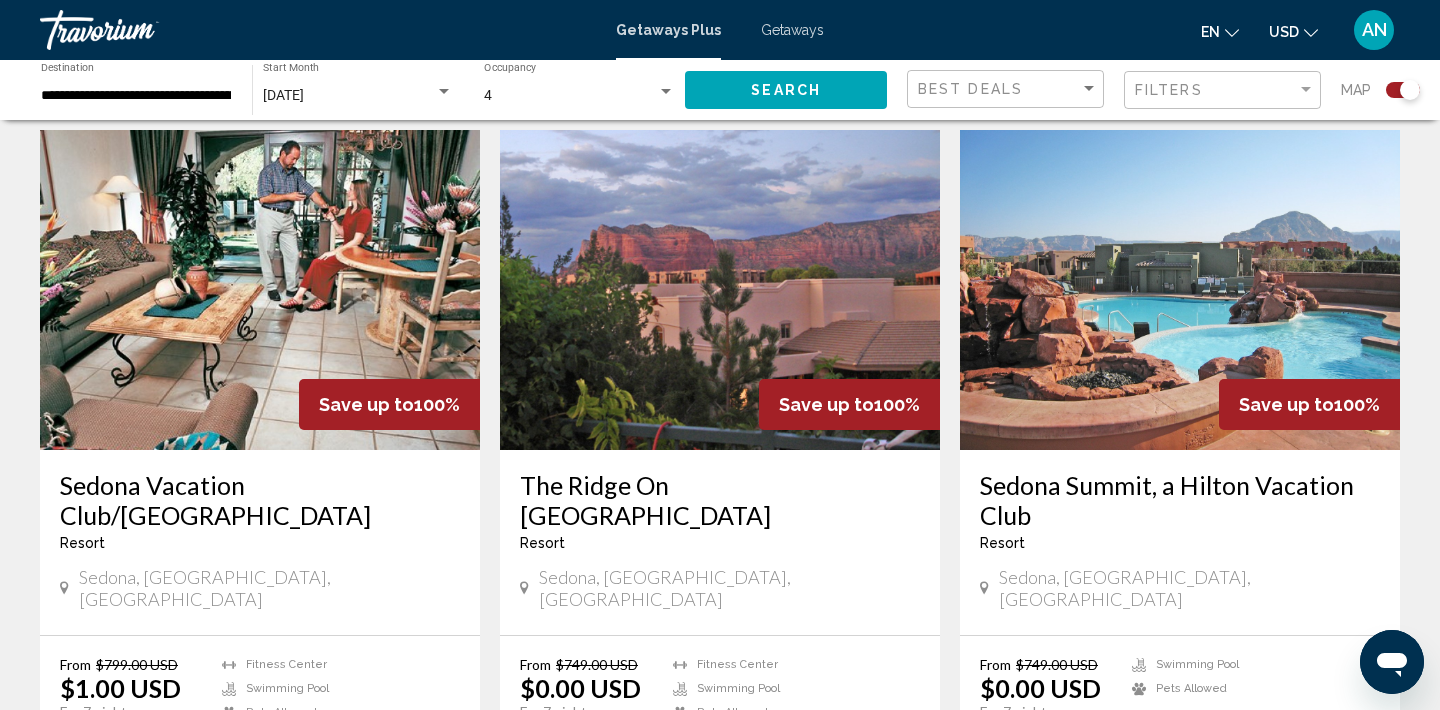 click at bounding box center [720, 290] 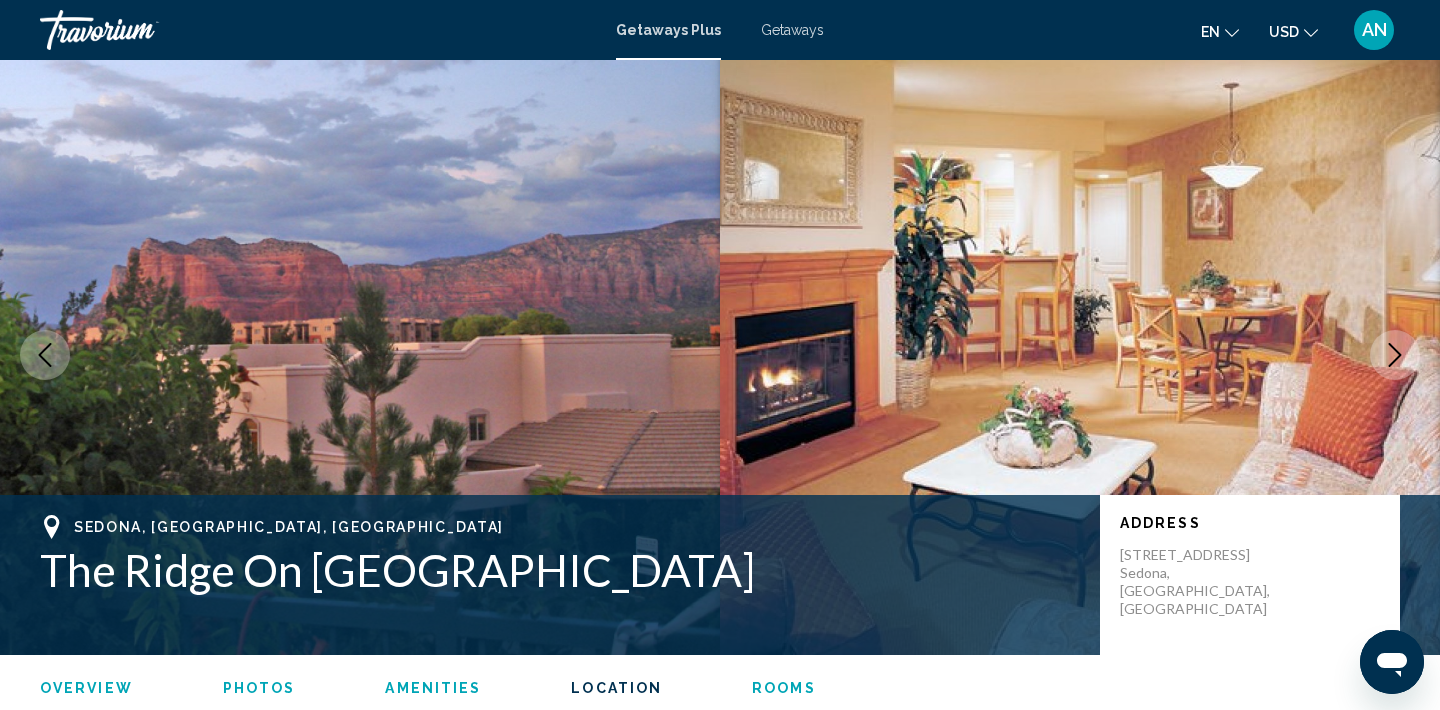 scroll, scrollTop: 2271, scrollLeft: 0, axis: vertical 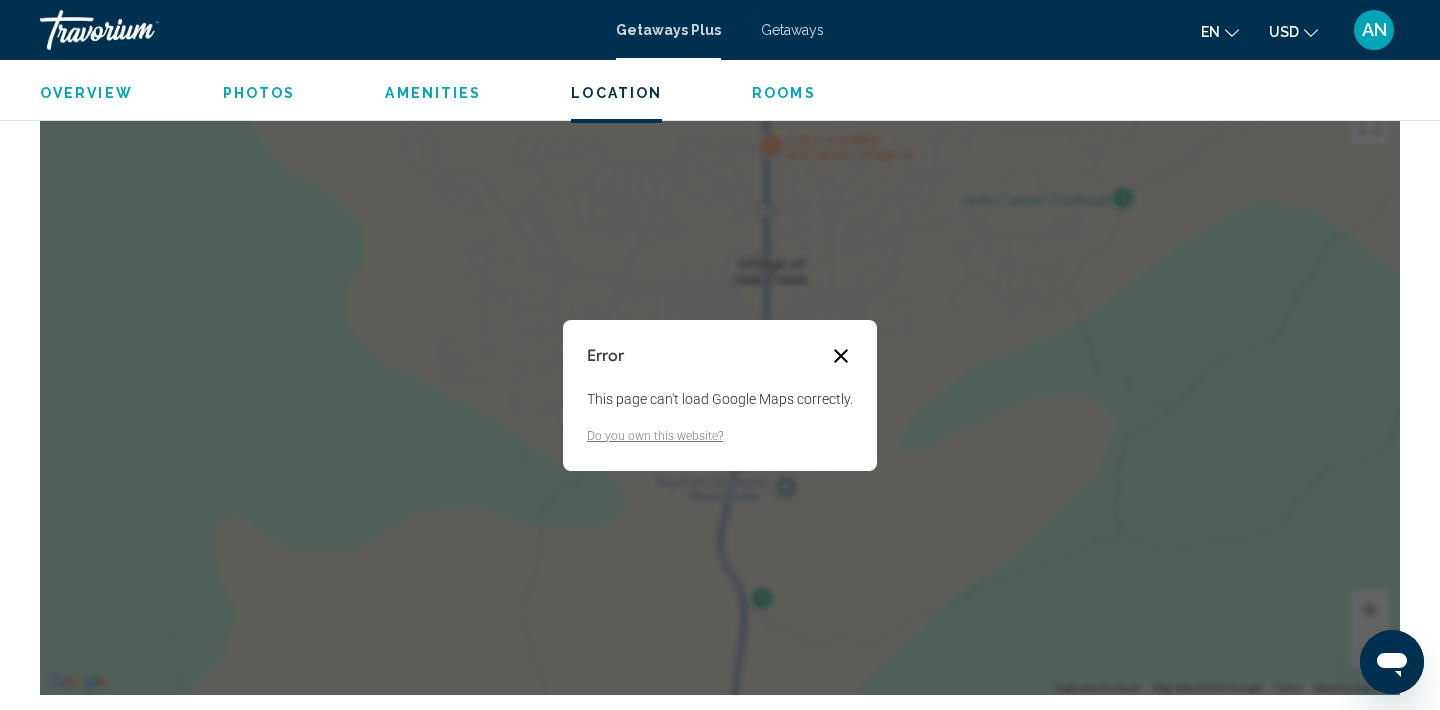 click at bounding box center (841, 356) 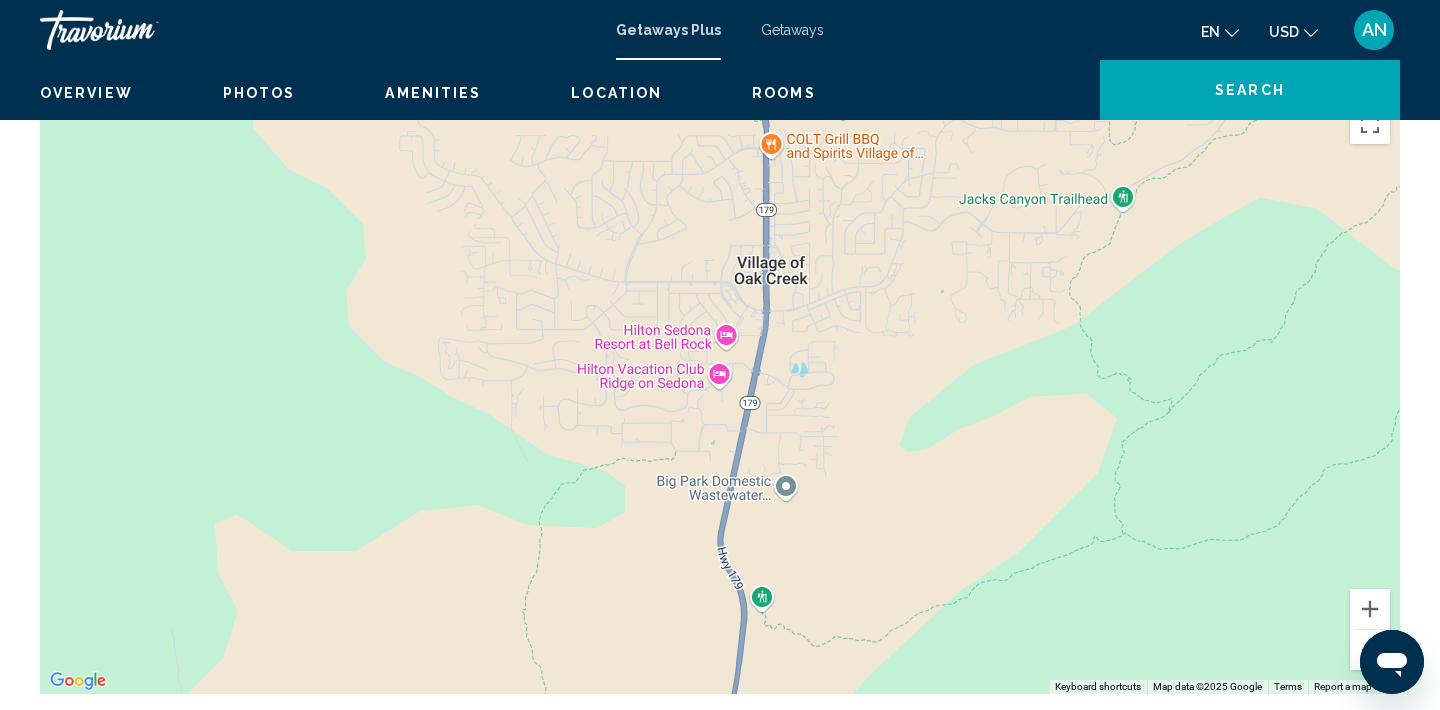 scroll, scrollTop: 5, scrollLeft: 0, axis: vertical 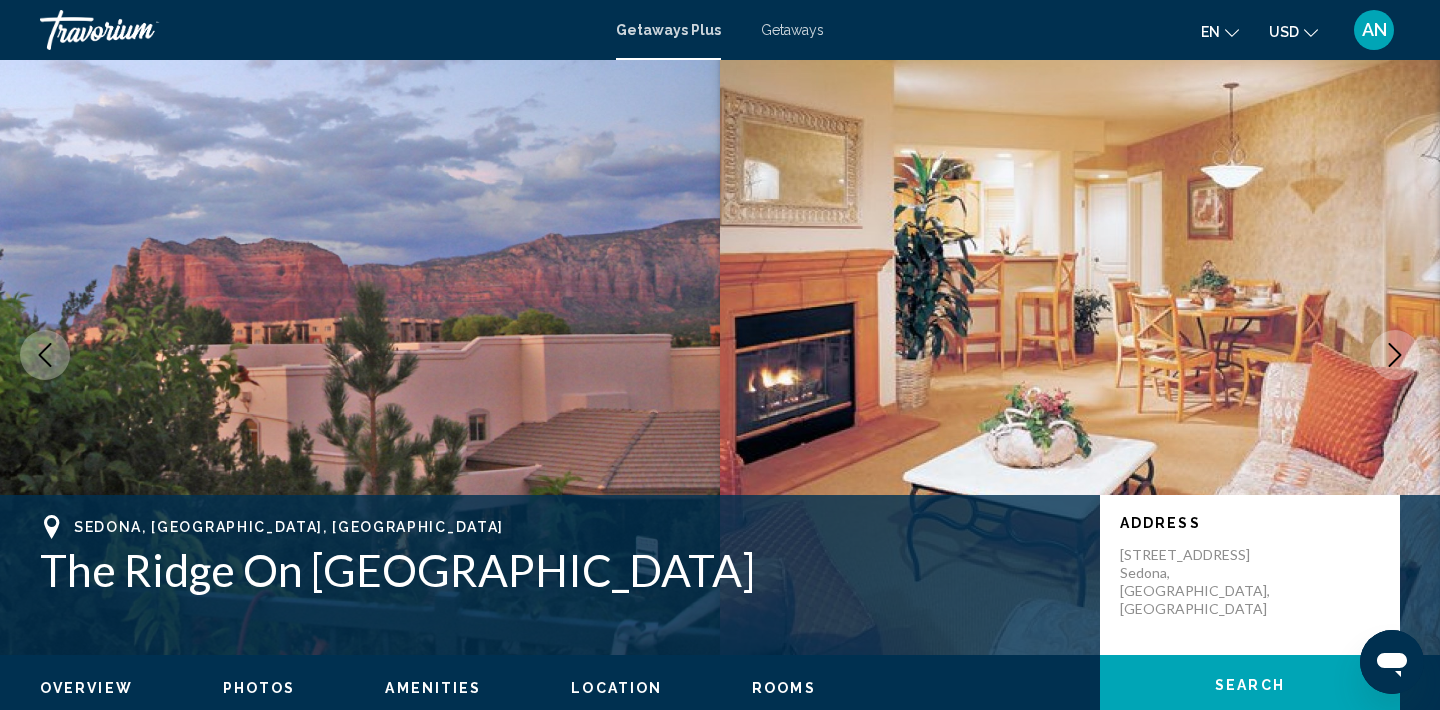 click 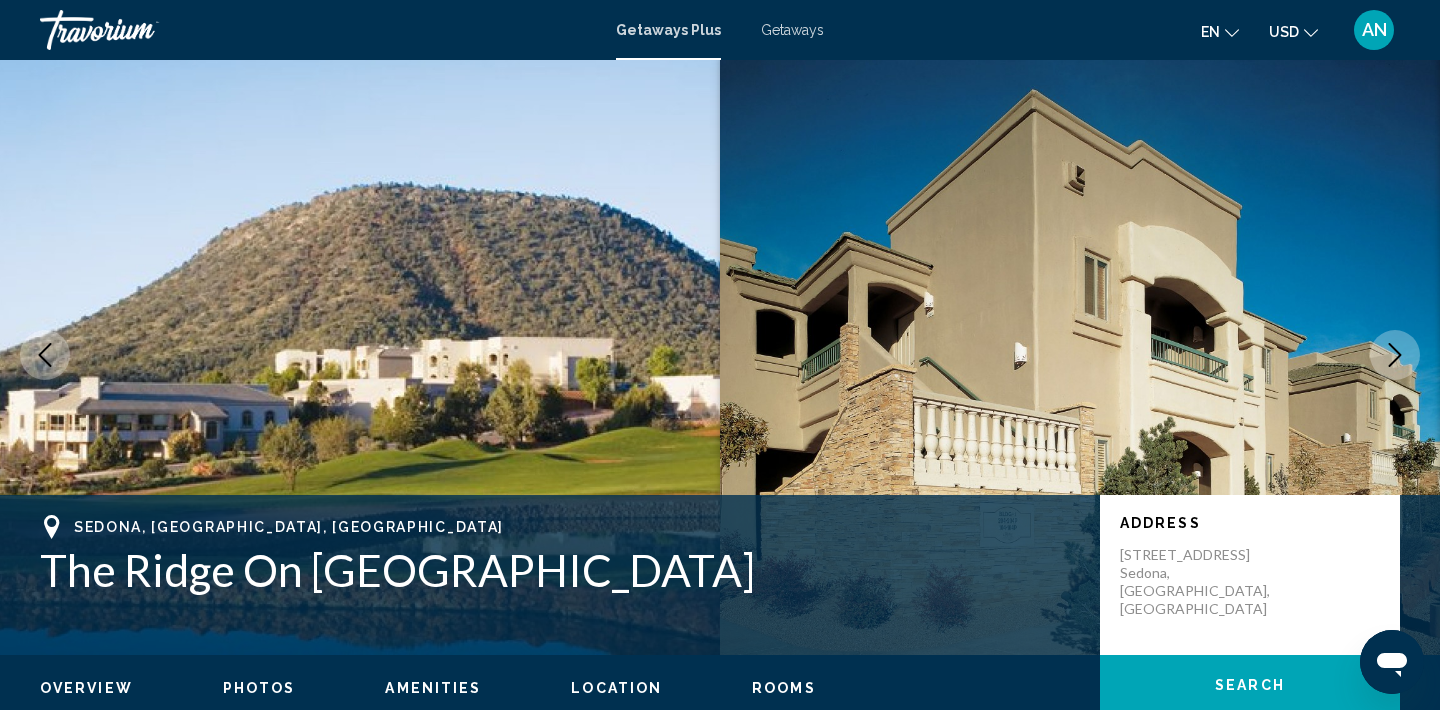 click 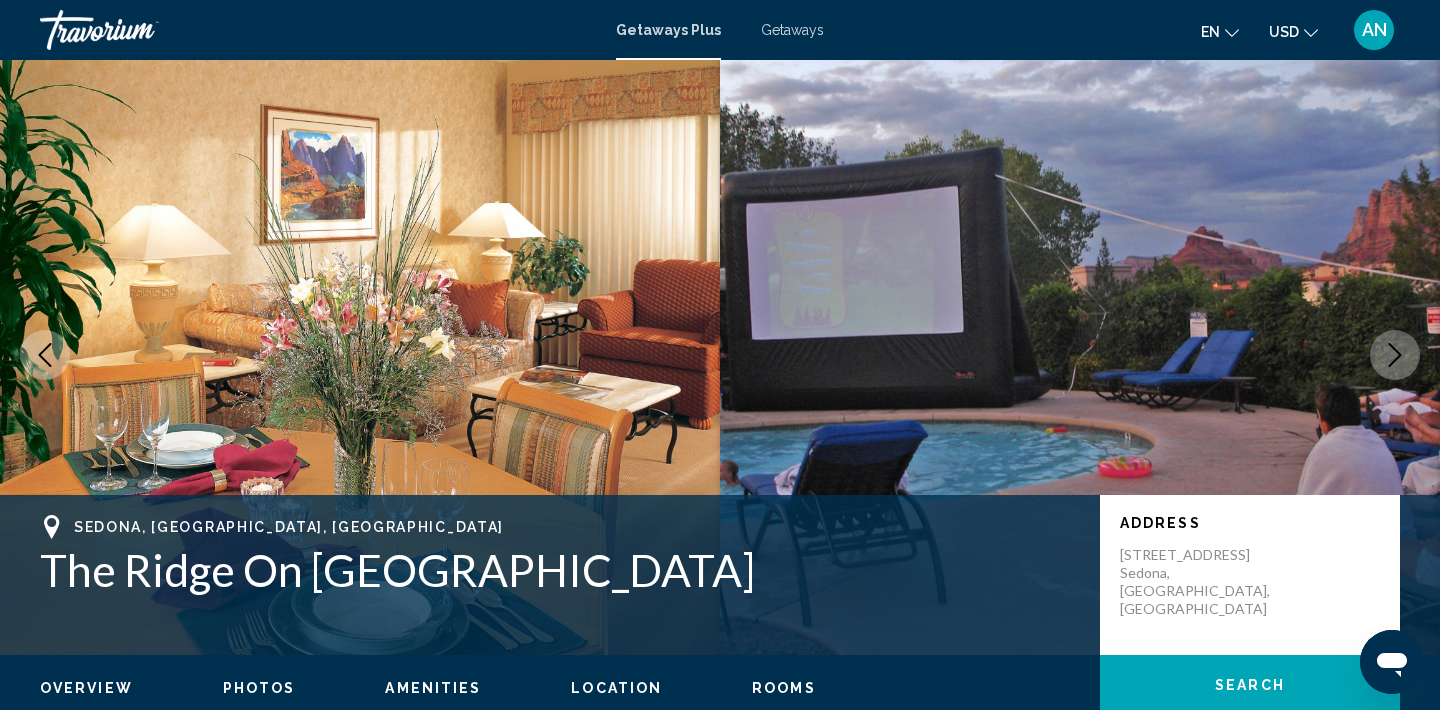 click 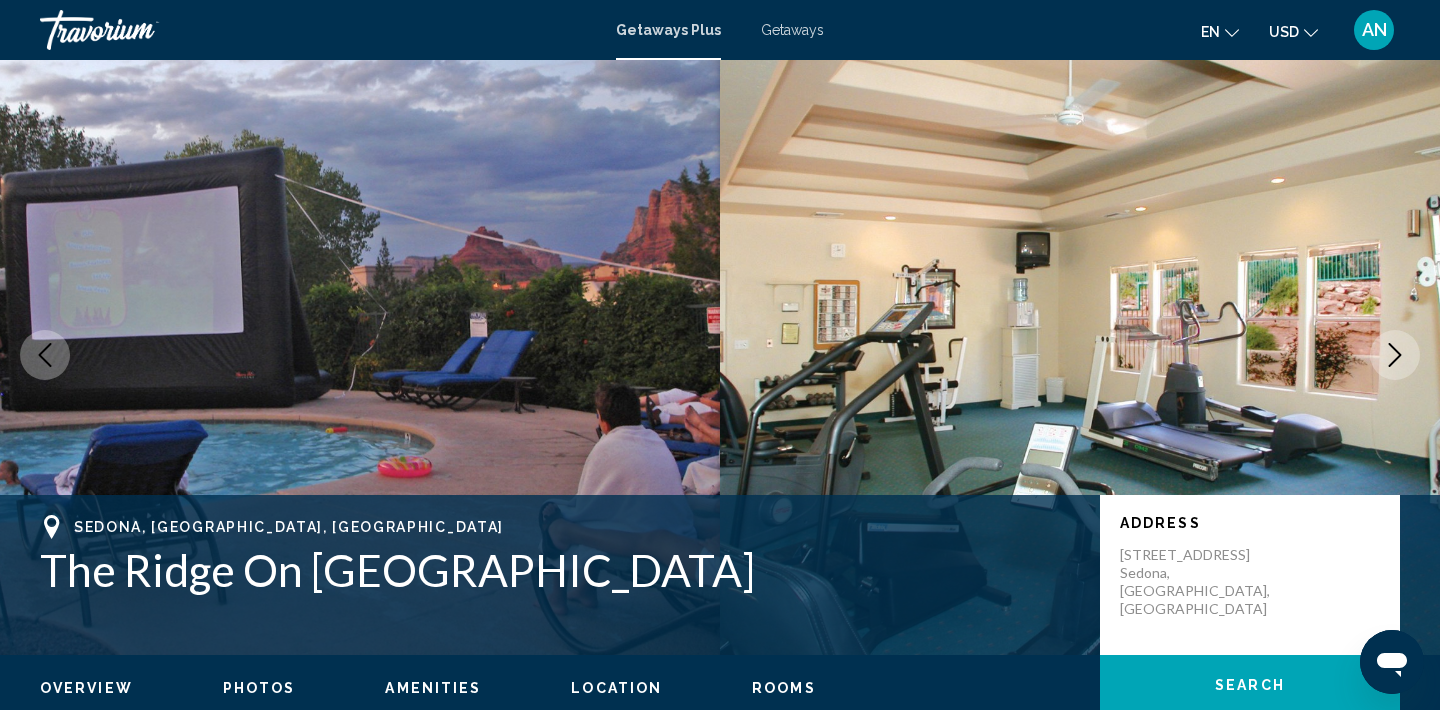 click 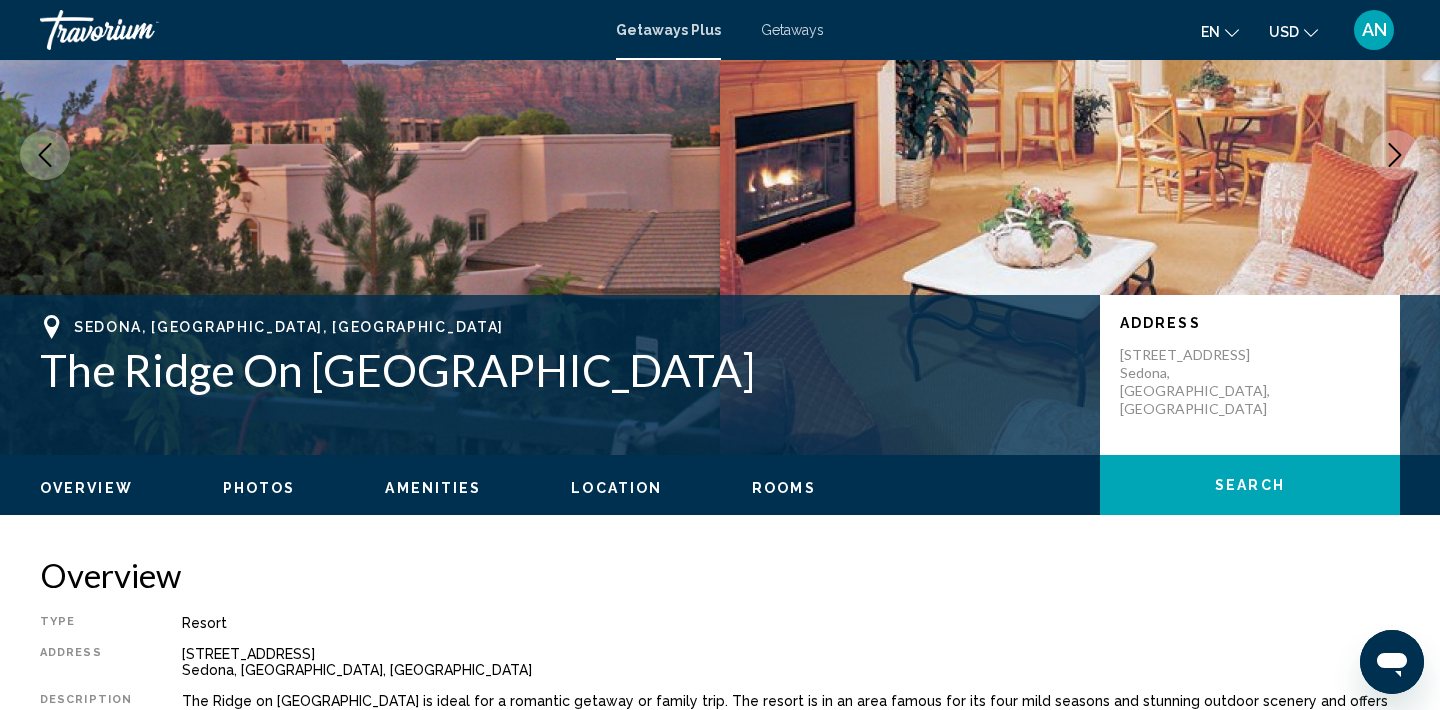 scroll, scrollTop: 0, scrollLeft: 0, axis: both 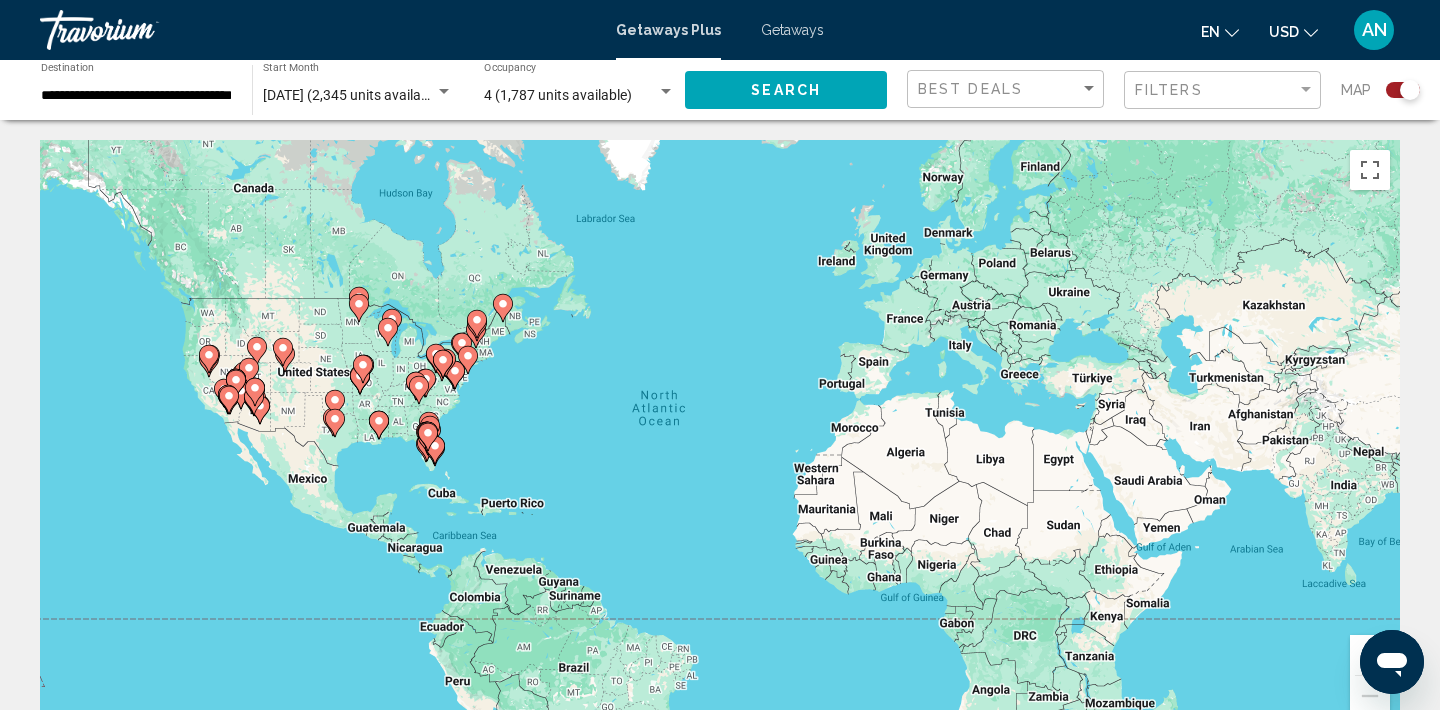 click 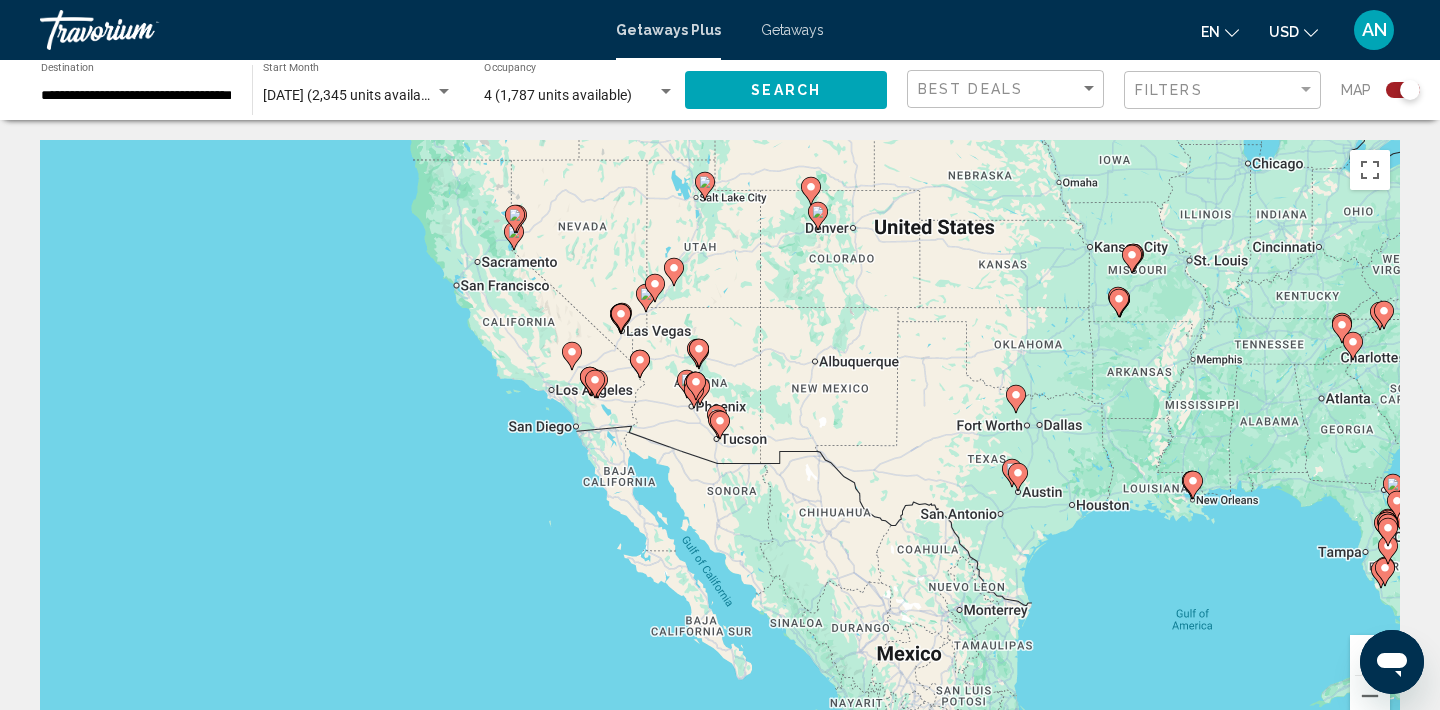 click on "To navigate, press the arrow keys. To activate drag with keyboard, press Alt + Enter. Once in keyboard drag state, use the arrow keys to move the marker. To complete the drag, press the Enter key. To cancel, press Escape." at bounding box center (720, 440) 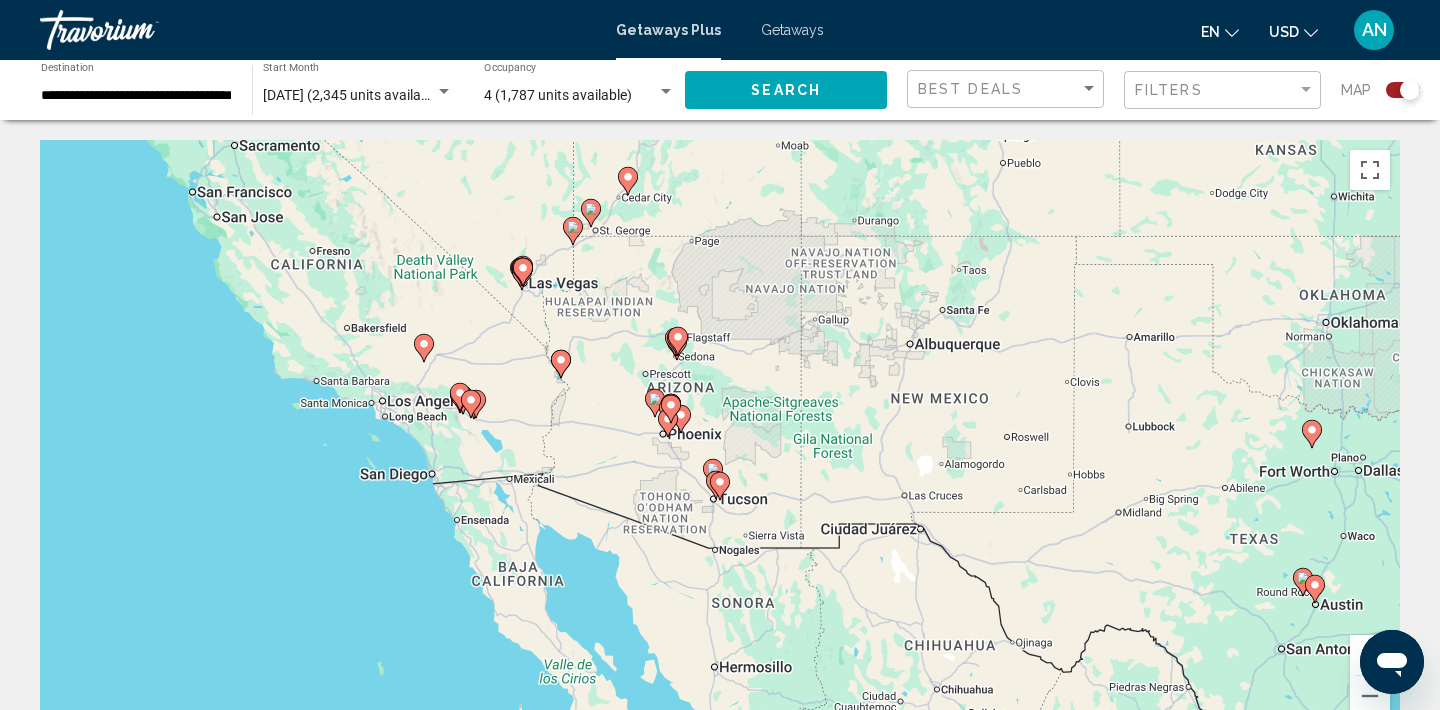 click on "To navigate, press the arrow keys. To activate drag with keyboard, press Alt + Enter. Once in keyboard drag state, use the arrow keys to move the marker. To complete the drag, press the Enter key. To cancel, press Escape." at bounding box center [720, 440] 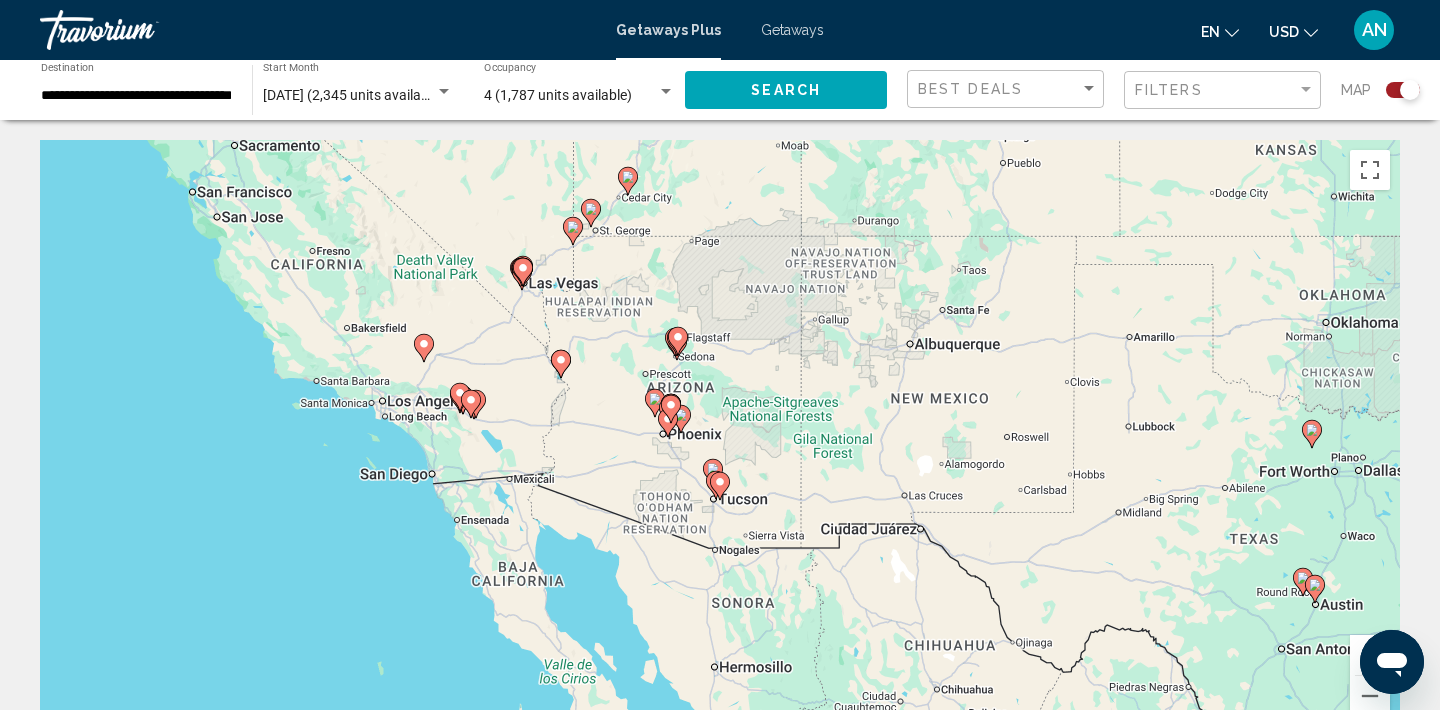 click on "To navigate, press the arrow keys. To activate drag with keyboard, press Alt + Enter. Once in keyboard drag state, use the arrow keys to move the marker. To complete the drag, press the Enter key. To cancel, press Escape." at bounding box center (720, 440) 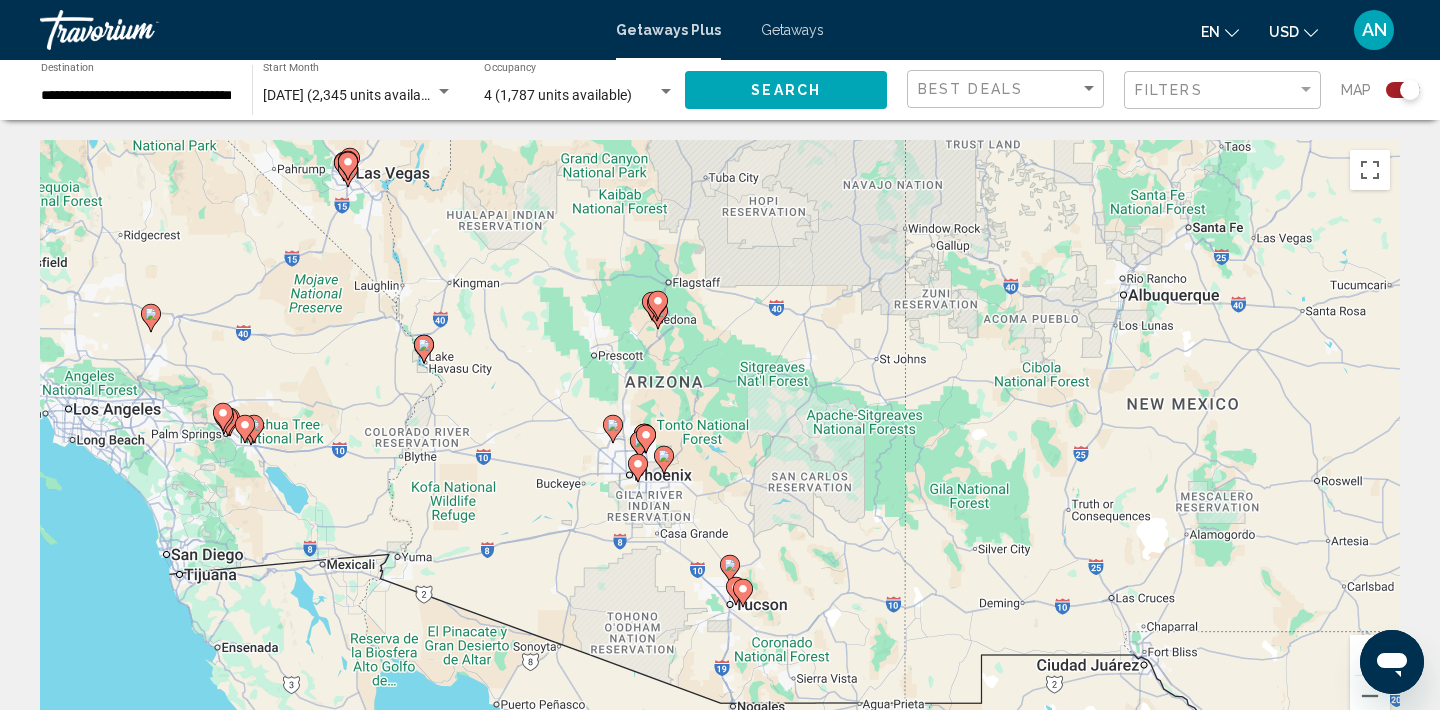 click on "To navigate, press the arrow keys. To activate drag with keyboard, press Alt + Enter. Once in keyboard drag state, use the arrow keys to move the marker. To complete the drag, press the Enter key. To cancel, press Escape." at bounding box center [720, 440] 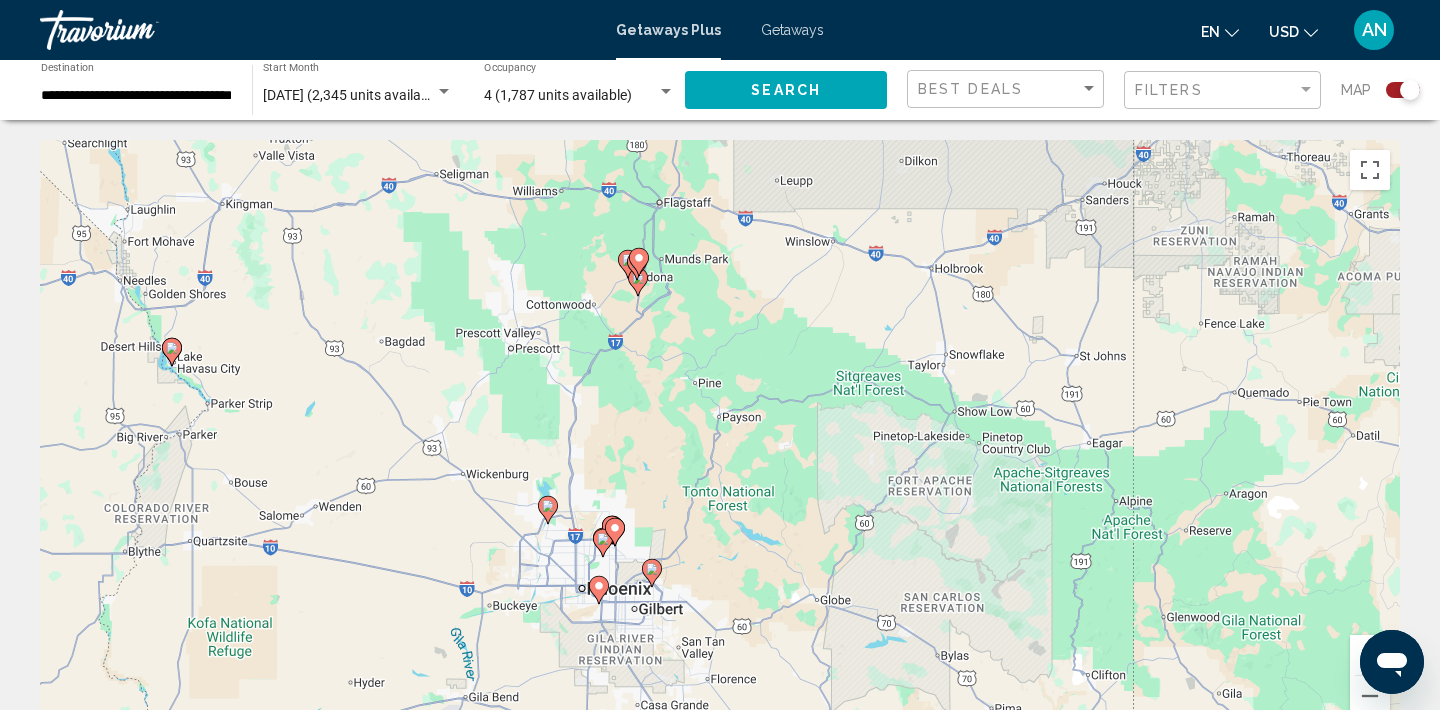 click on "To navigate, press the arrow keys. To activate drag with keyboard, press Alt + Enter. Once in keyboard drag state, use the arrow keys to move the marker. To complete the drag, press the Enter key. To cancel, press Escape." at bounding box center (720, 440) 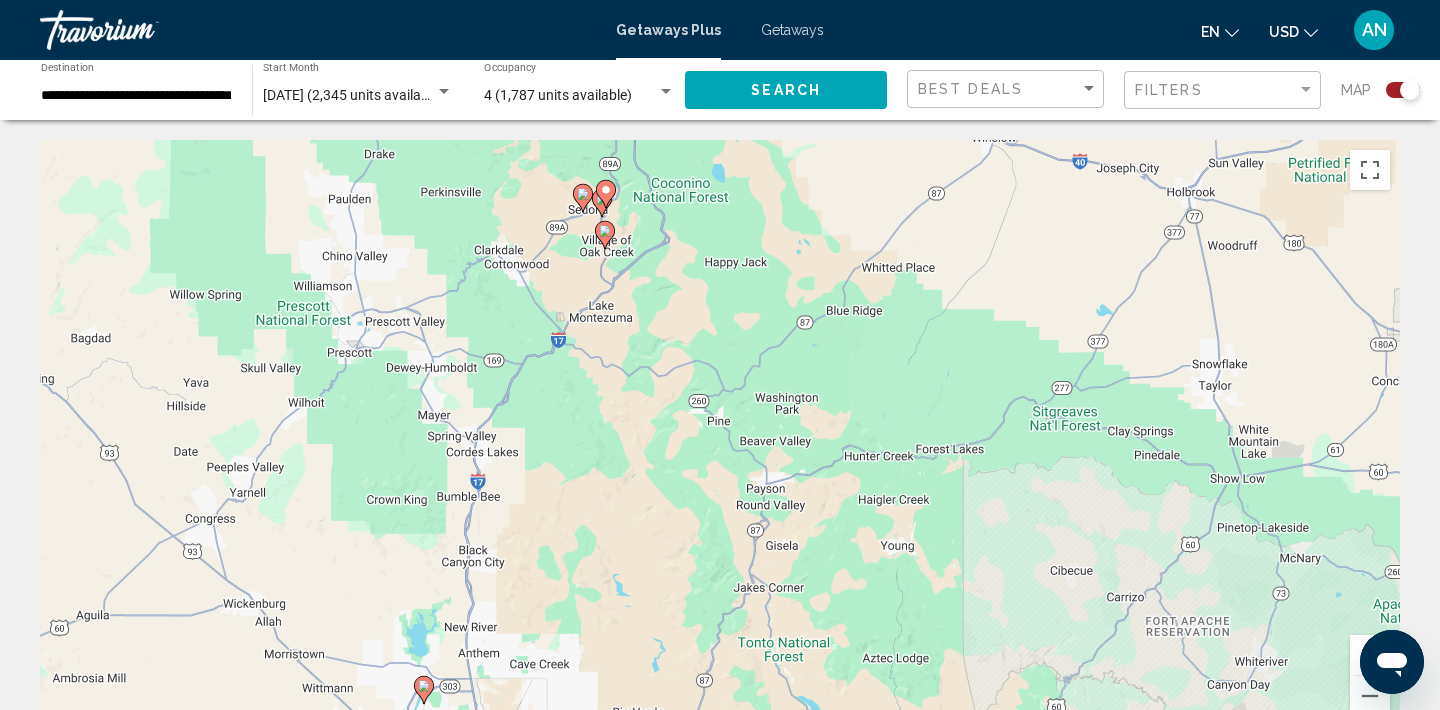 click on "To navigate, press the arrow keys. To activate drag with keyboard, press Alt + Enter. Once in keyboard drag state, use the arrow keys to move the marker. To complete the drag, press the Enter key. To cancel, press Escape." at bounding box center [720, 440] 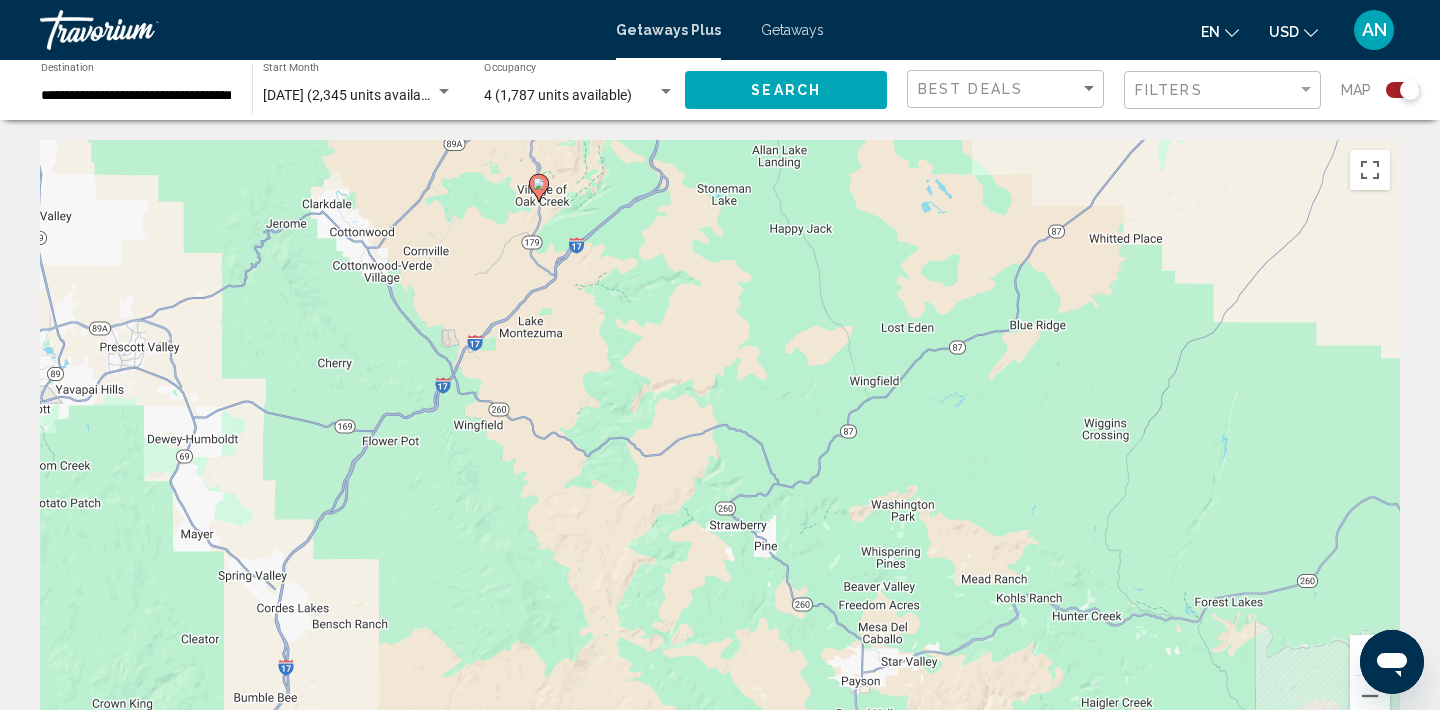 click 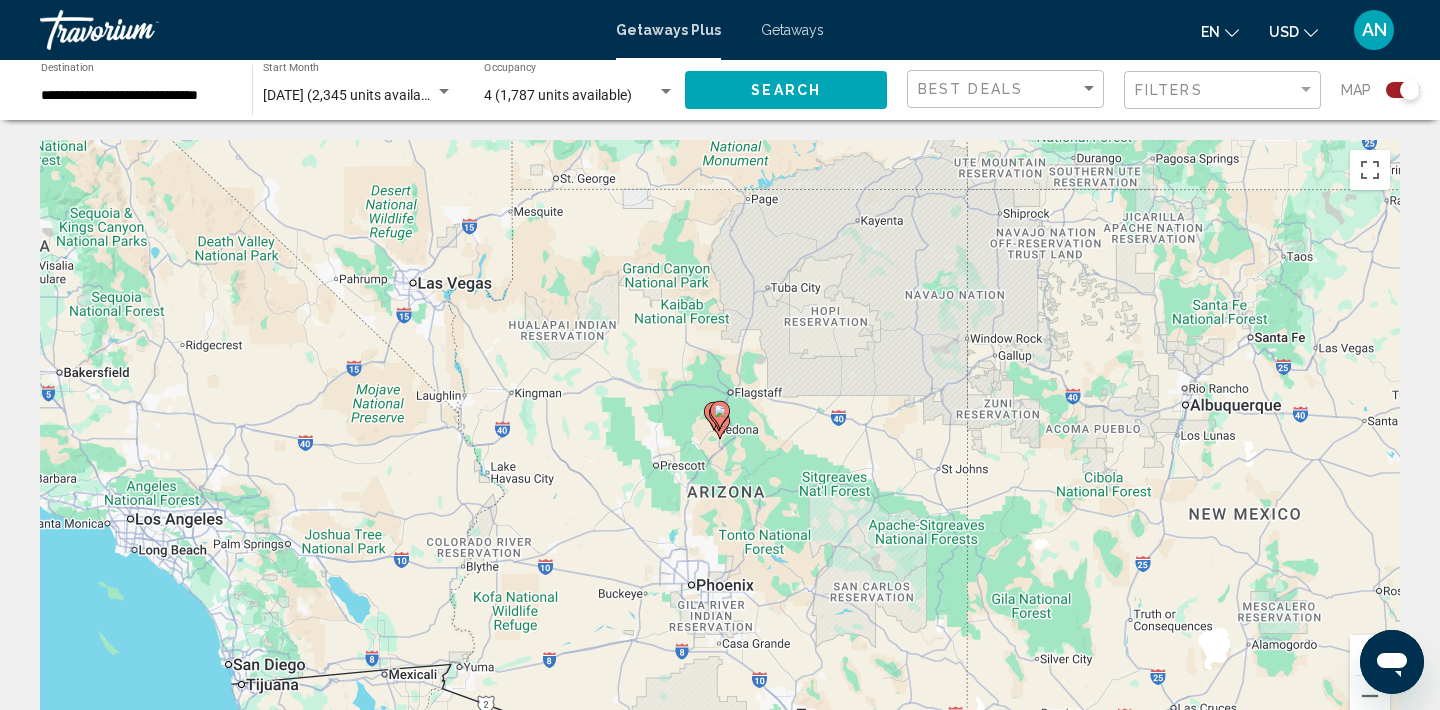 click 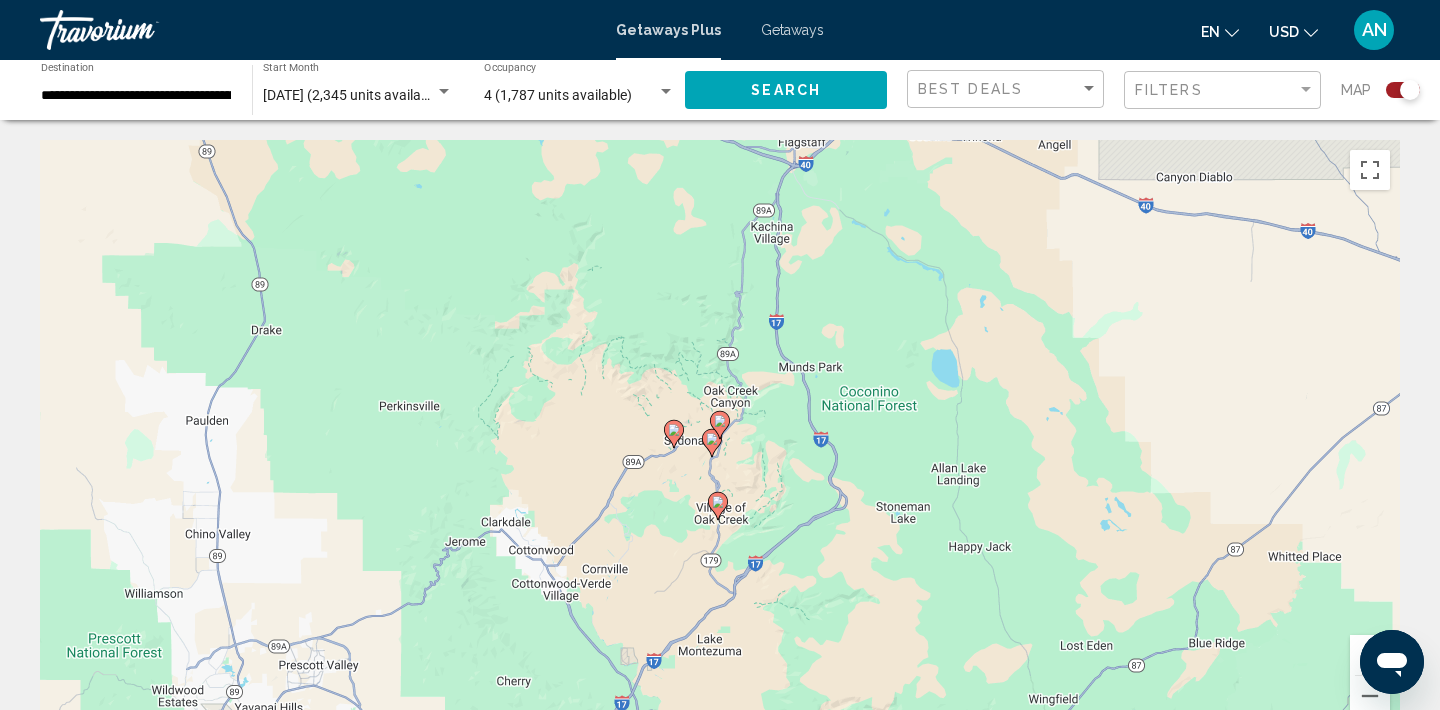 click 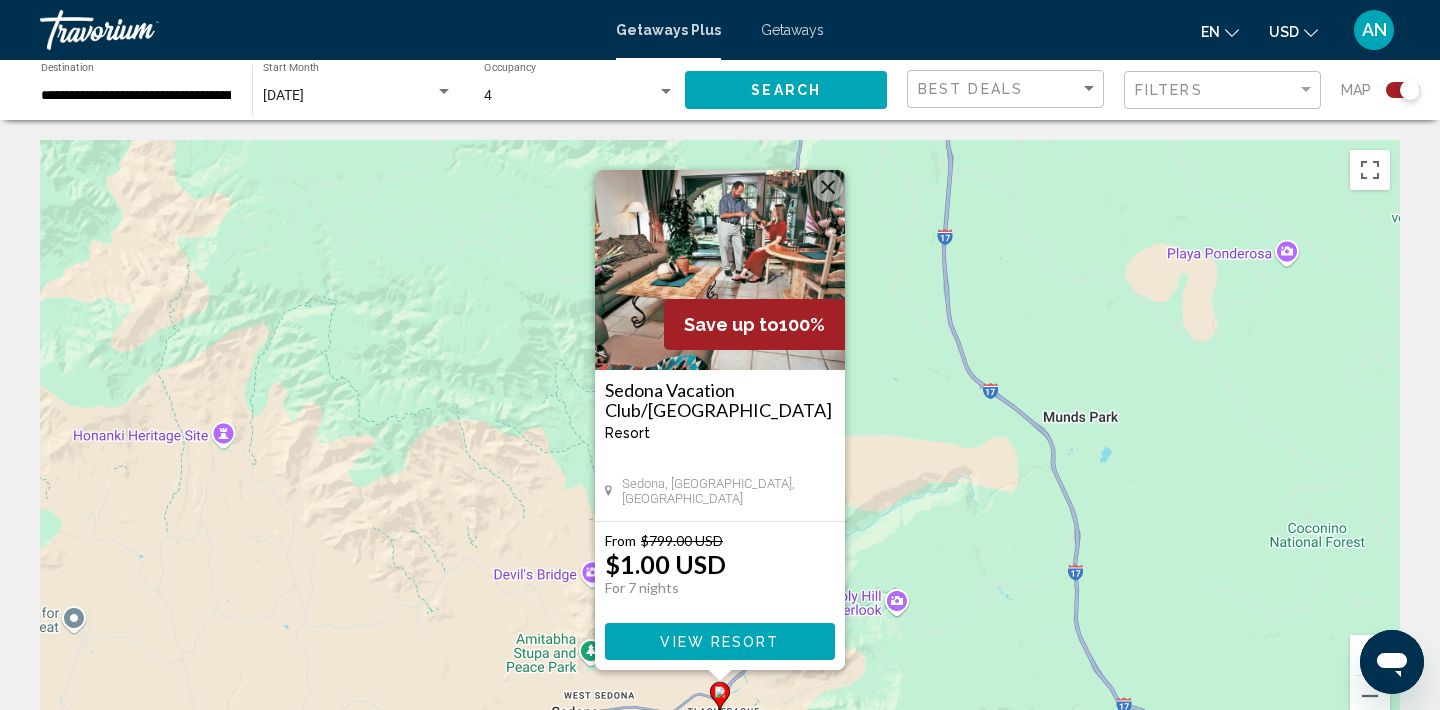 click on "To navigate, press the arrow keys. To activate drag with keyboard, press Alt + Enter. Once in keyboard drag state, use the arrow keys to move the marker. To complete the drag, press the Enter key. To cancel, press Escape. Save up to  100%   Sedona Vacation Club/Los Abrigados  Resort  -  This is an adults only resort
Sedona, AZ, USA From $799.00 USD $1.00 USD For 7 nights You save  $798.00 USD  View Resort" at bounding box center [720, 440] 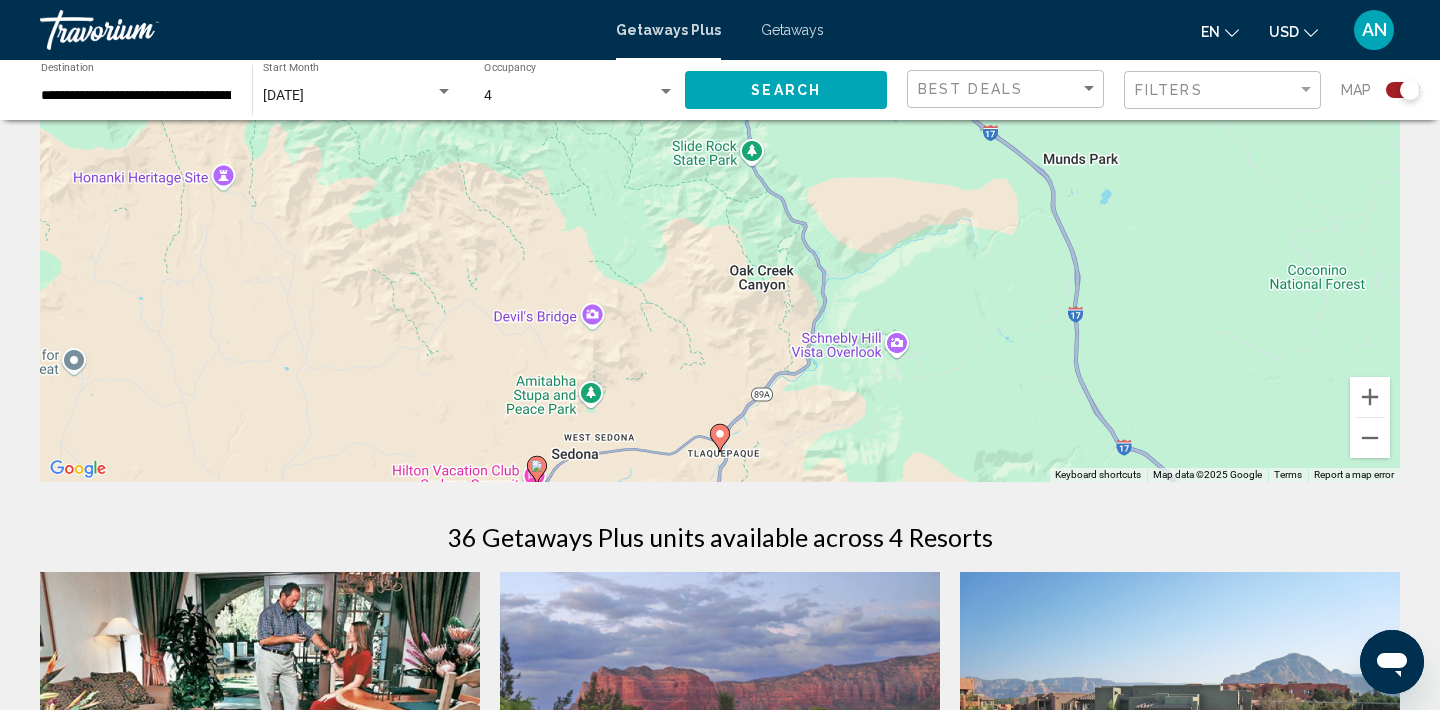 scroll, scrollTop: 262, scrollLeft: 0, axis: vertical 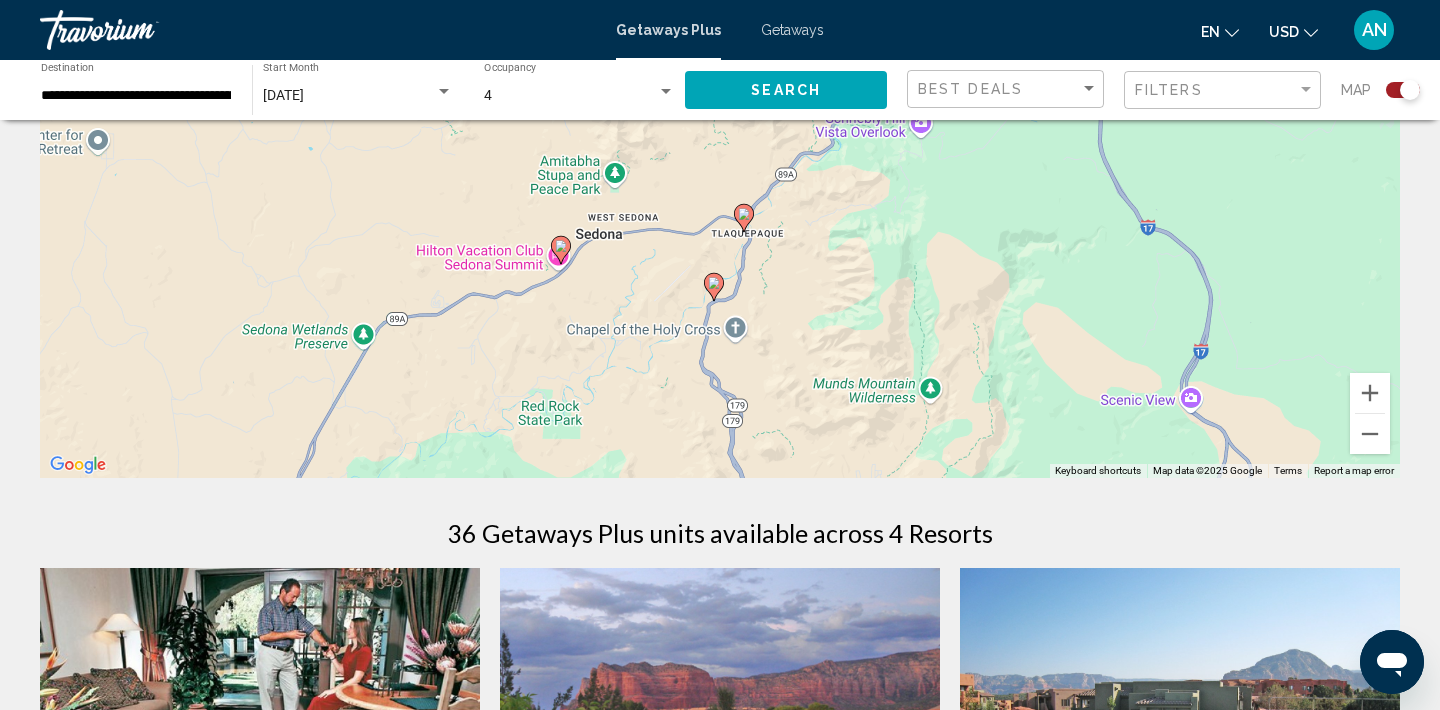drag, startPoint x: 642, startPoint y: 353, endPoint x: 662, endPoint y: 128, distance: 225.88715 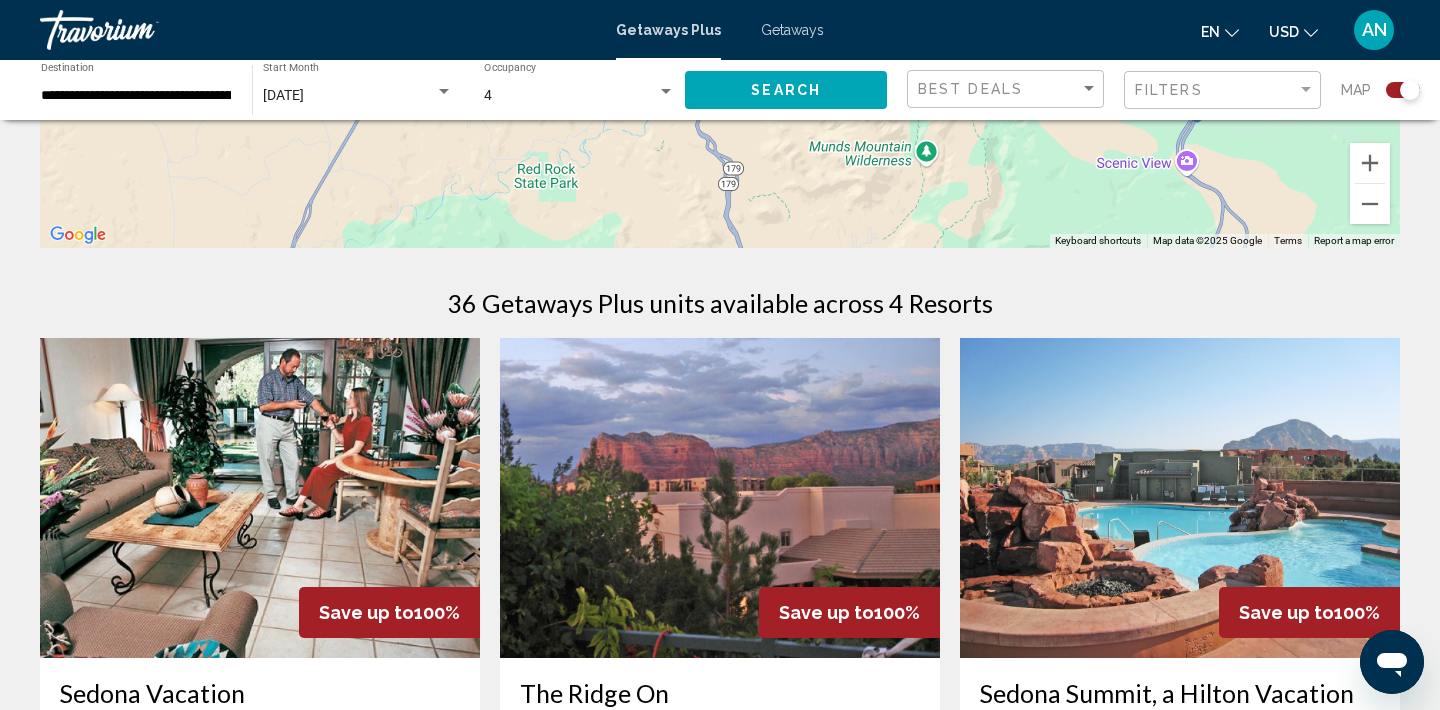 scroll, scrollTop: 506, scrollLeft: 0, axis: vertical 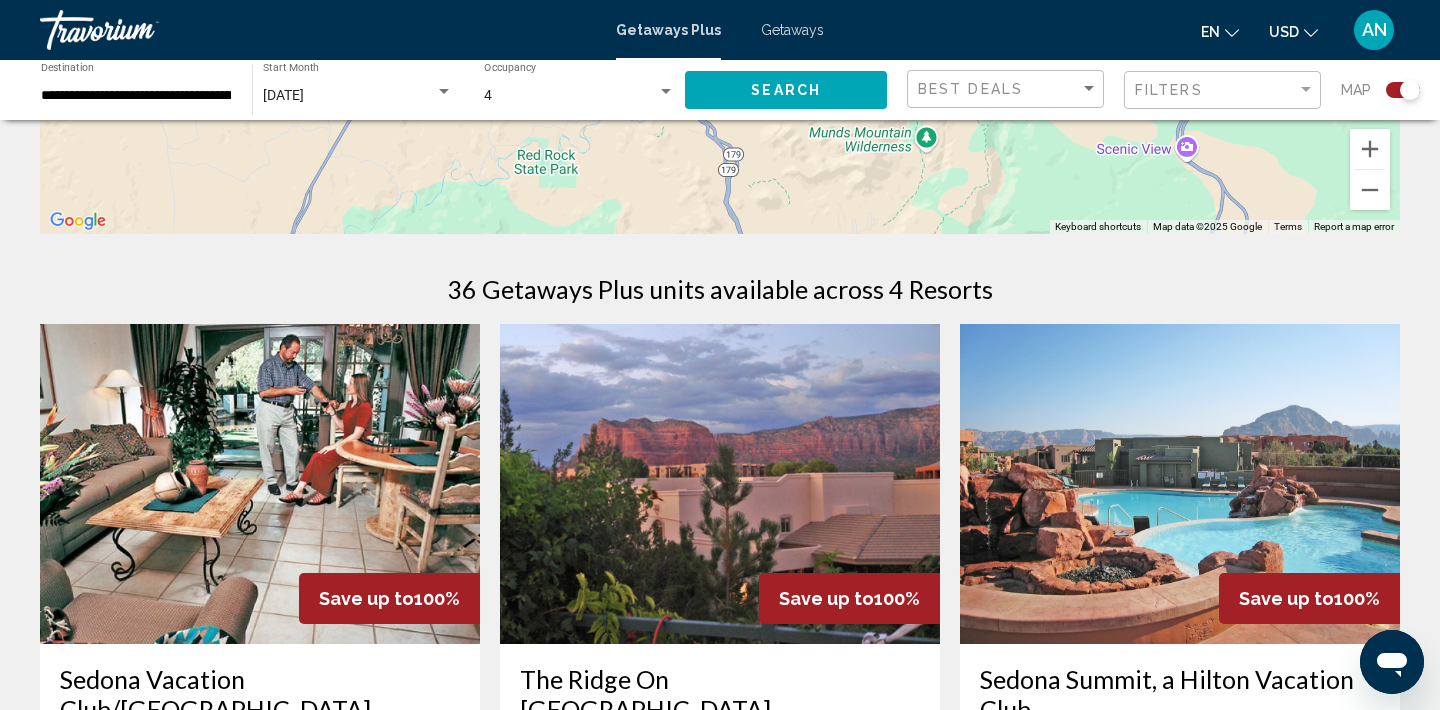 click at bounding box center (1180, 484) 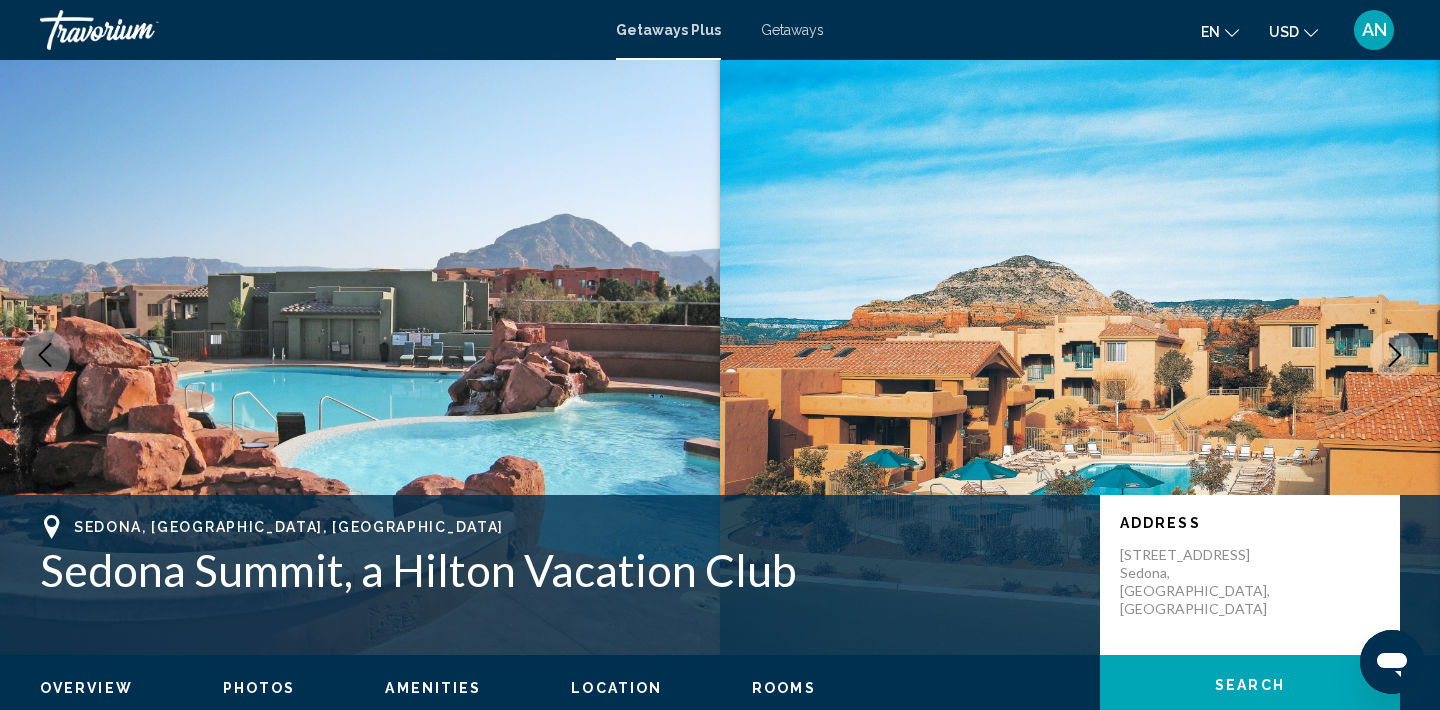 scroll, scrollTop: 2239, scrollLeft: 0, axis: vertical 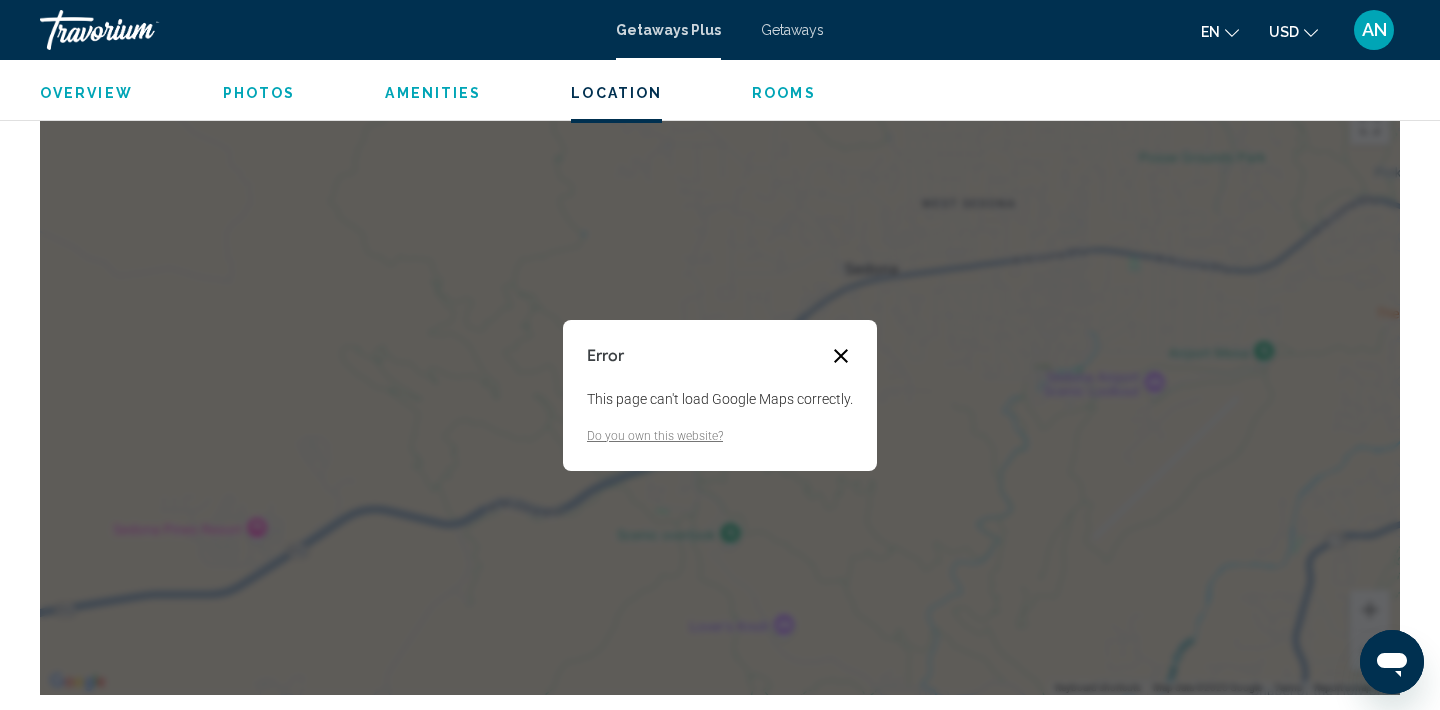 click at bounding box center [841, 356] 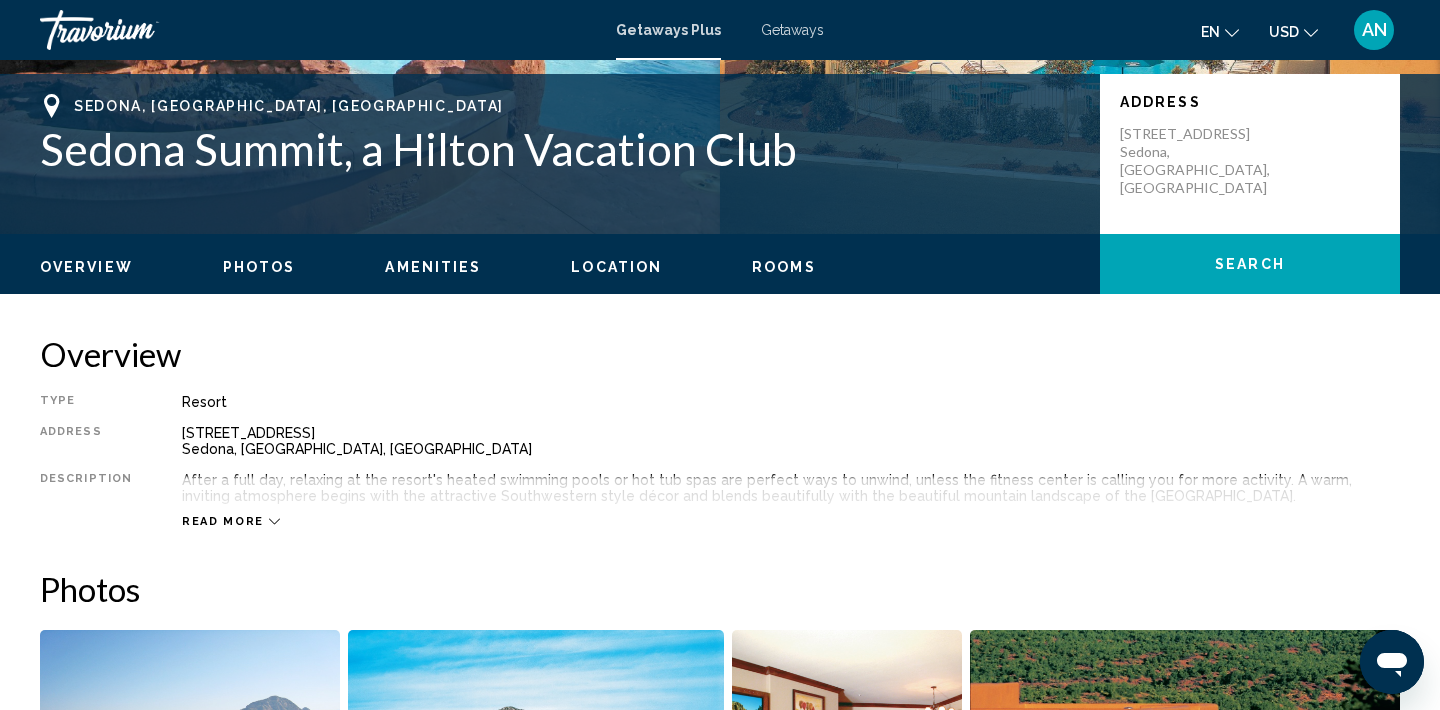 scroll, scrollTop: 424, scrollLeft: 0, axis: vertical 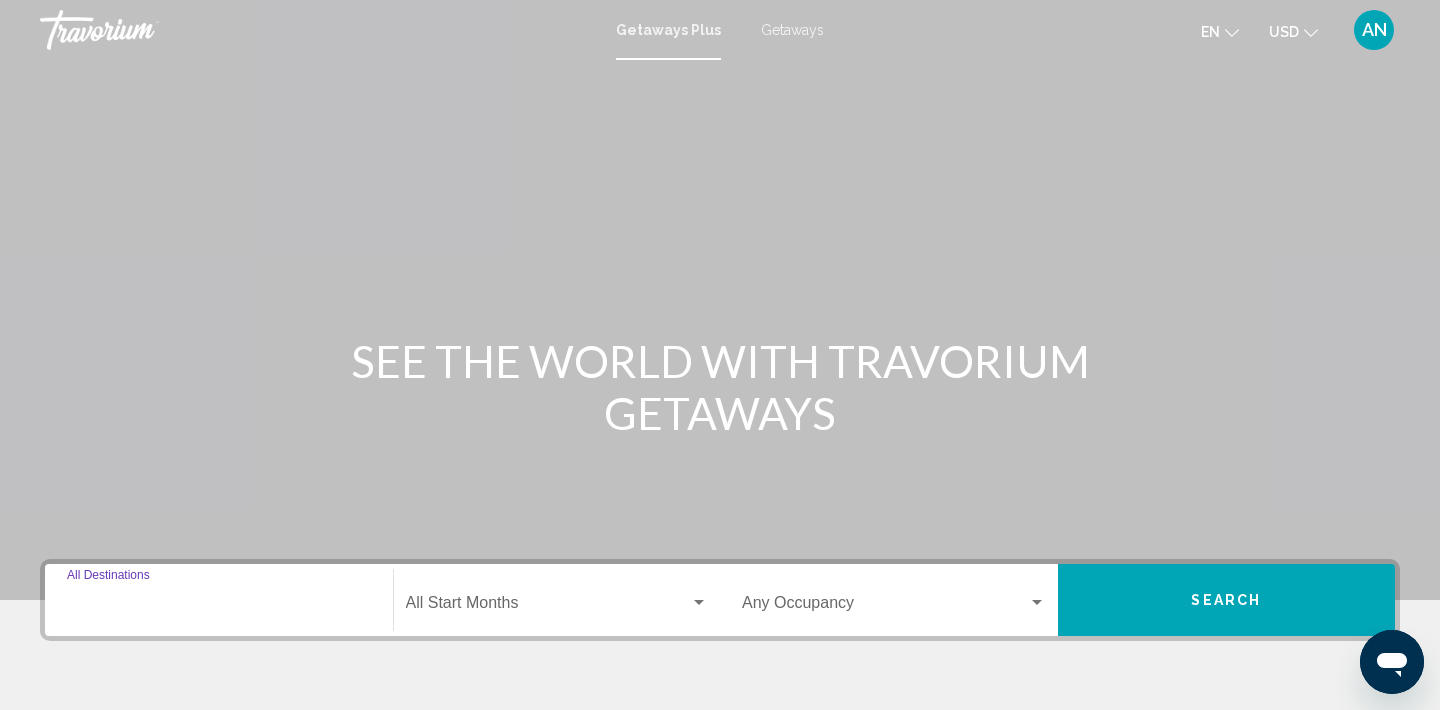 click on "Destination All Destinations" at bounding box center [219, 607] 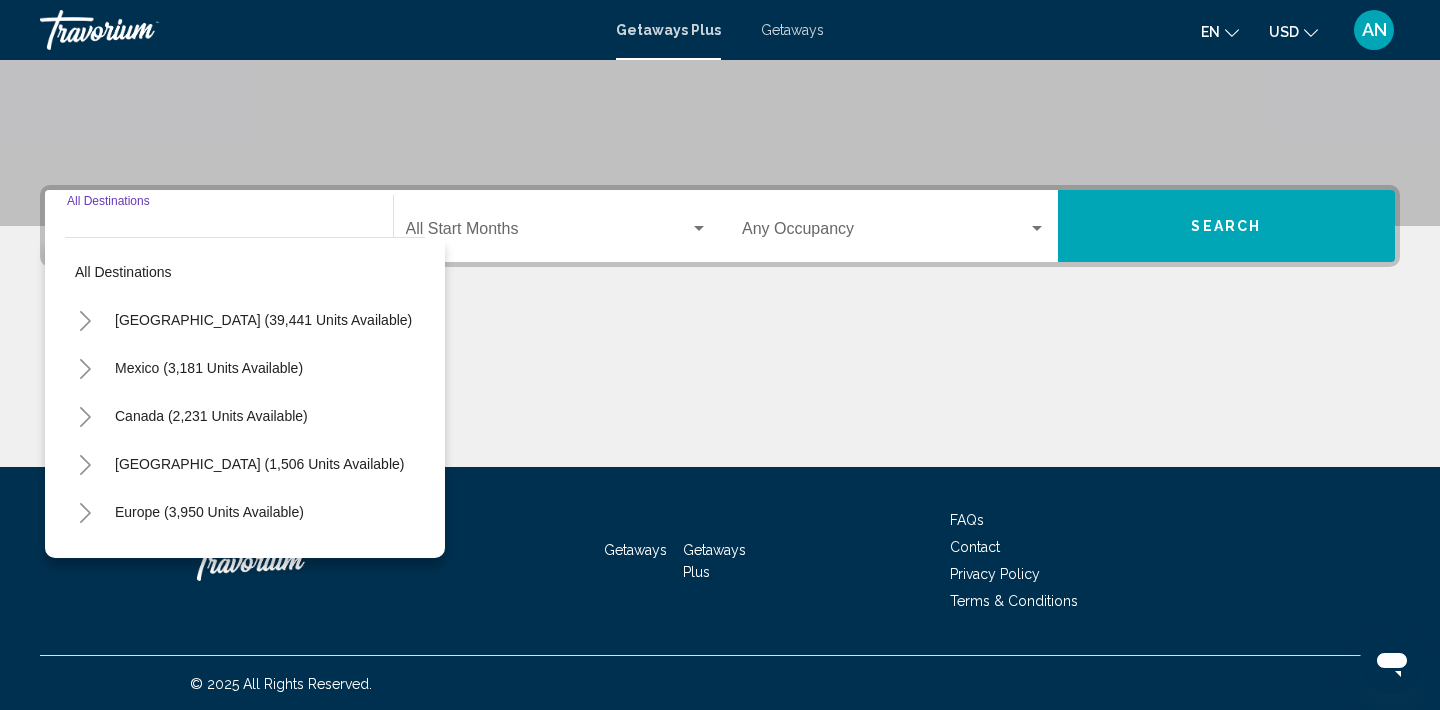 scroll, scrollTop: 376, scrollLeft: 0, axis: vertical 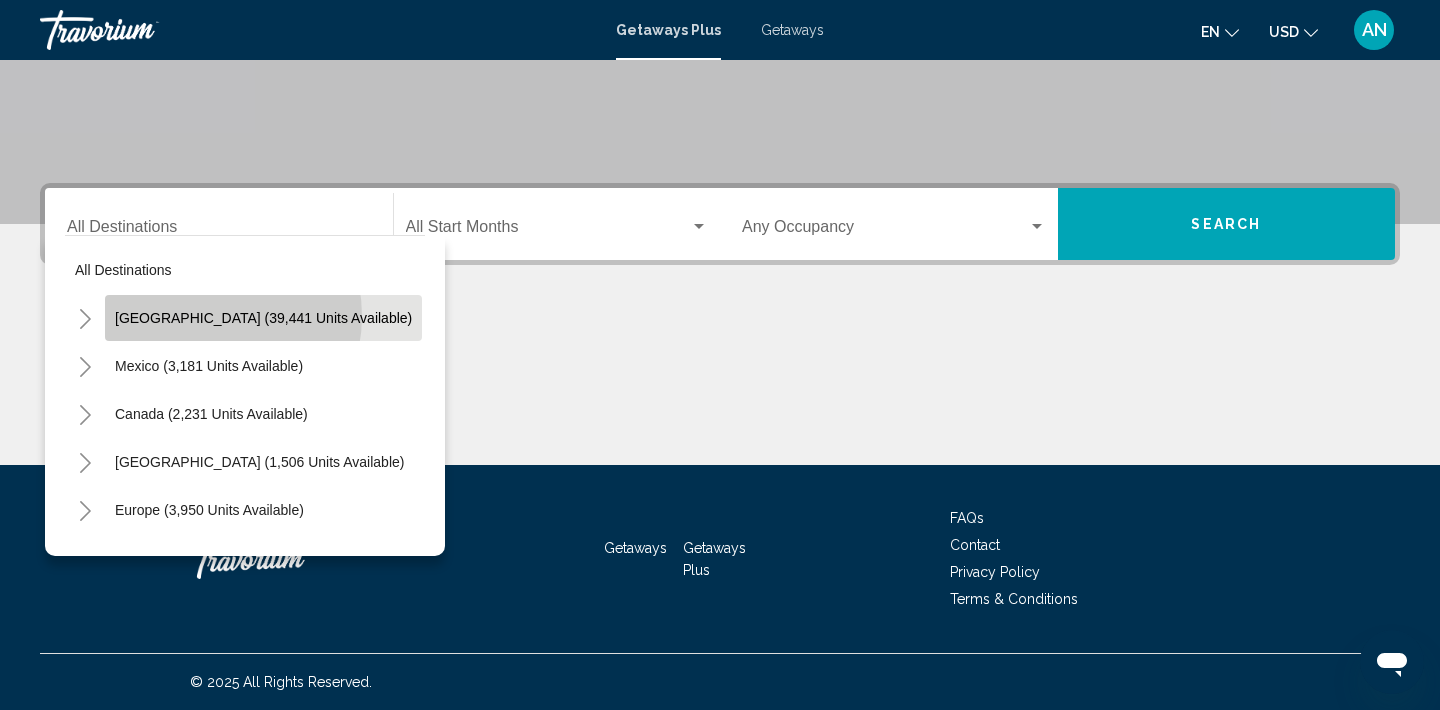 click on "[GEOGRAPHIC_DATA] (39,441 units available)" 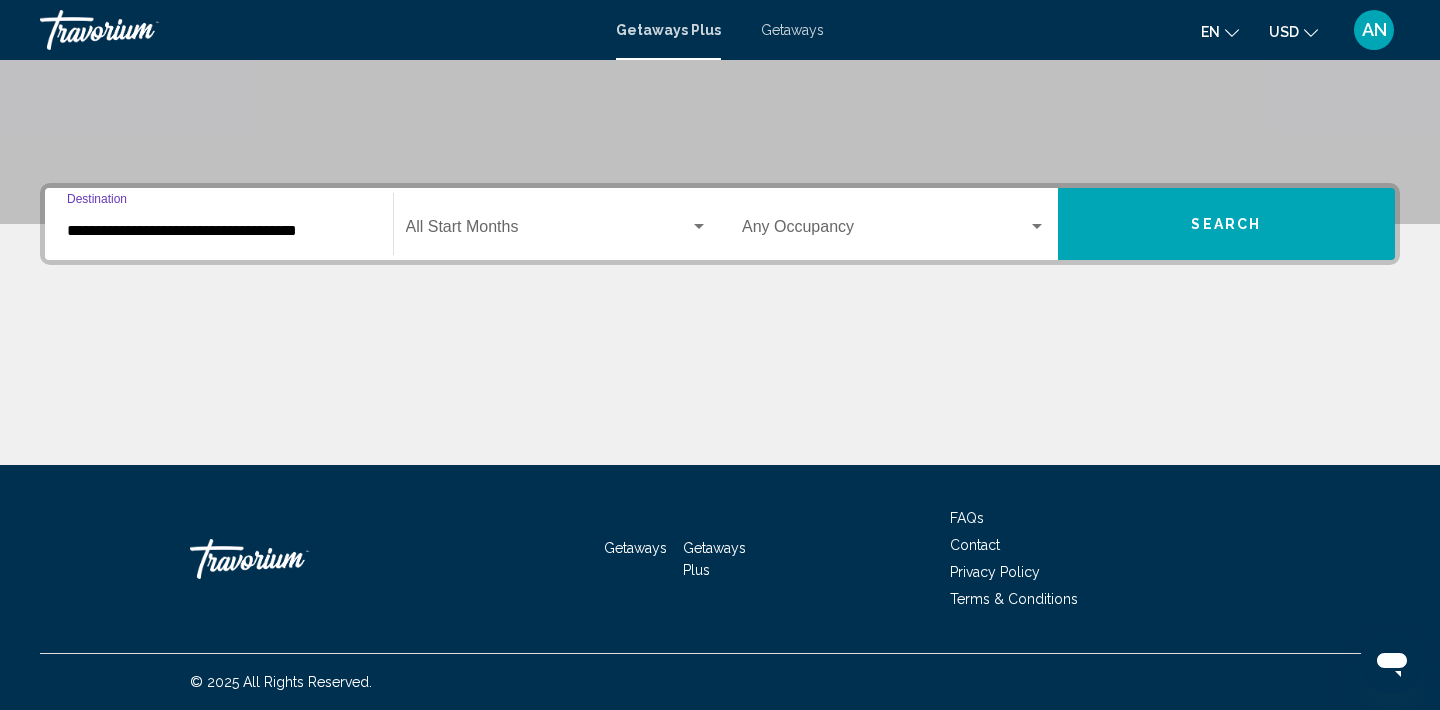 click at bounding box center [548, 231] 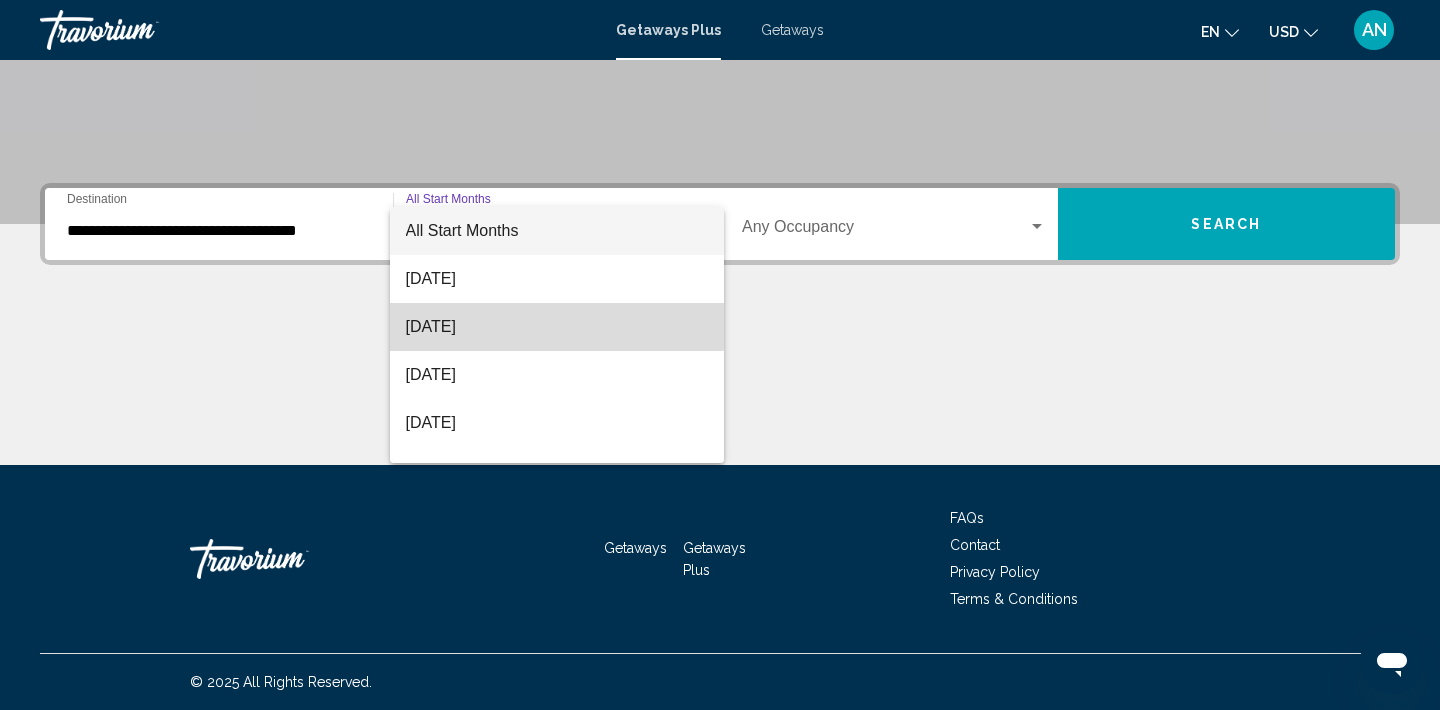 click on "[DATE]" at bounding box center (557, 327) 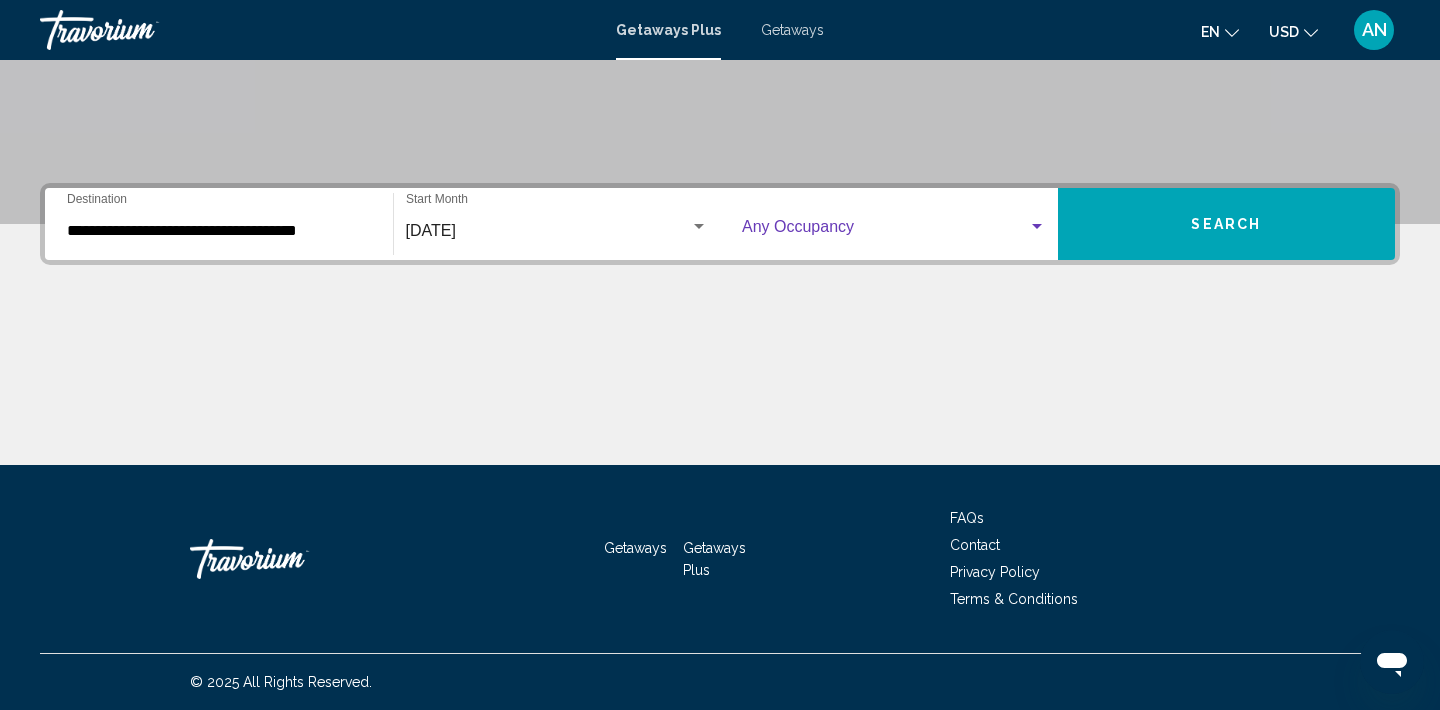 click at bounding box center [1037, 227] 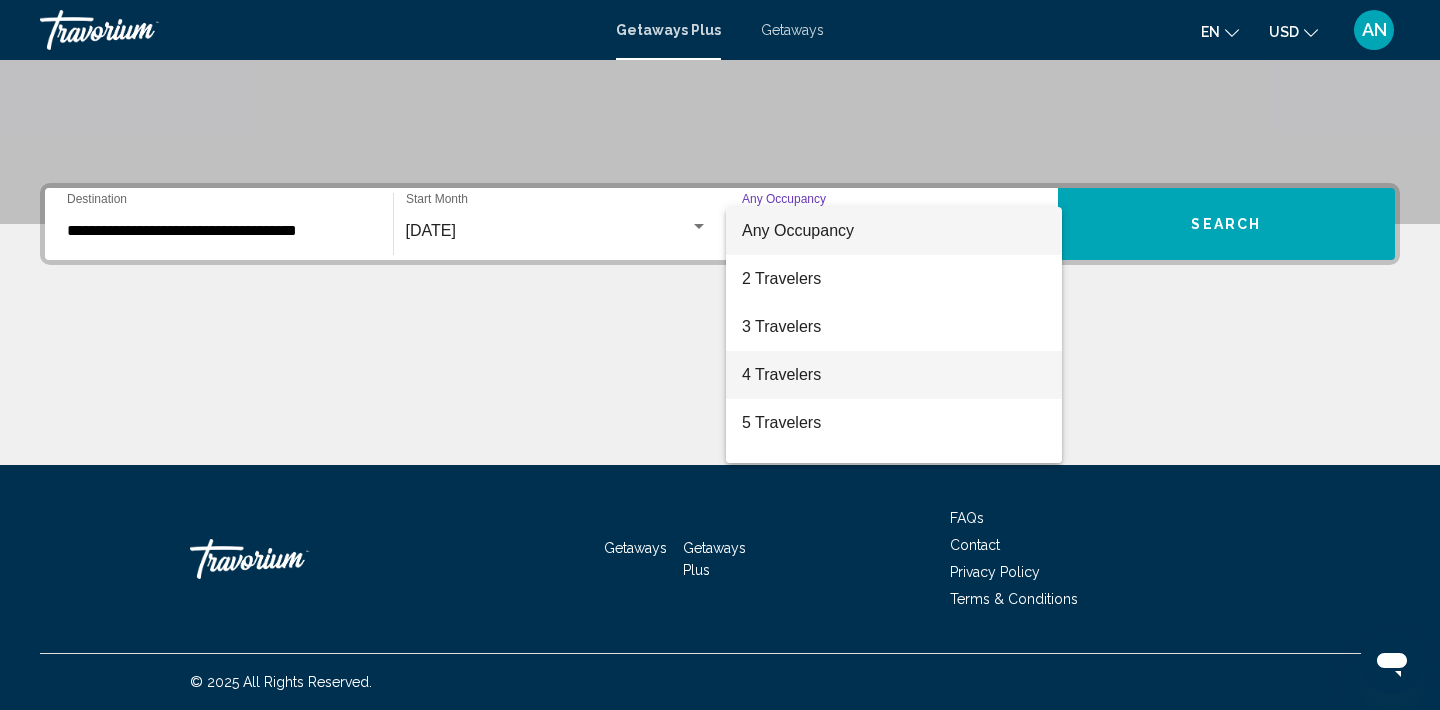 click on "4 Travelers" at bounding box center (894, 375) 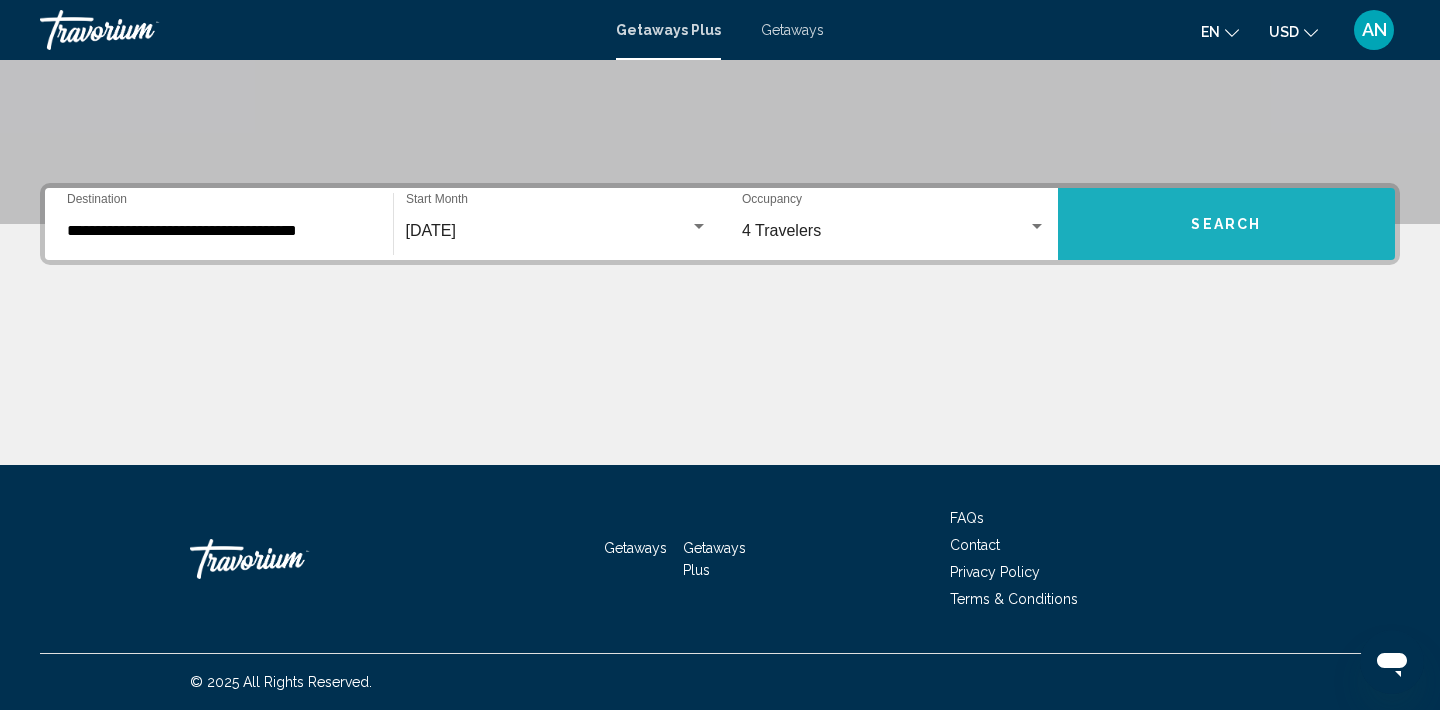click on "Search" at bounding box center [1227, 224] 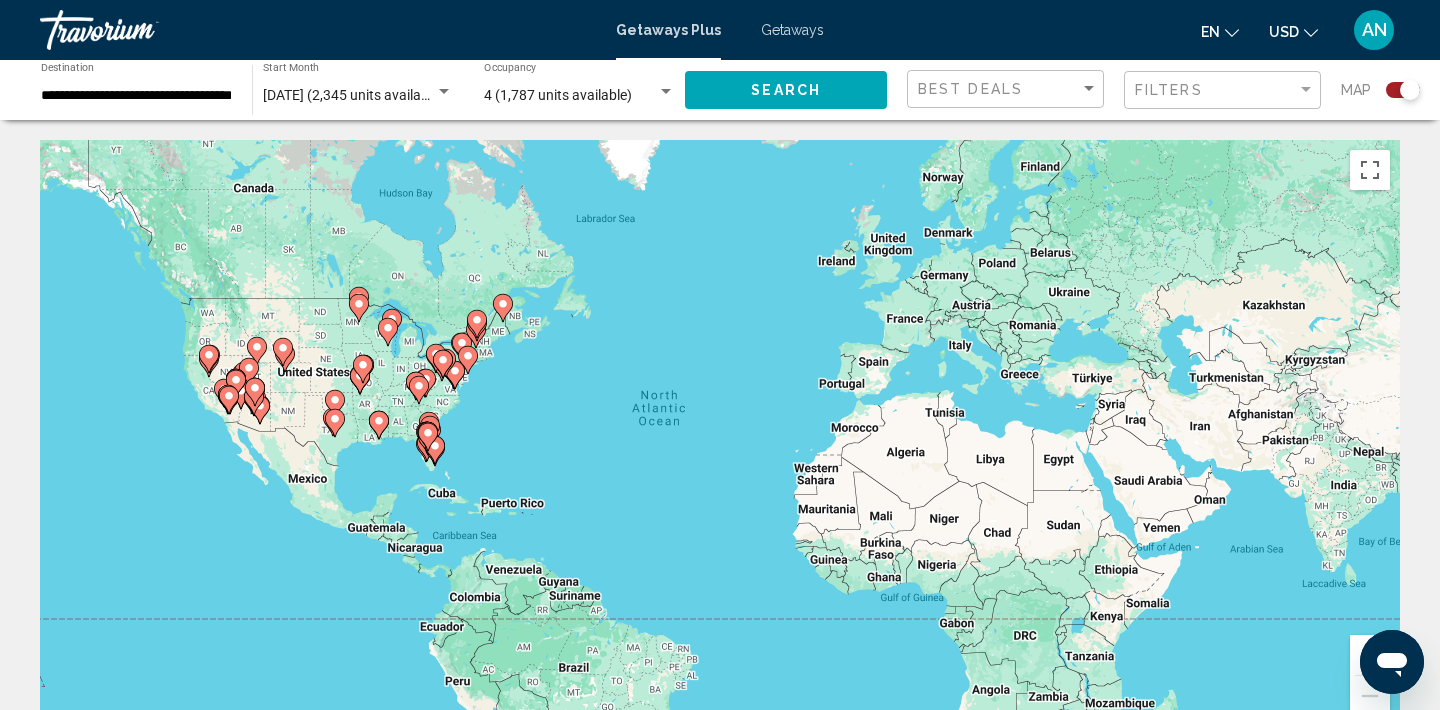 click on "To navigate, press the arrow keys. To activate drag with keyboard, press Alt + Enter. Once in keyboard drag state, use the arrow keys to move the marker. To complete the drag, press the Enter key. To cancel, press Escape." at bounding box center [720, 440] 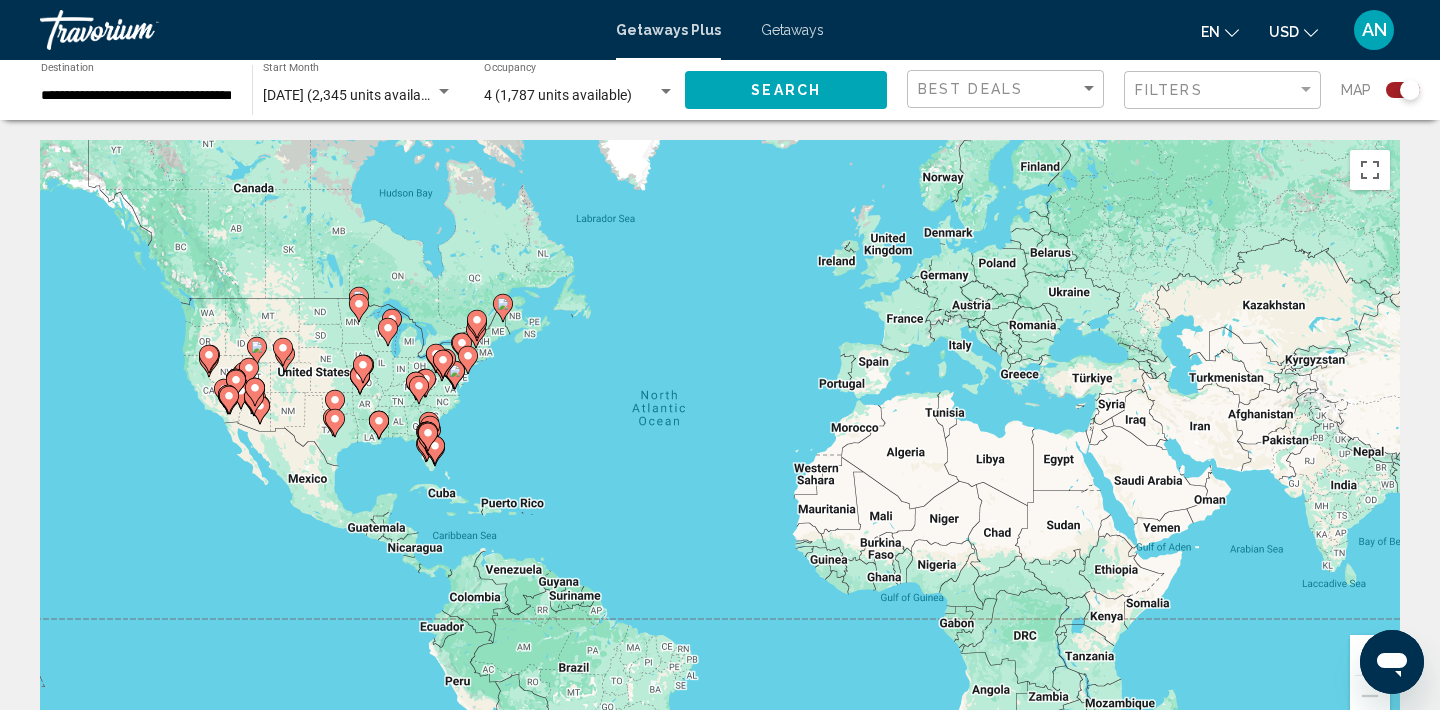 click on "To navigate, press the arrow keys. To activate drag with keyboard, press Alt + Enter. Once in keyboard drag state, use the arrow keys to move the marker. To complete the drag, press the Enter key. To cancel, press Escape." at bounding box center [720, 440] 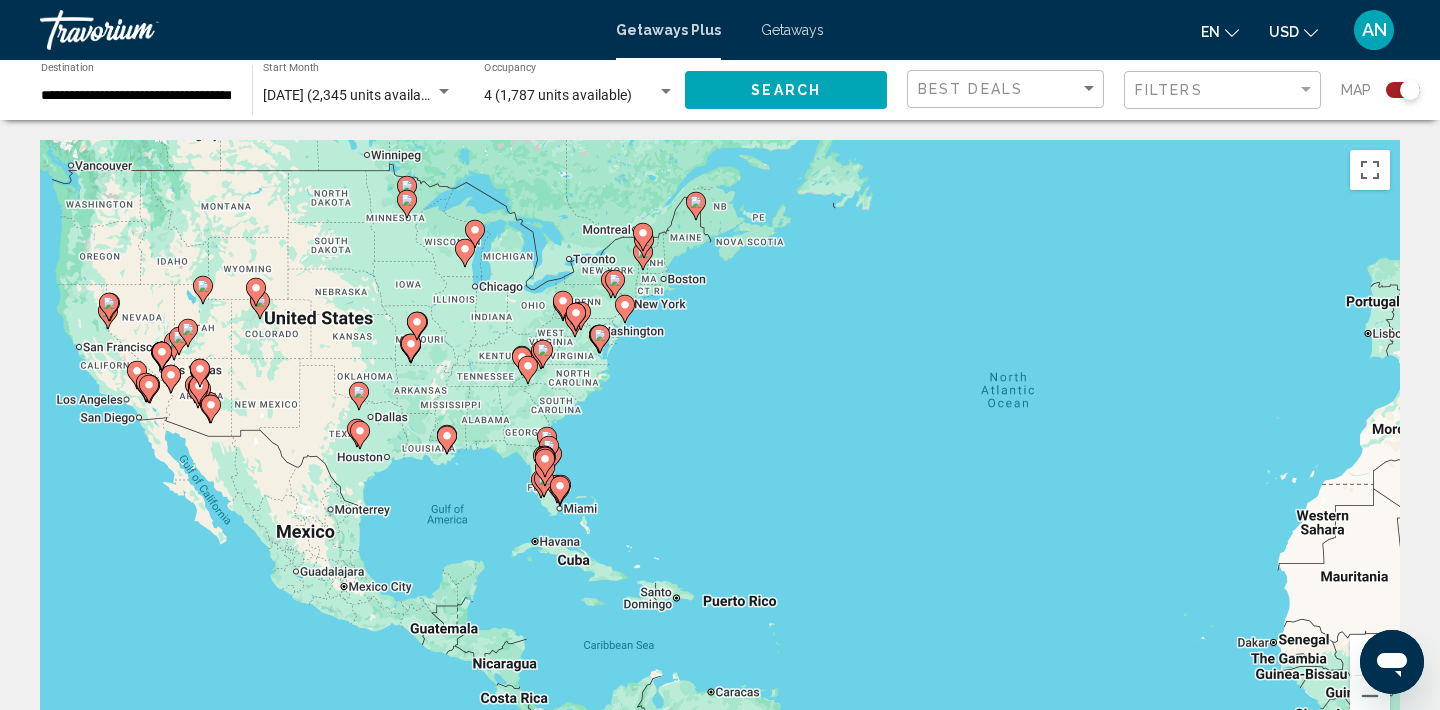 click on "To navigate, press the arrow keys. To activate drag with keyboard, press Alt + Enter. Once in keyboard drag state, use the arrow keys to move the marker. To complete the drag, press the Enter key. To cancel, press Escape." at bounding box center [720, 440] 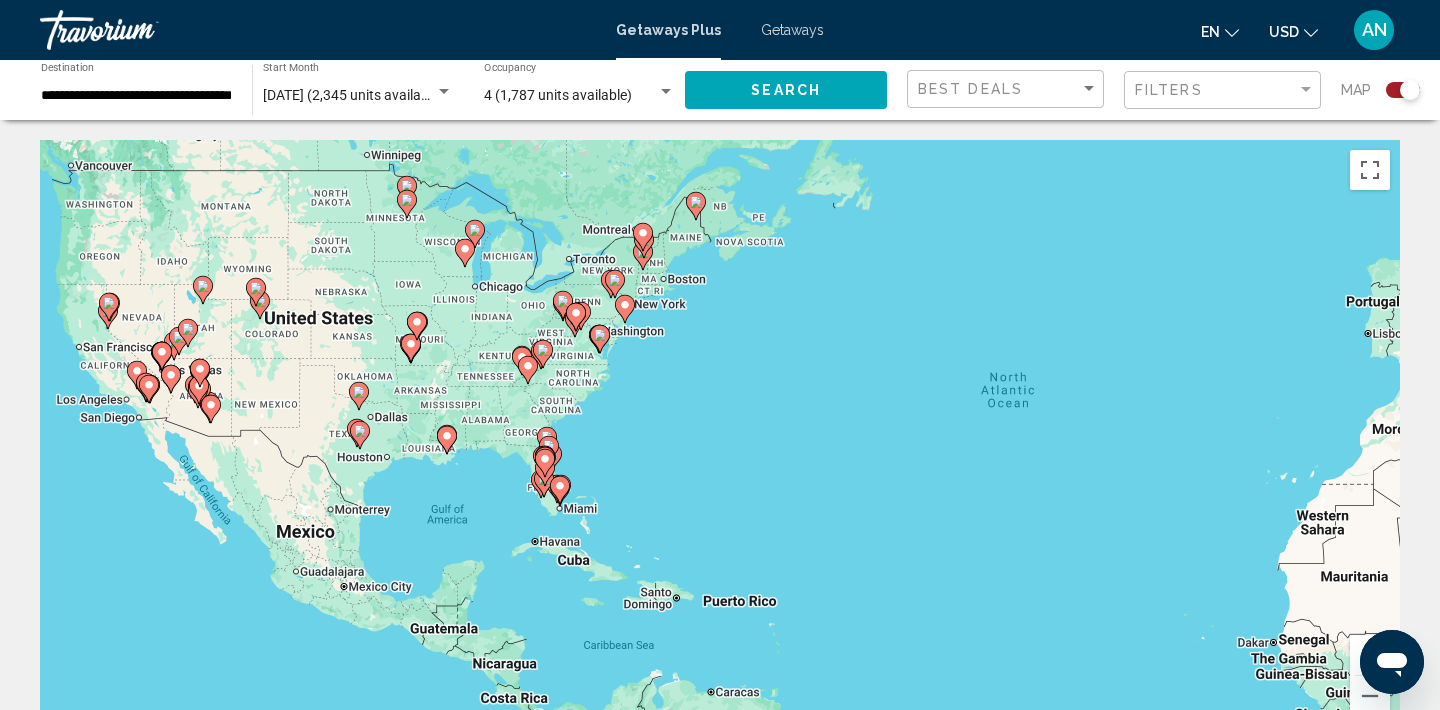 click on "To navigate, press the arrow keys. To activate drag with keyboard, press Alt + Enter. Once in keyboard drag state, use the arrow keys to move the marker. To complete the drag, press the Enter key. To cancel, press Escape." at bounding box center (720, 440) 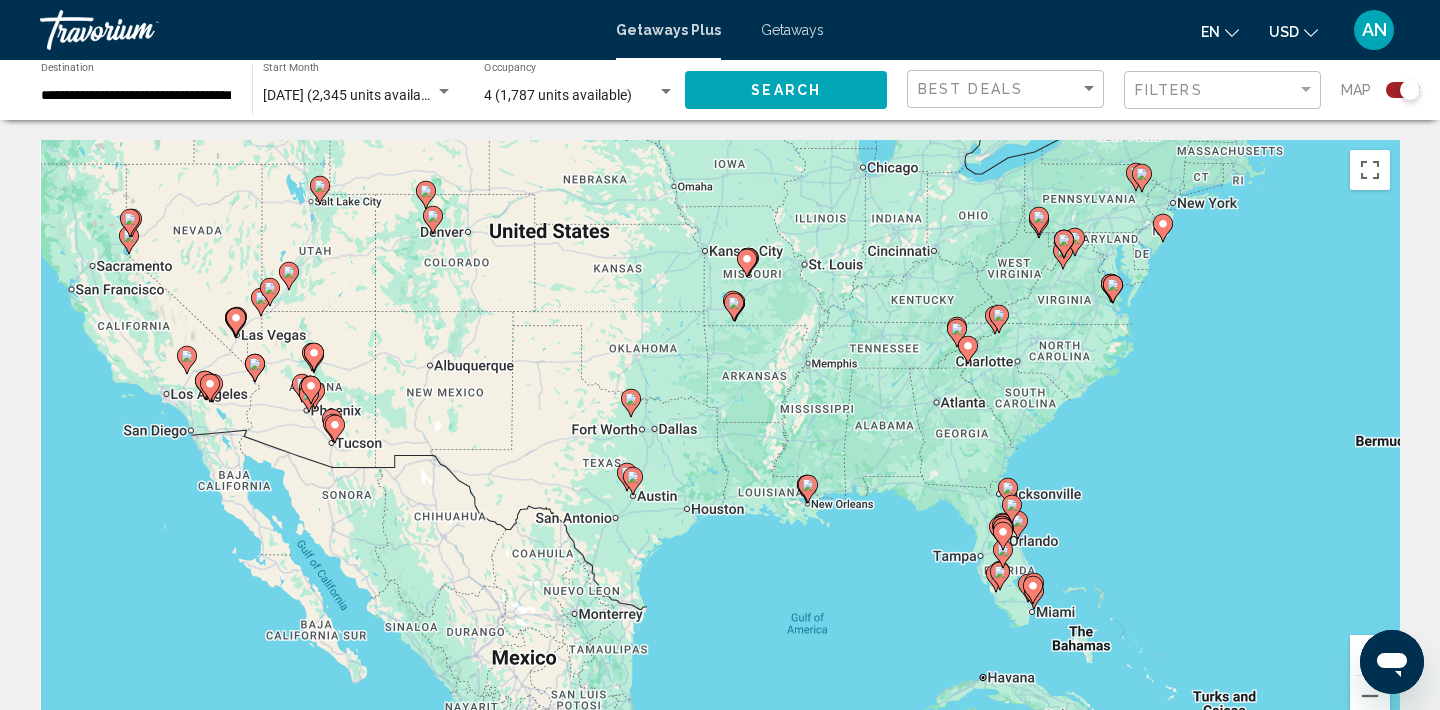 drag, startPoint x: 238, startPoint y: 398, endPoint x: 459, endPoint y: 403, distance: 221.05655 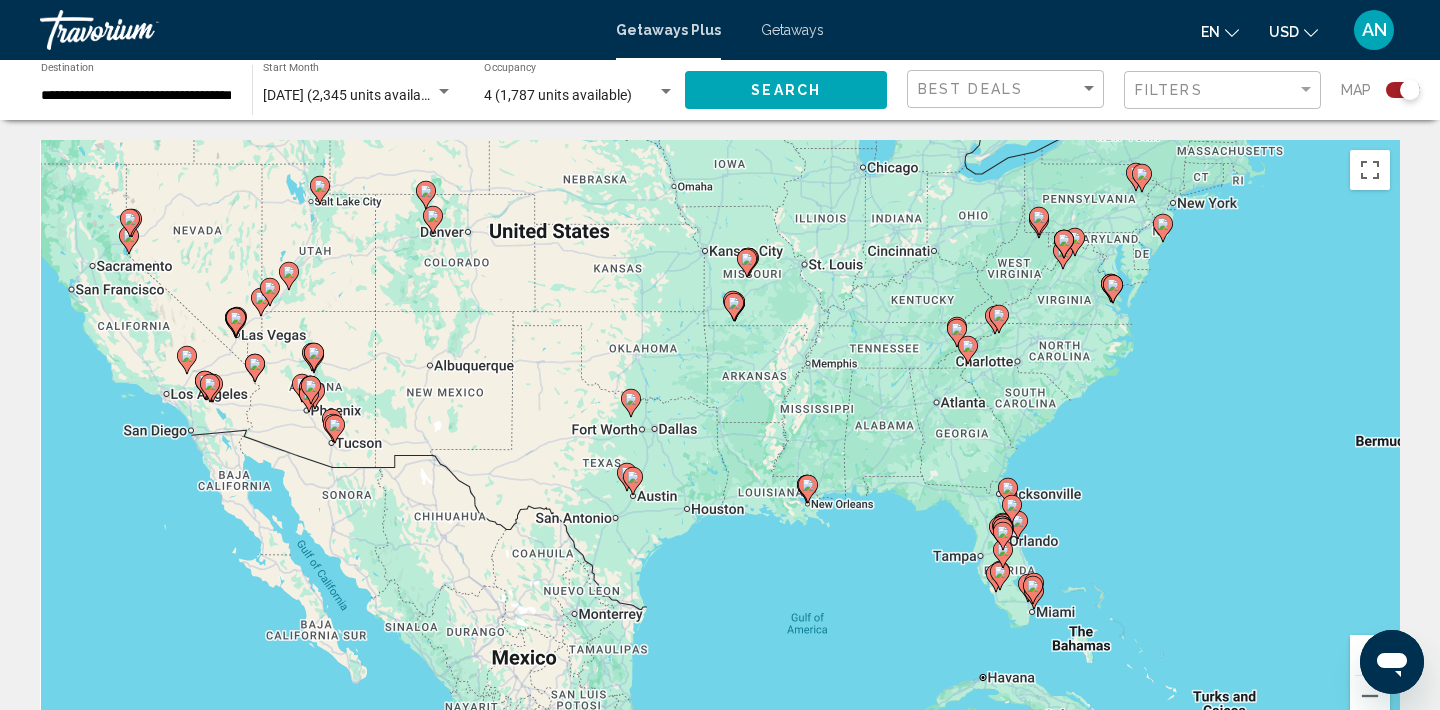 click on "To navigate, press the arrow keys. To activate drag with keyboard, press Alt + Enter. Once in keyboard drag state, use the arrow keys to move the marker. To complete the drag, press the Enter key. To cancel, press Escape." at bounding box center (720, 440) 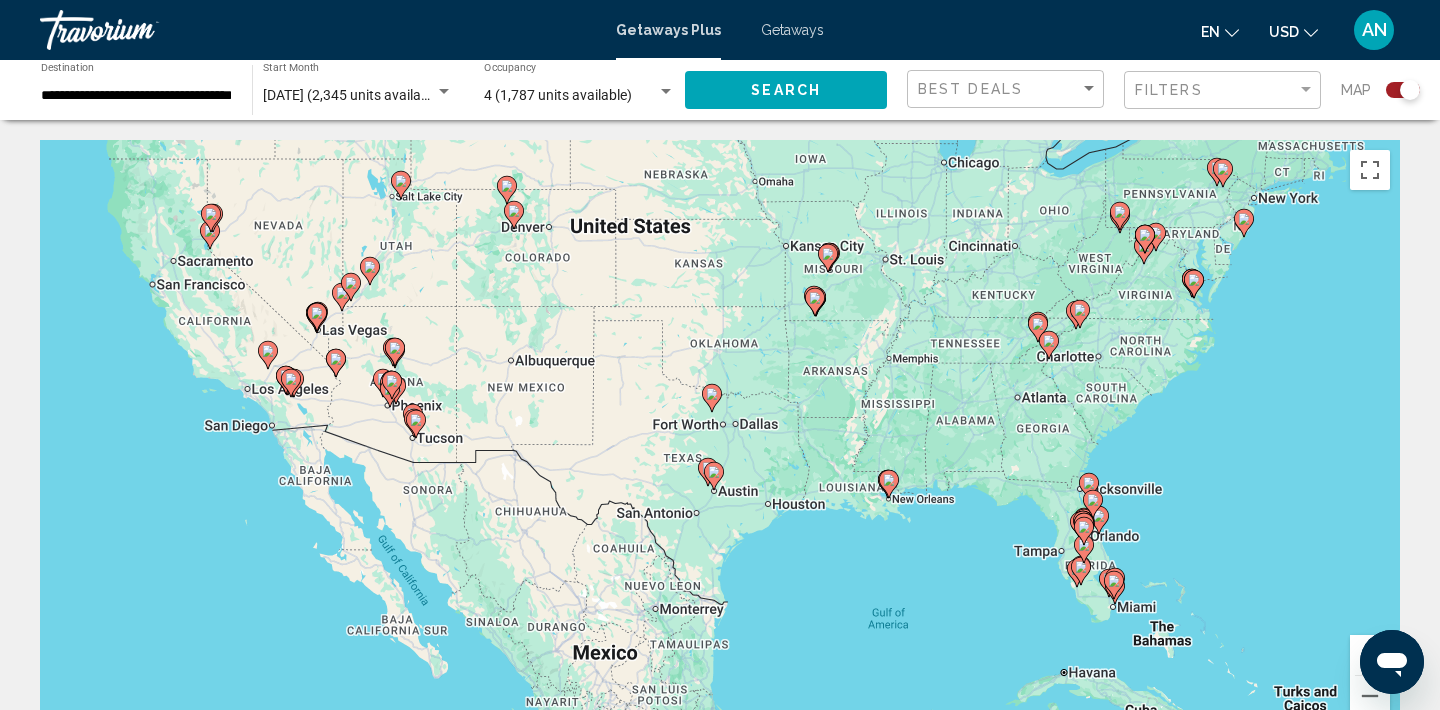 click on "To navigate, press the arrow keys. To activate drag with keyboard, press Alt + Enter. Once in keyboard drag state, use the arrow keys to move the marker. To complete the drag, press the Enter key. To cancel, press Escape." at bounding box center (720, 440) 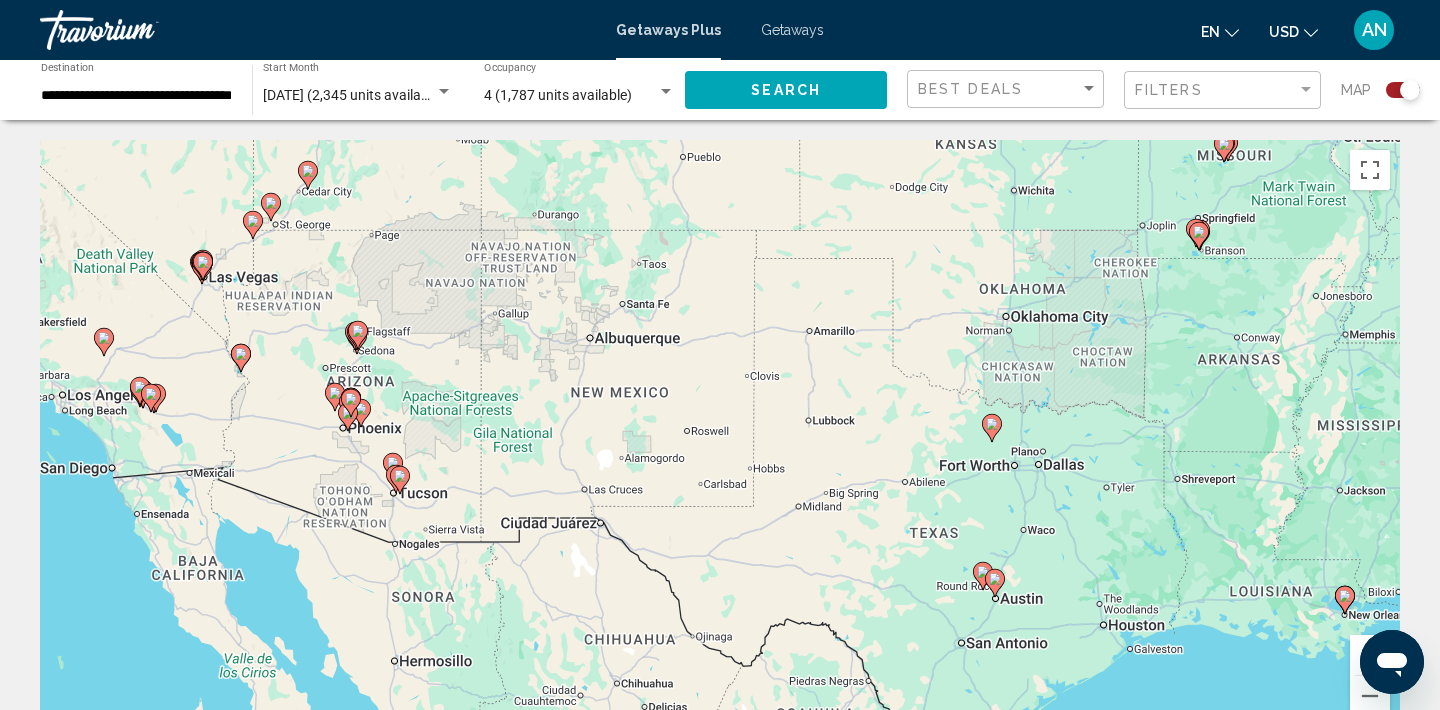 click on "To navigate, press the arrow keys. To activate drag with keyboard, press Alt + Enter. Once in keyboard drag state, use the arrow keys to move the marker. To complete the drag, press the Enter key. To cancel, press Escape." at bounding box center (720, 440) 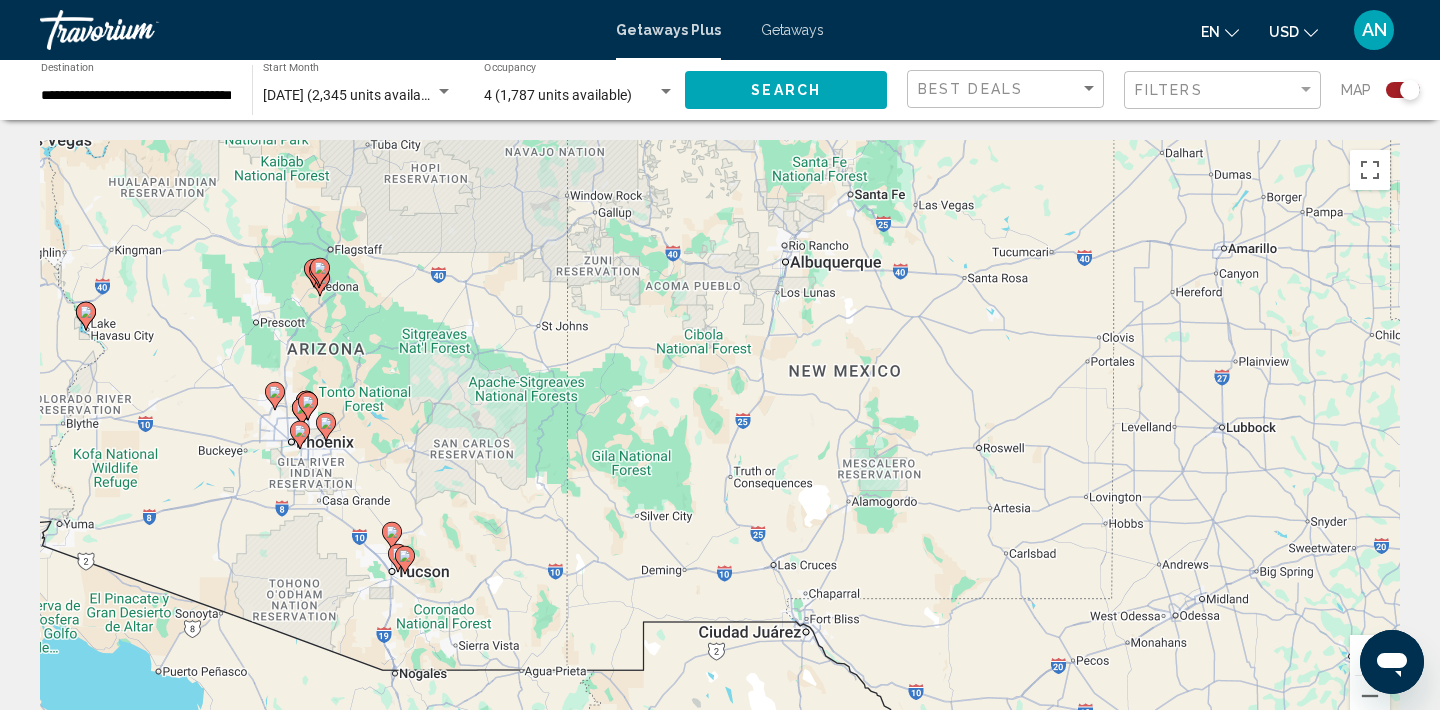 click on "To navigate, press the arrow keys. To activate drag with keyboard, press Alt + Enter. Once in keyboard drag state, use the arrow keys to move the marker. To complete the drag, press the Enter key. To cancel, press Escape." at bounding box center [720, 440] 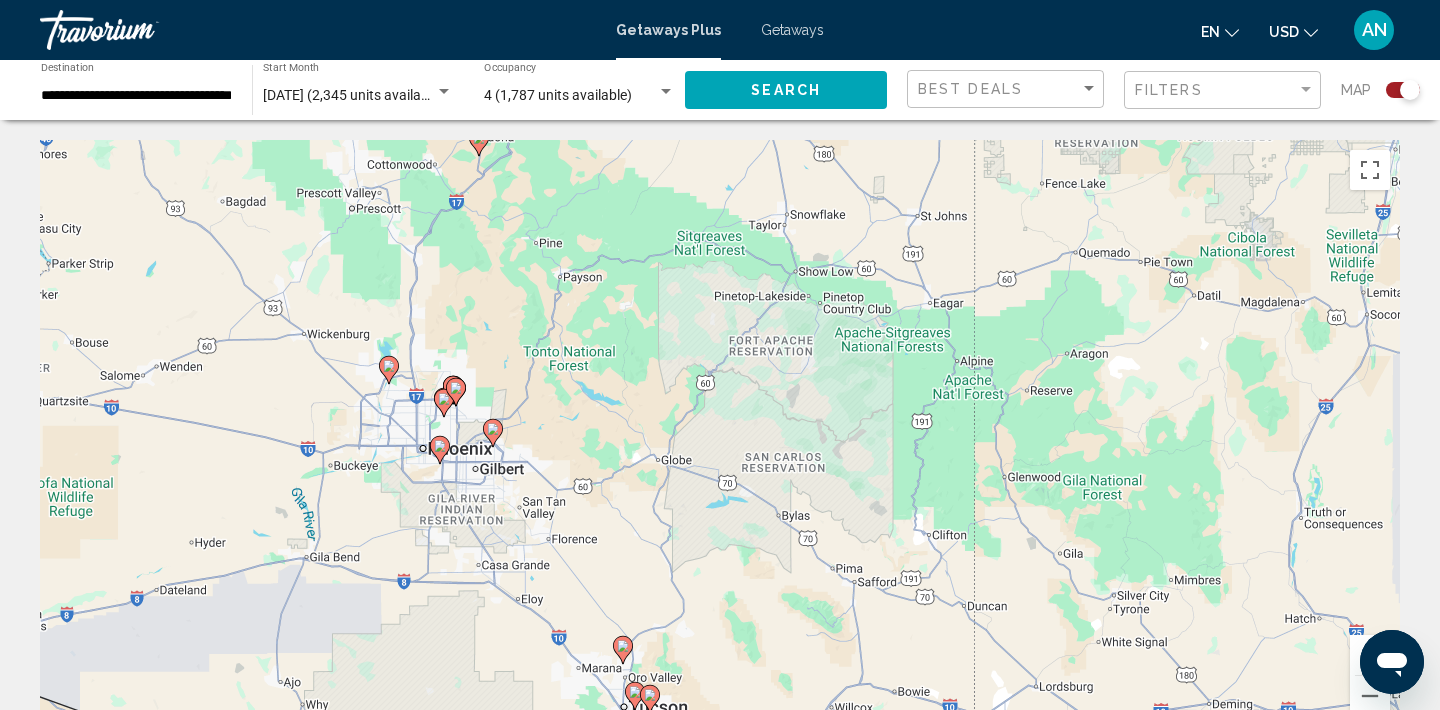 drag, startPoint x: 300, startPoint y: 352, endPoint x: 527, endPoint y: 331, distance: 227.9693 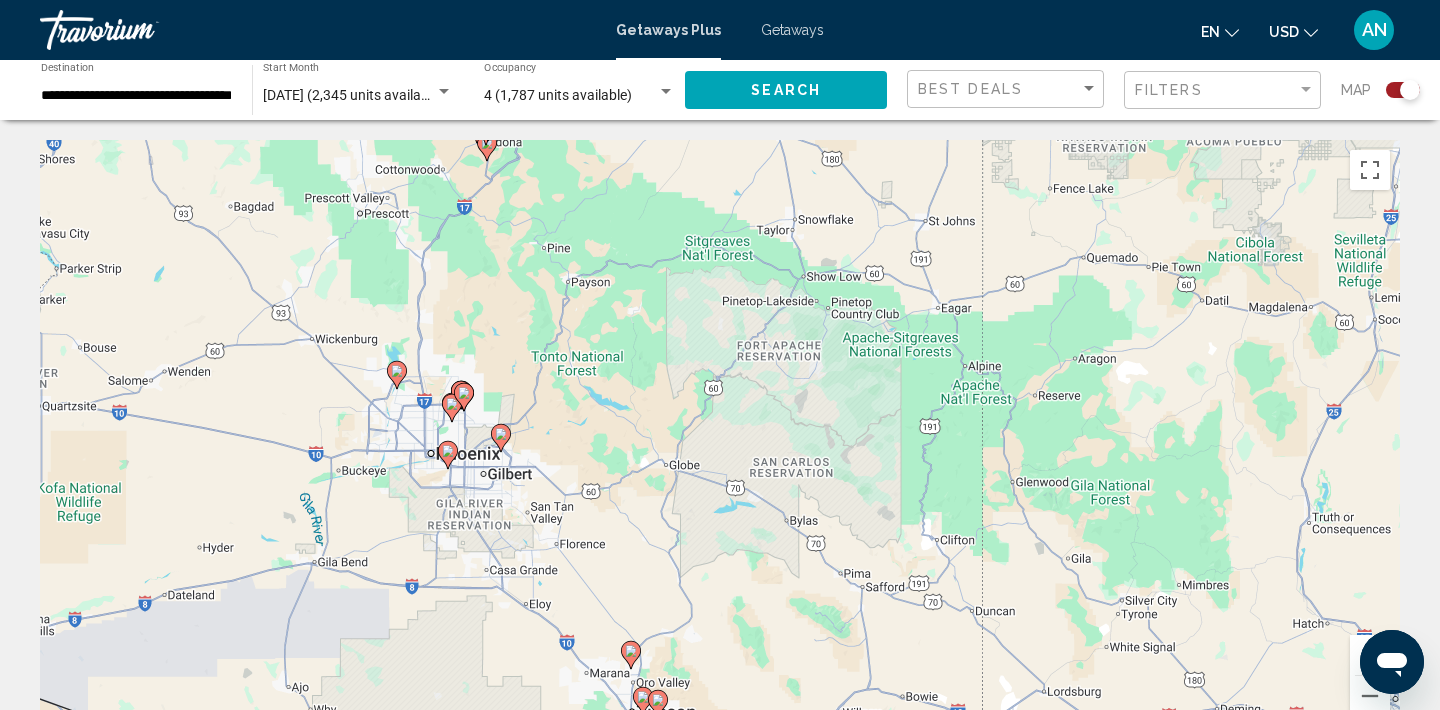 click 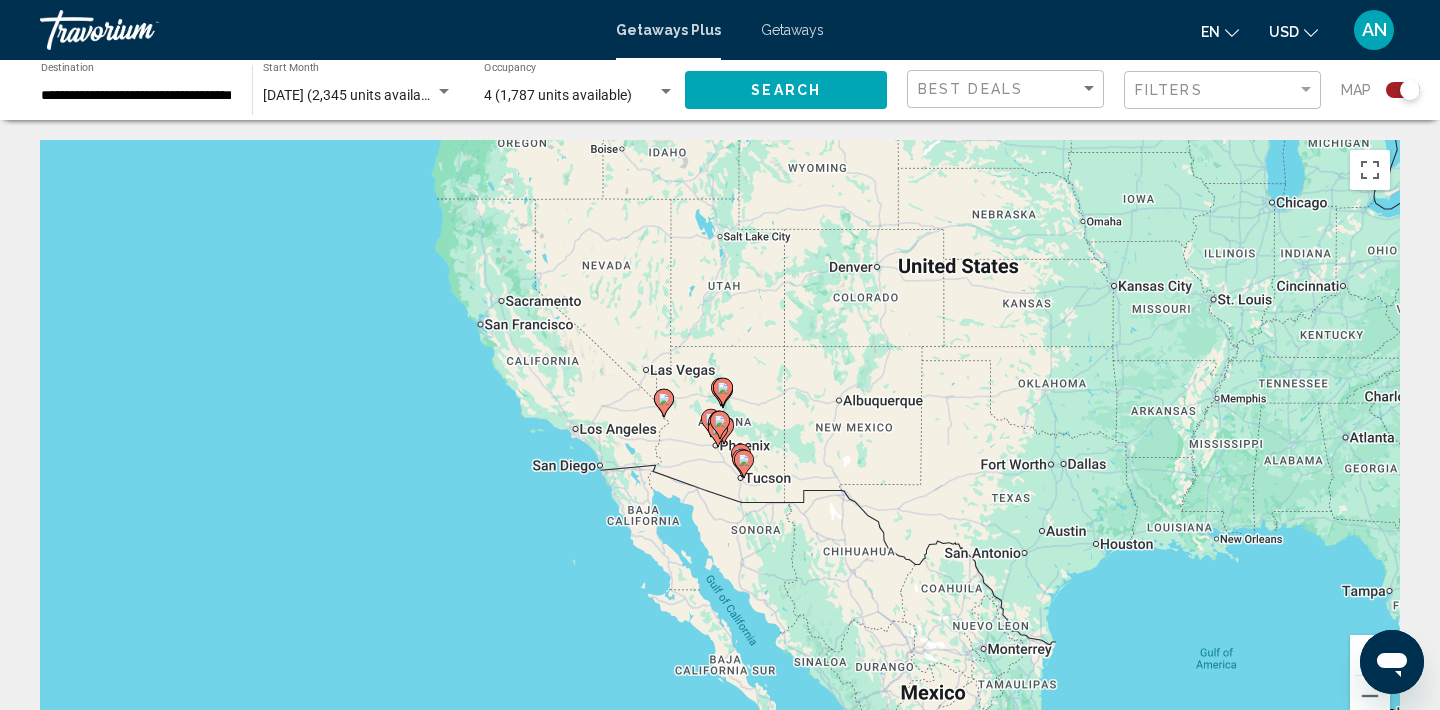 click 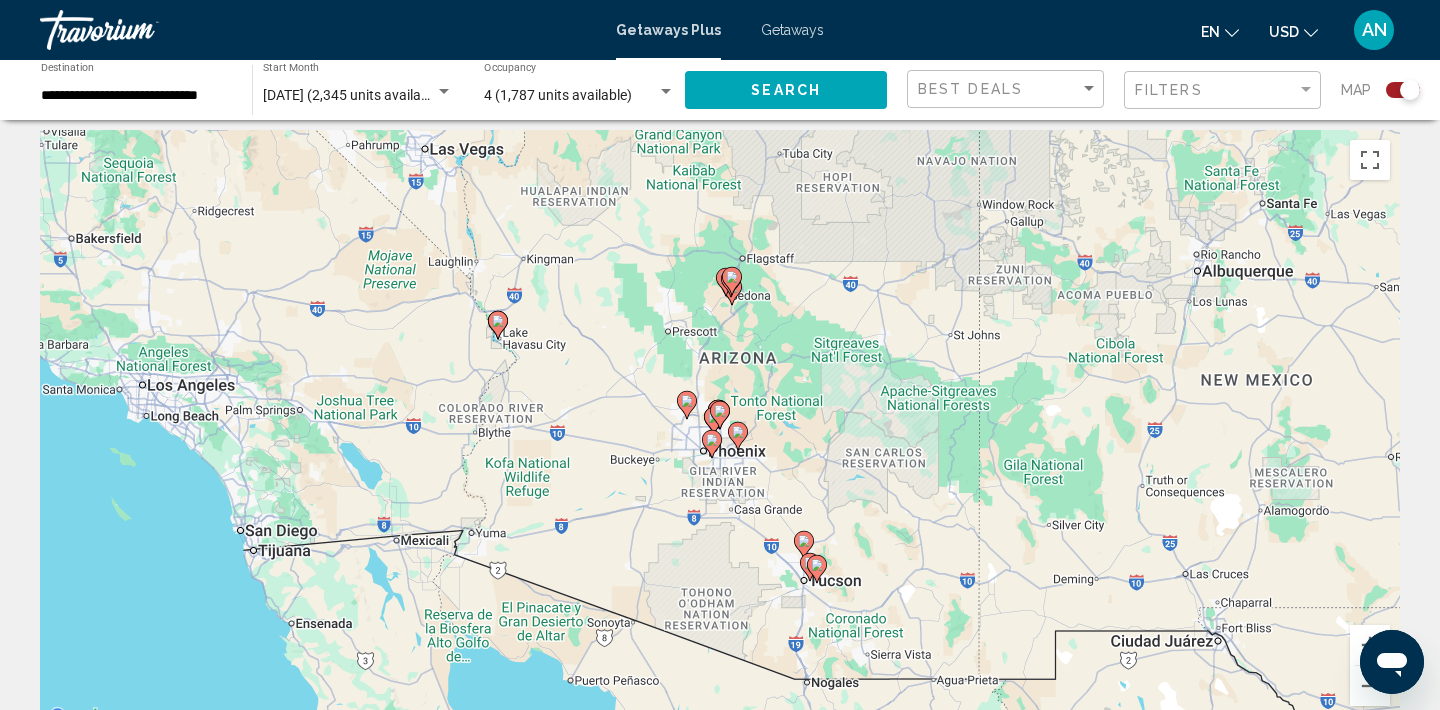 scroll, scrollTop: 0, scrollLeft: 0, axis: both 